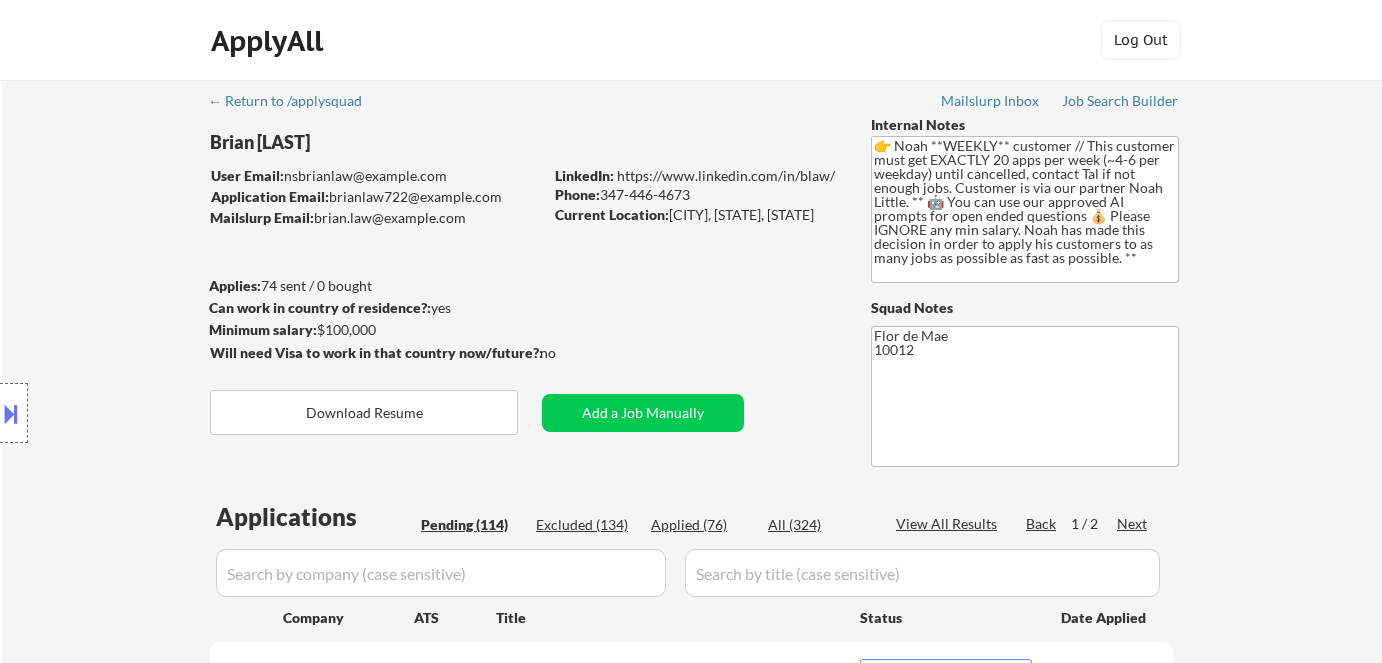 select on ""pending"" 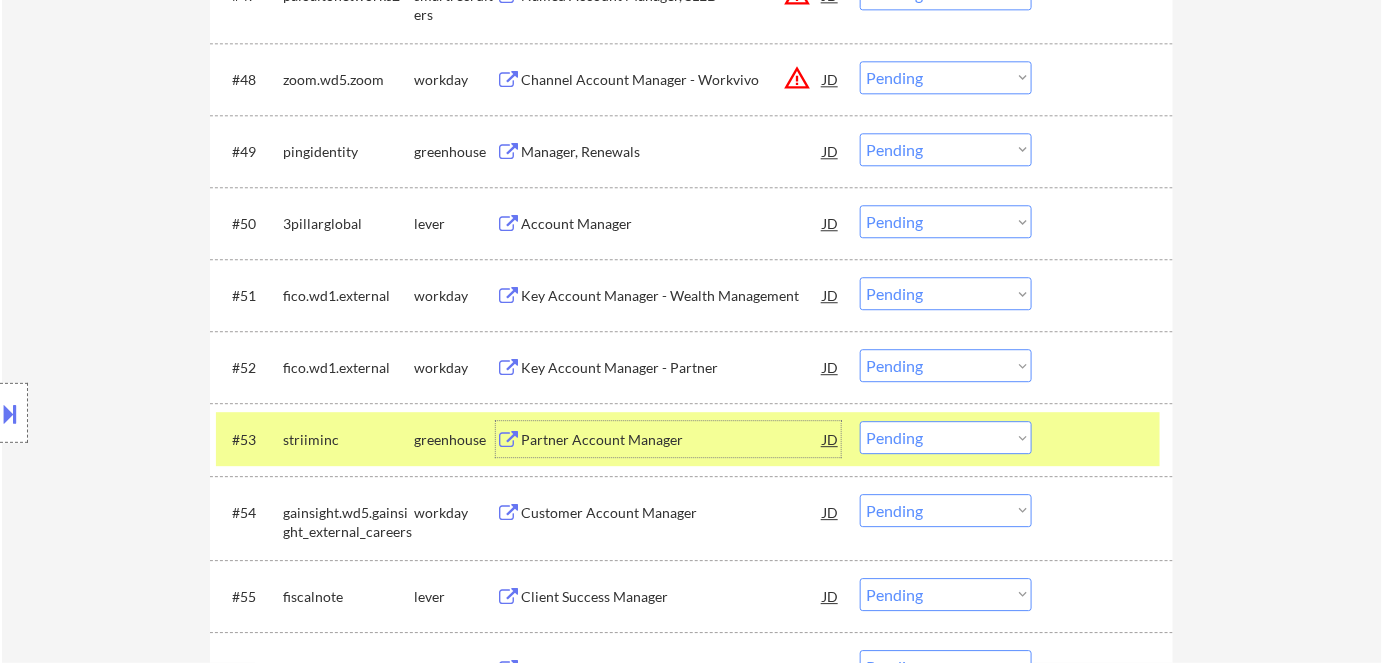 scroll, scrollTop: 4181, scrollLeft: 0, axis: vertical 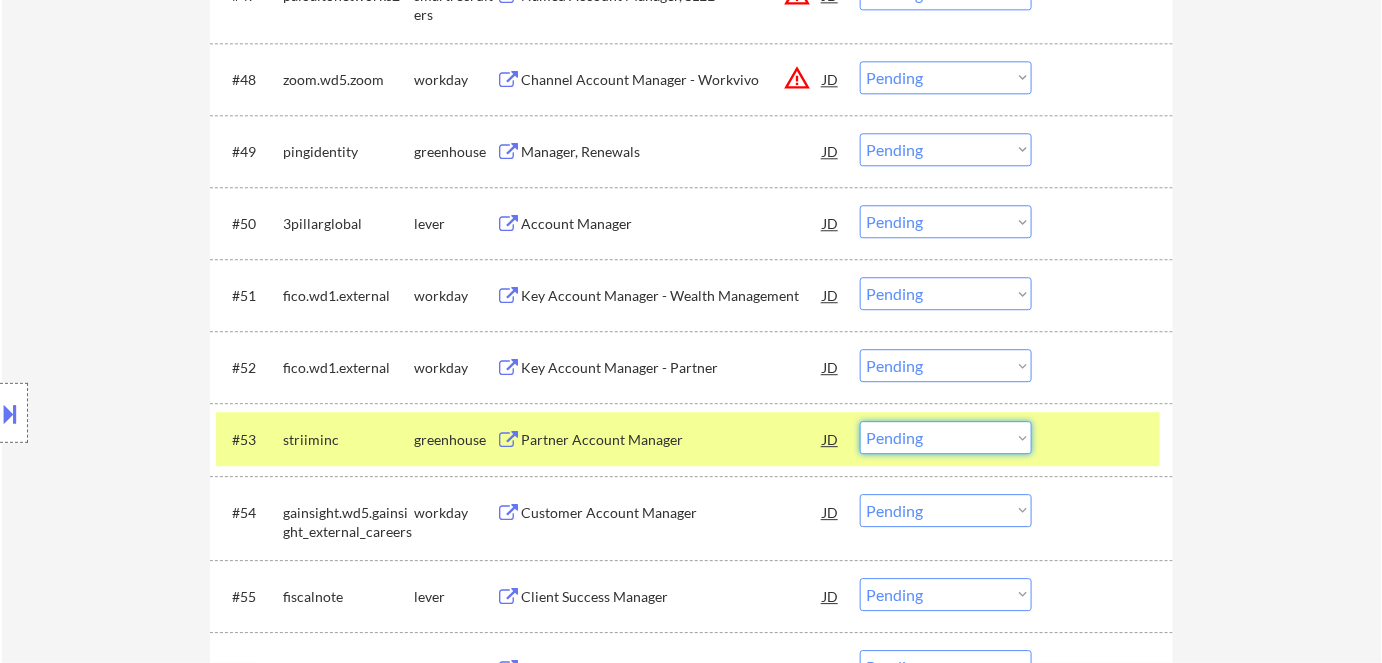 drag, startPoint x: 883, startPoint y: 445, endPoint x: 904, endPoint y: 457, distance: 24.186773 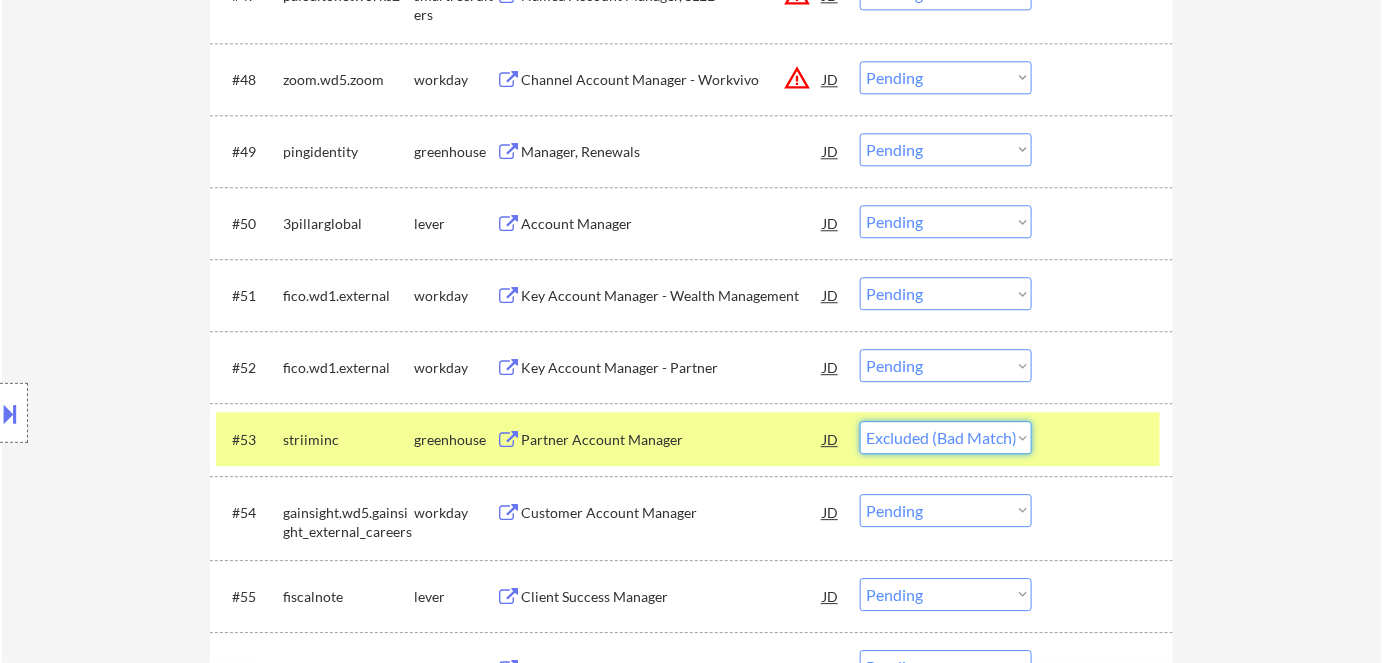 click on "Choose an option... Pending Applied Excluded (Questions) Excluded (Expired) Excluded (Location) Excluded (Bad Match) Excluded (Blocklist) Excluded (Salary) Excluded (Other)" at bounding box center [946, 437] 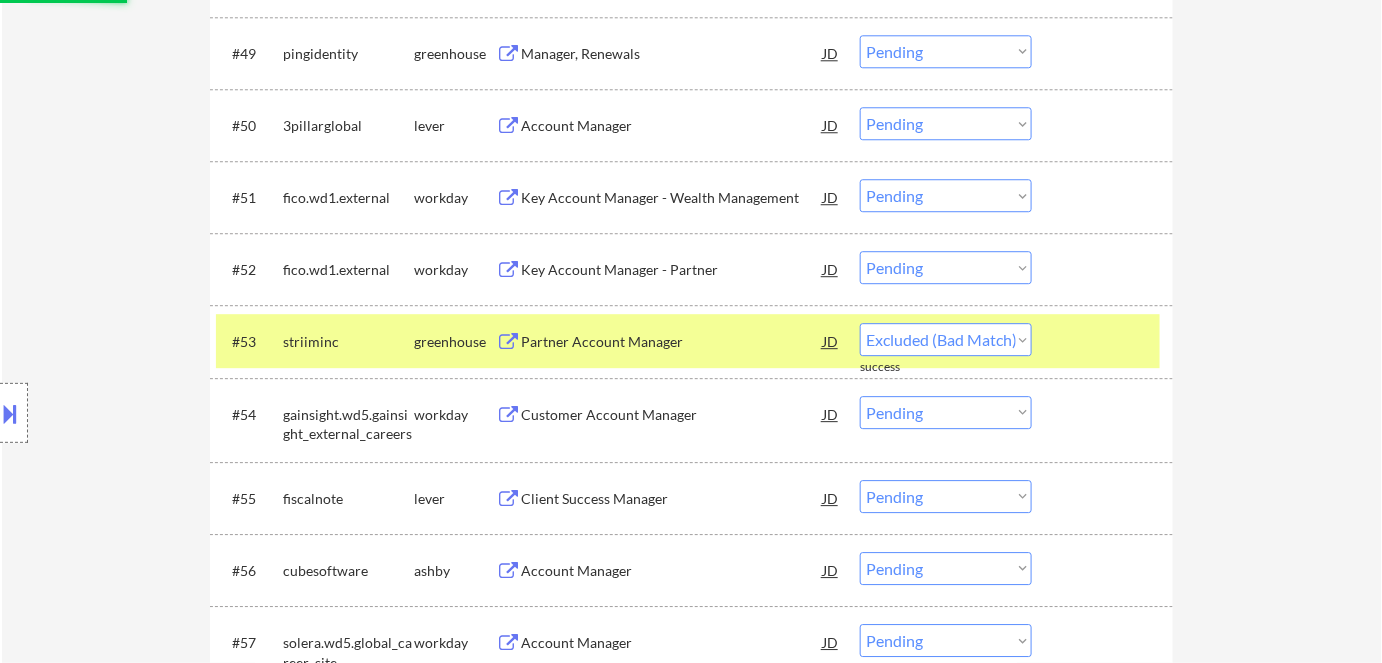 scroll, scrollTop: 4272, scrollLeft: 0, axis: vertical 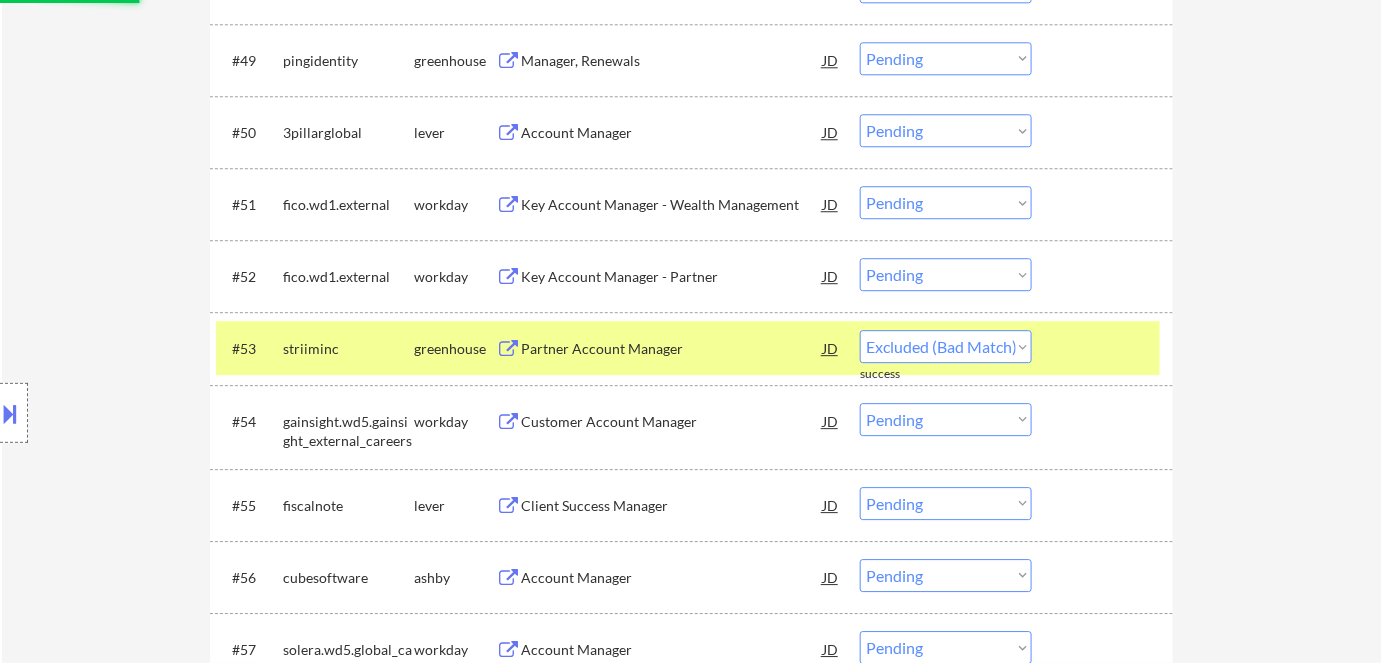select on ""pending"" 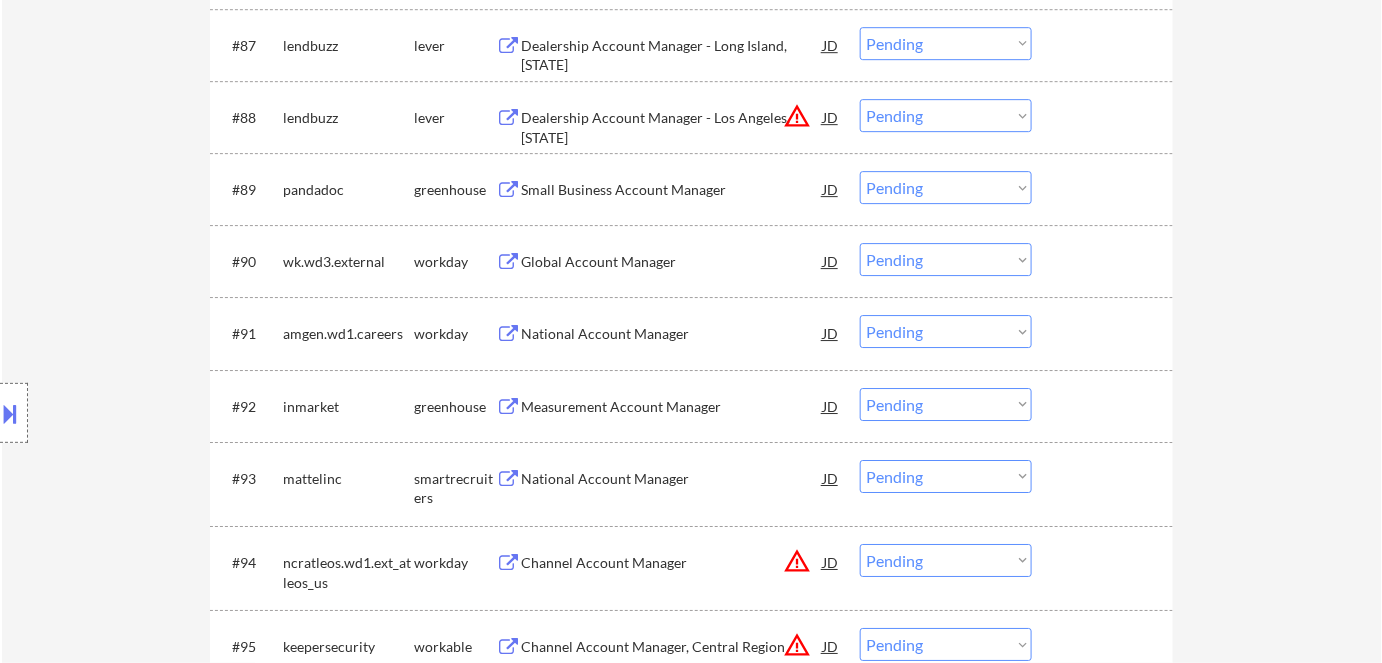 scroll, scrollTop: 7727, scrollLeft: 0, axis: vertical 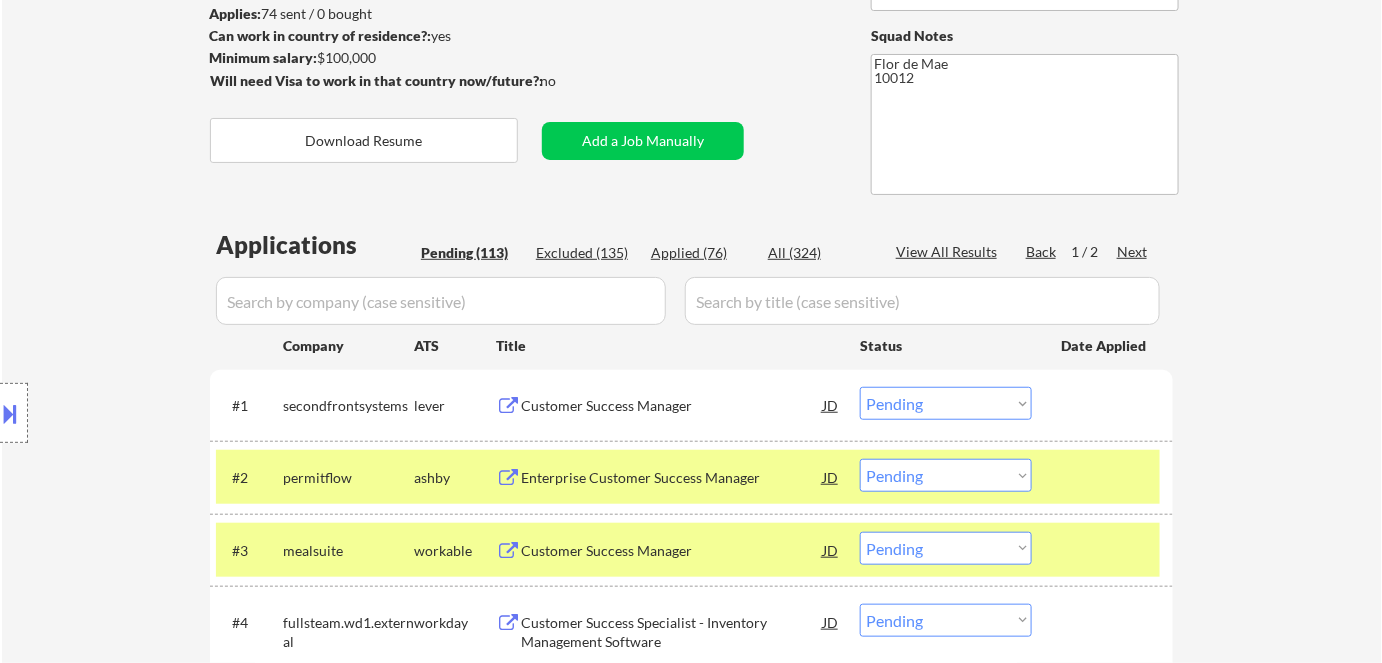 click on "Next" at bounding box center [1133, 252] 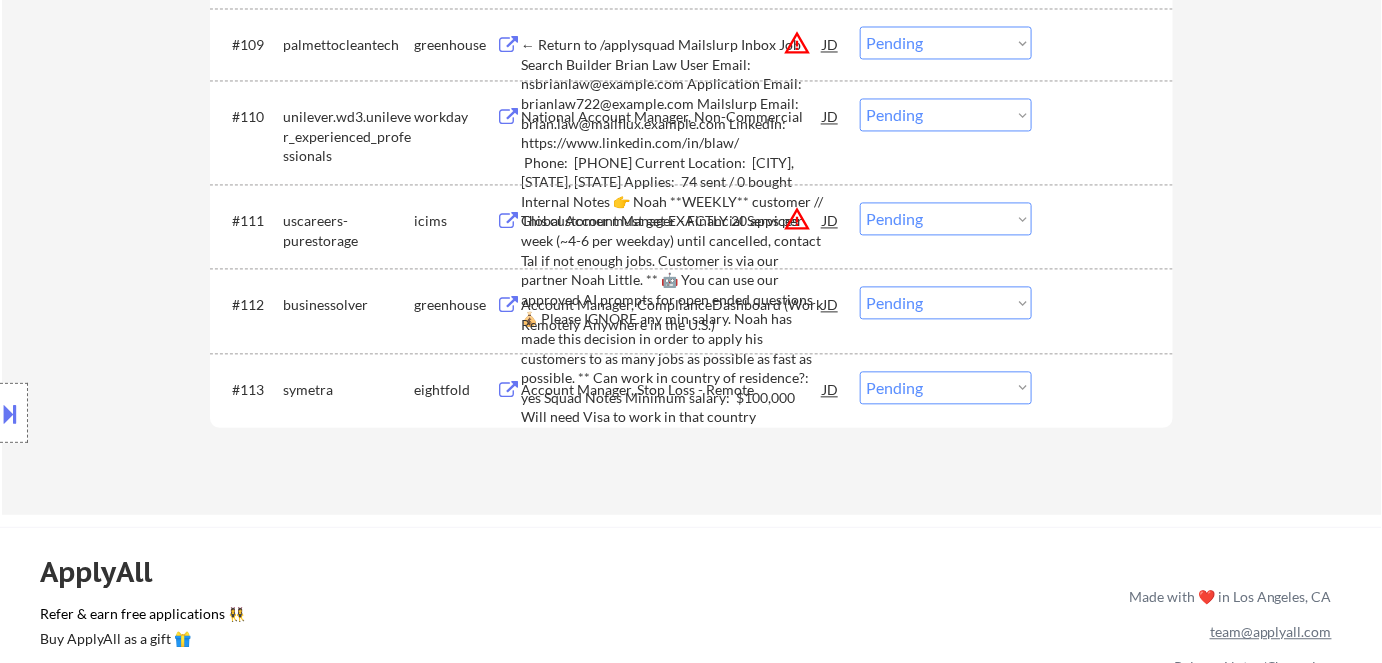 scroll, scrollTop: 1272, scrollLeft: 0, axis: vertical 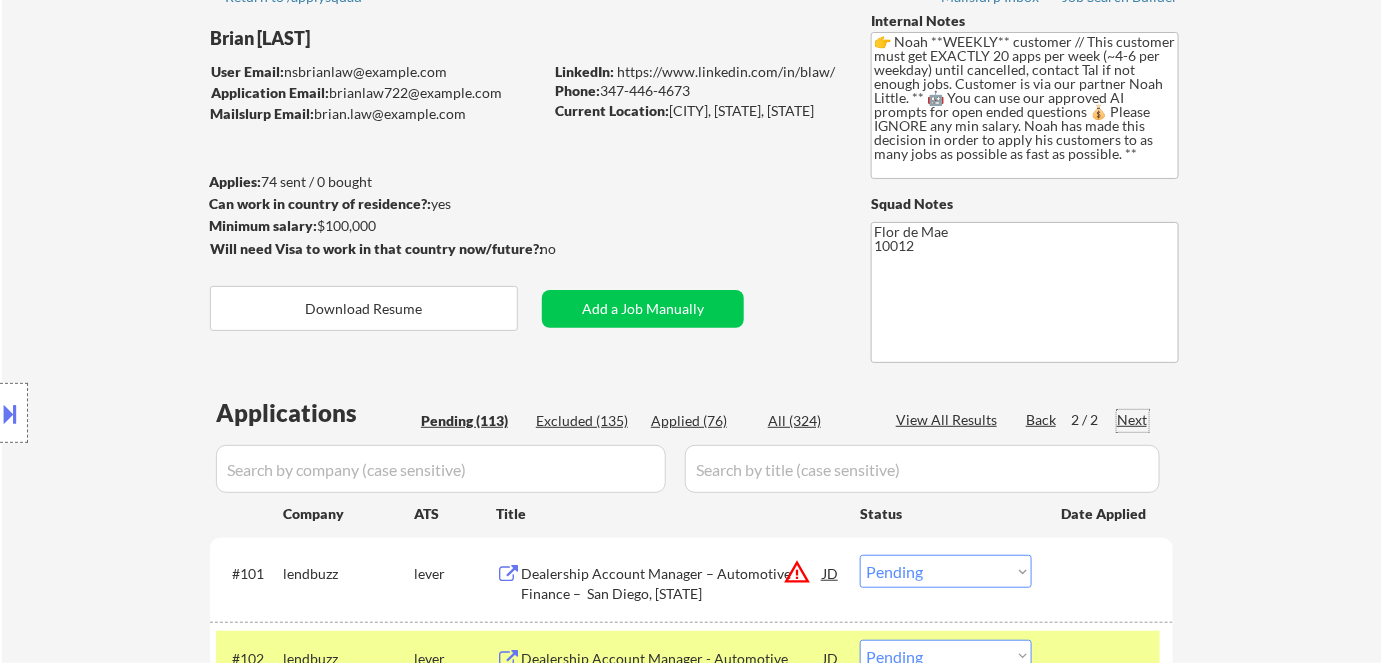 click on "Back" at bounding box center [1042, 420] 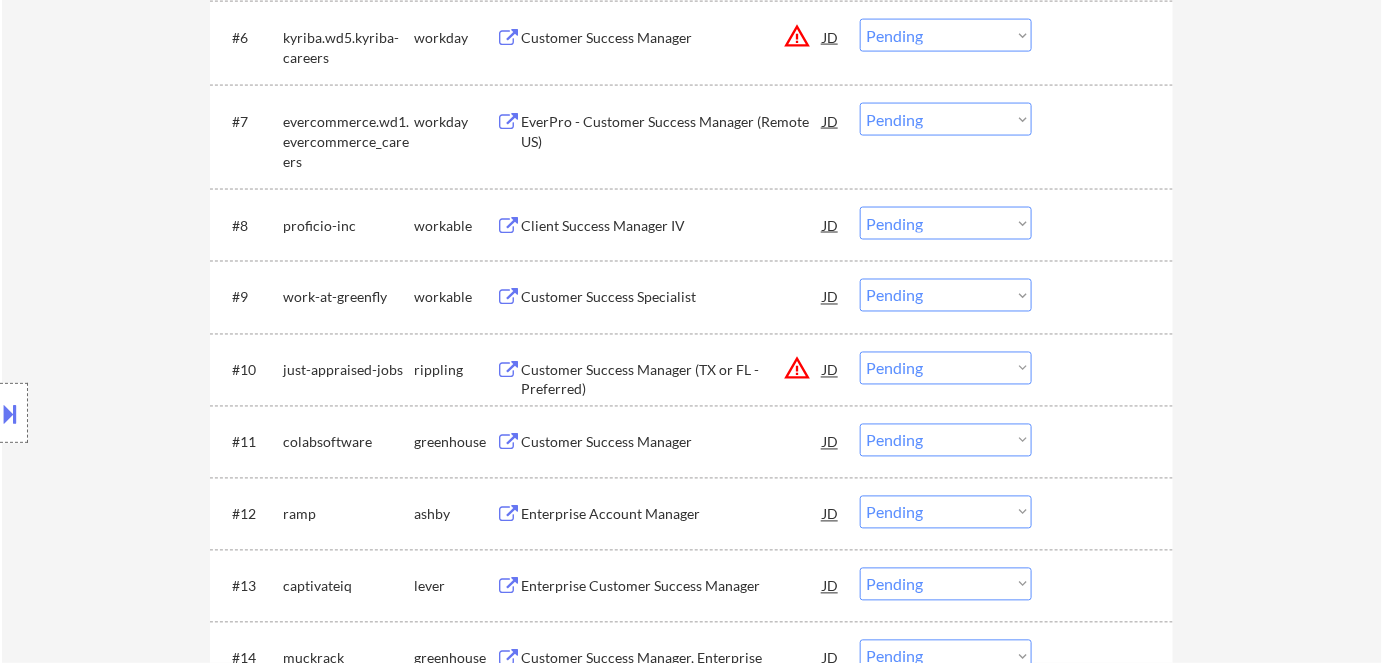 scroll, scrollTop: 922, scrollLeft: 0, axis: vertical 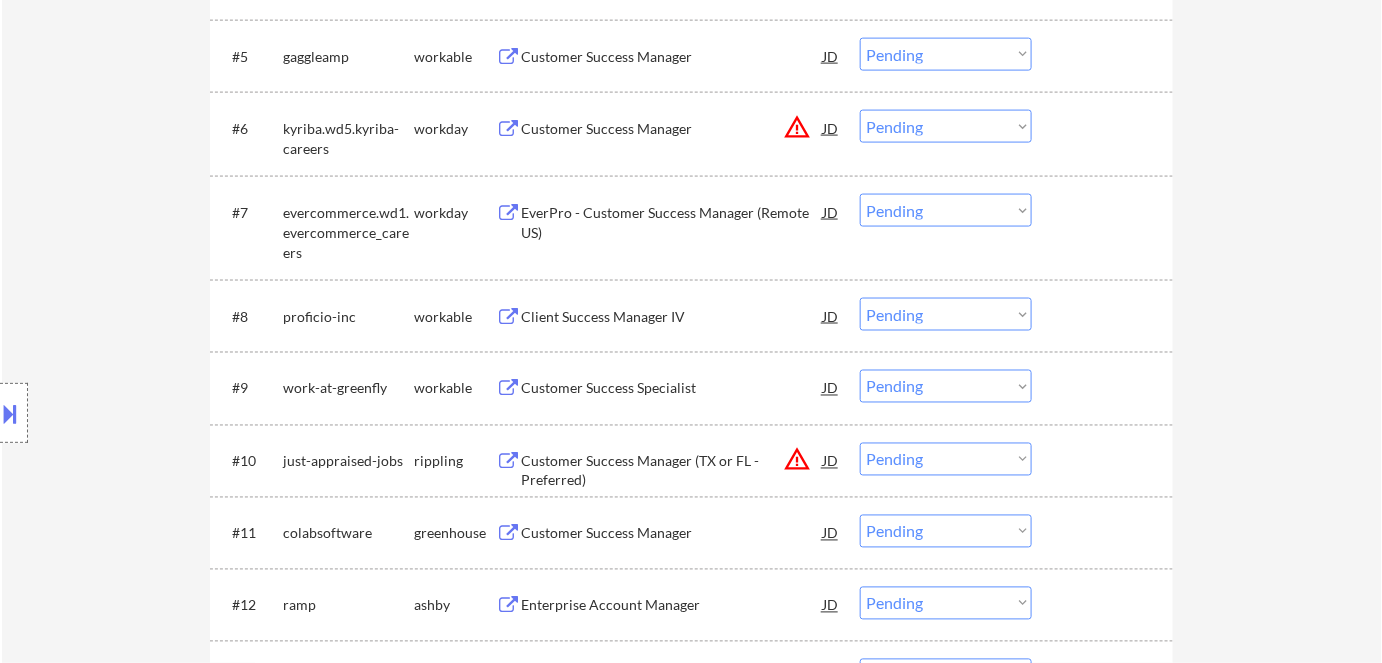click on "EverPro - Customer Success Manager (Remote US)" at bounding box center [672, 222] 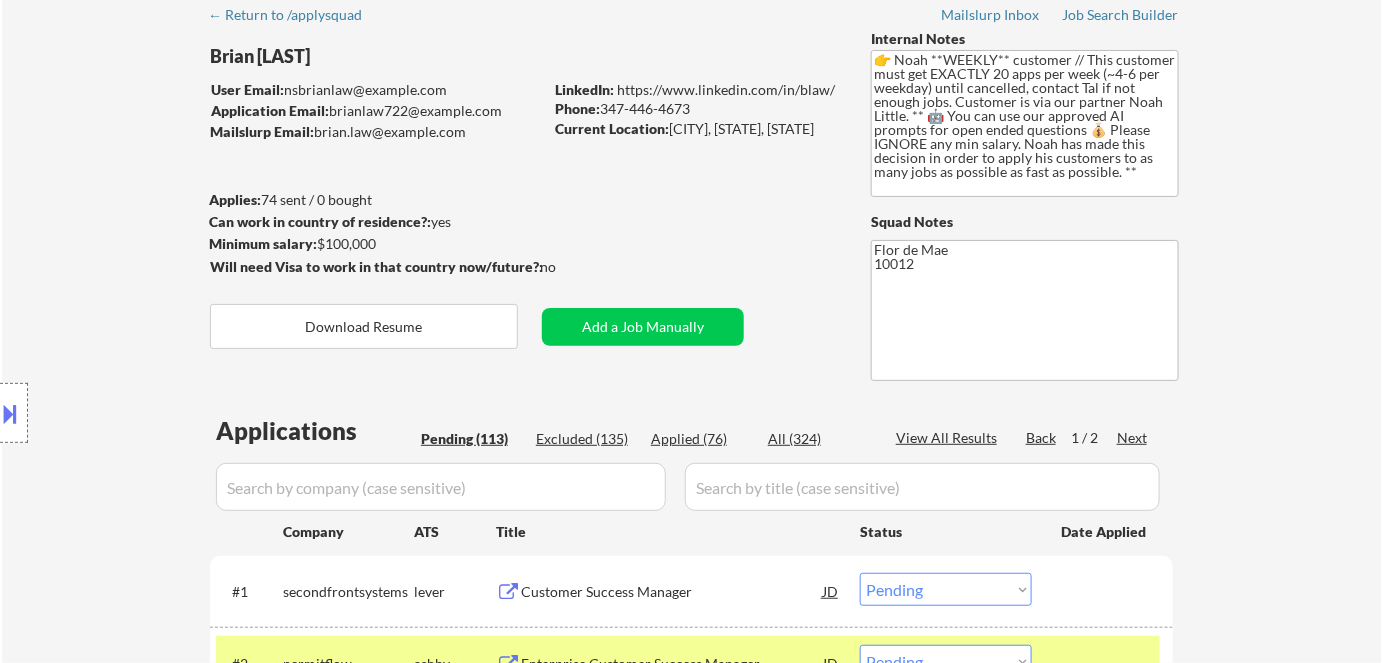 scroll, scrollTop: 90, scrollLeft: 0, axis: vertical 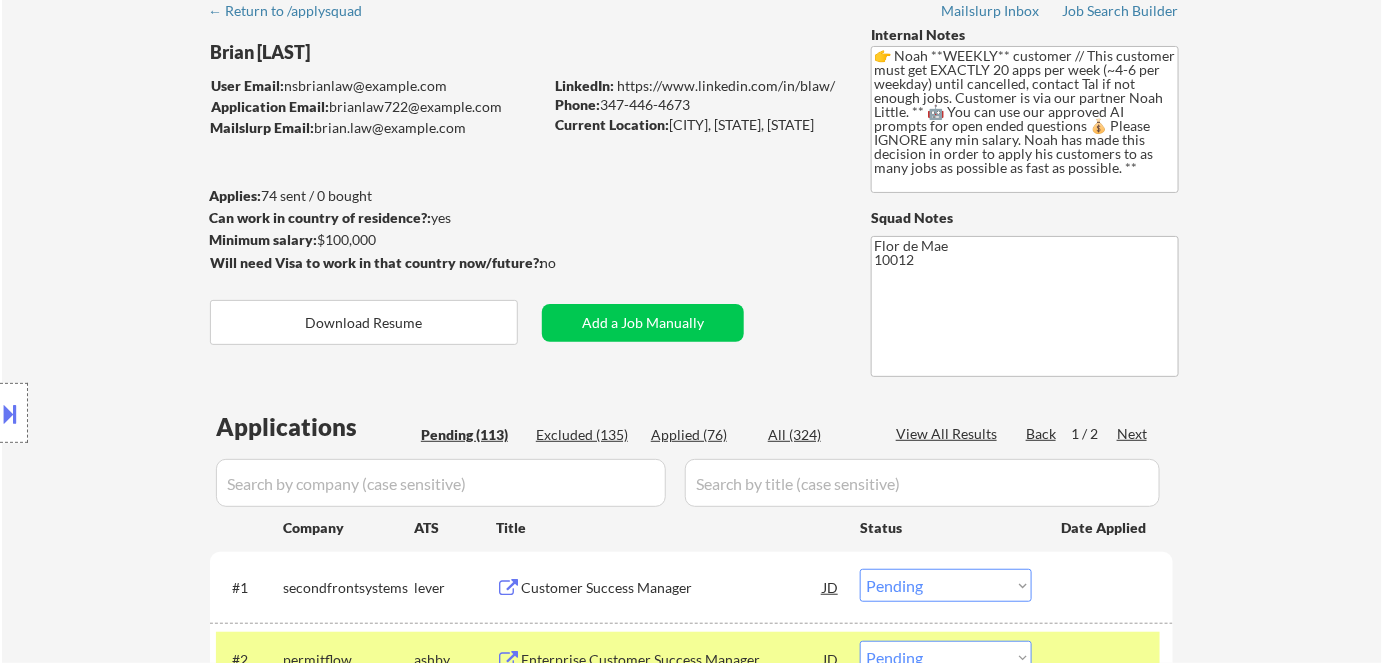 click on "Applied (76)" at bounding box center [701, 435] 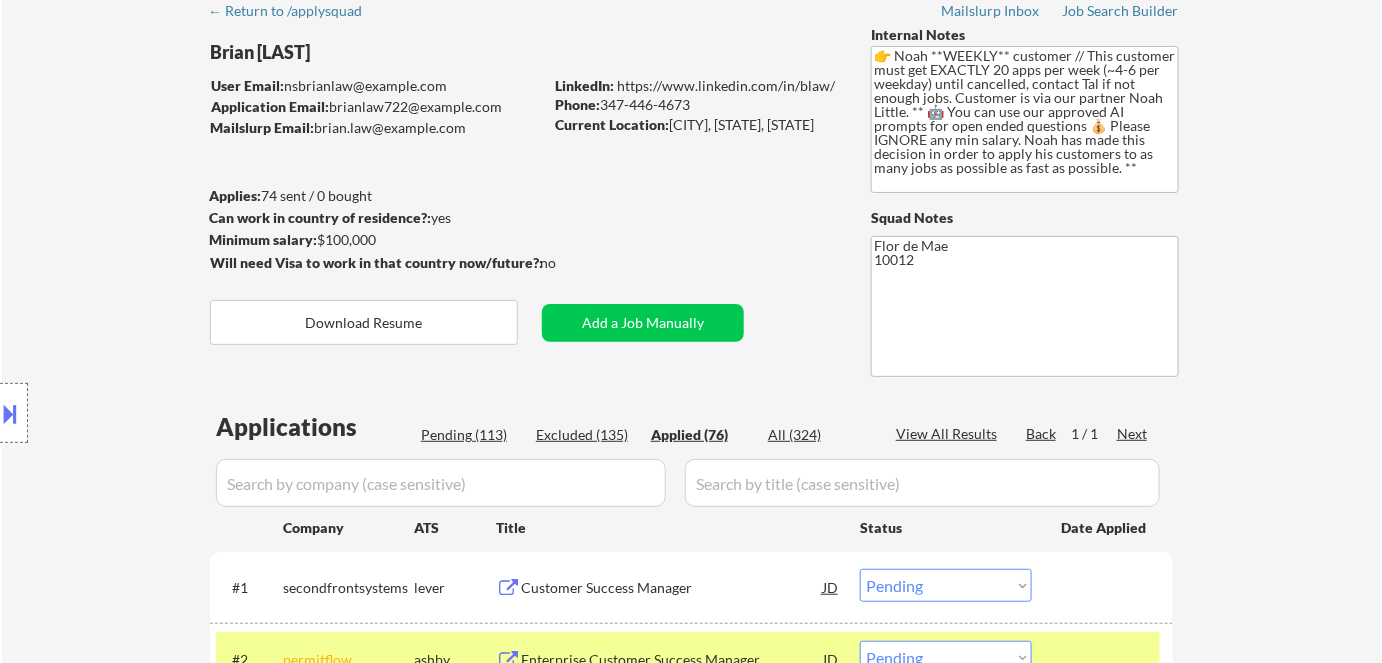 select on ""applied"" 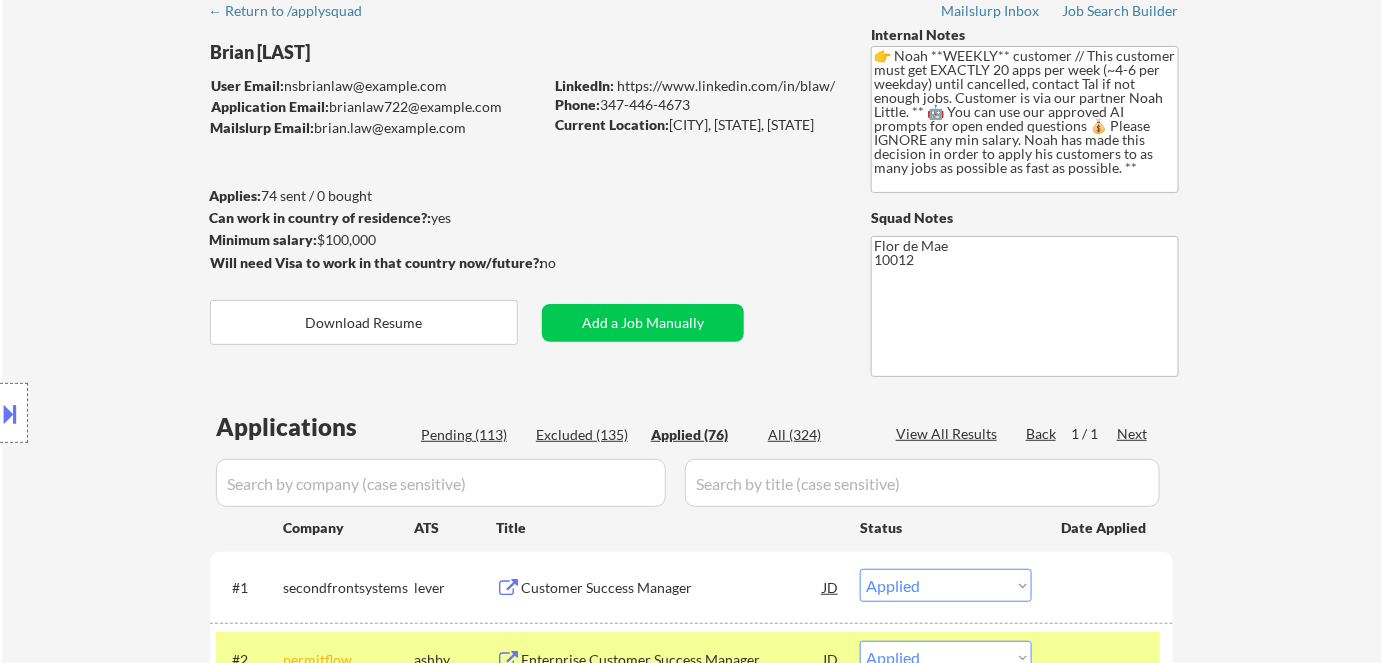 select on ""applied"" 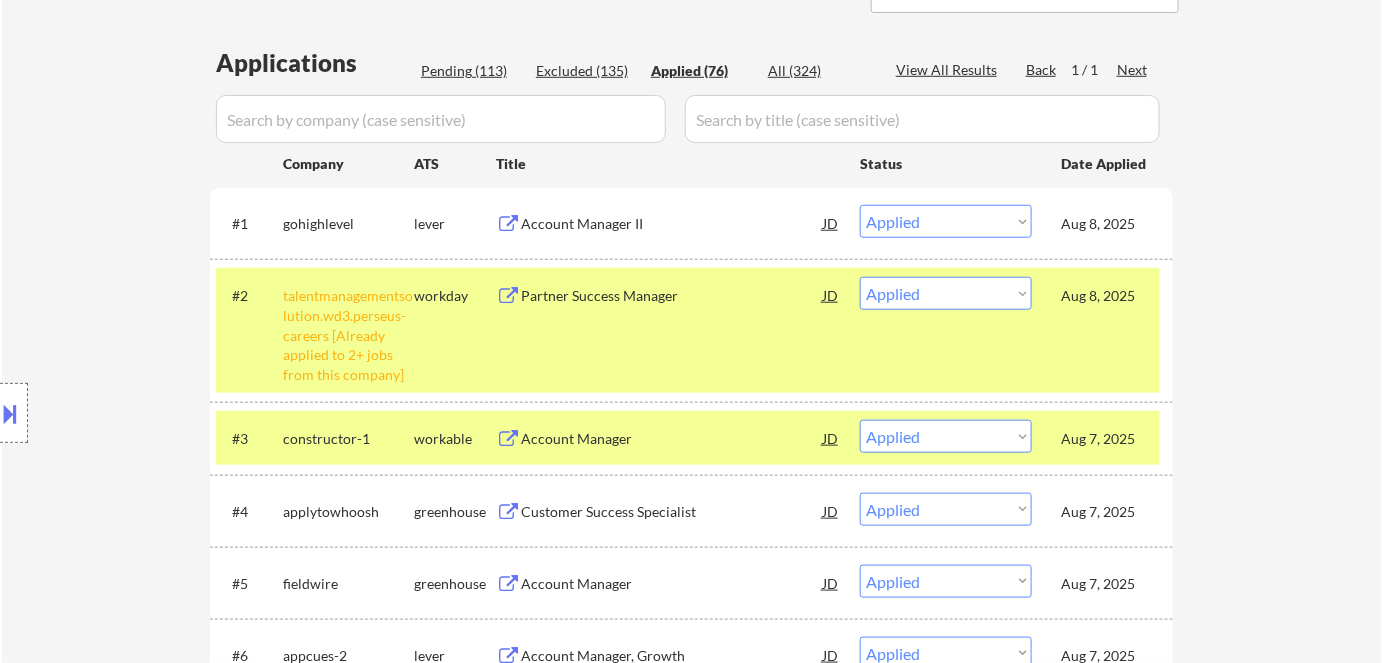 scroll, scrollTop: 0, scrollLeft: 0, axis: both 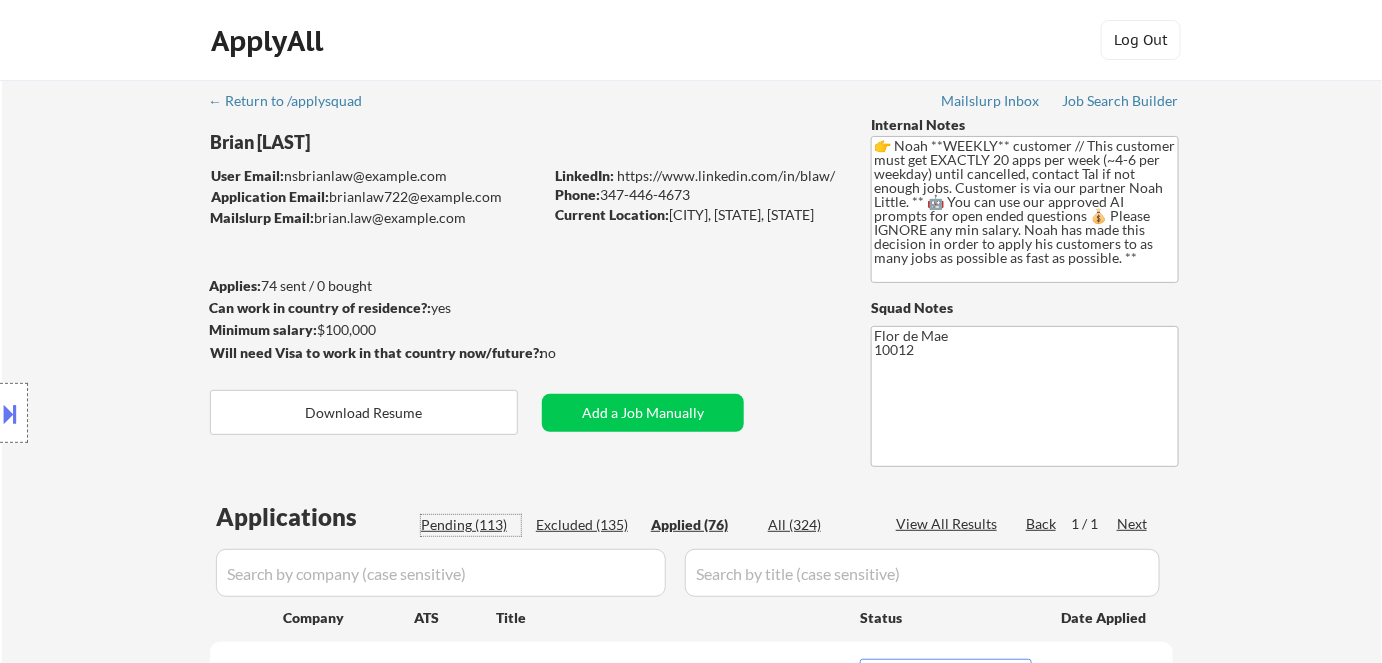 click on "Pending (113)" at bounding box center (471, 525) 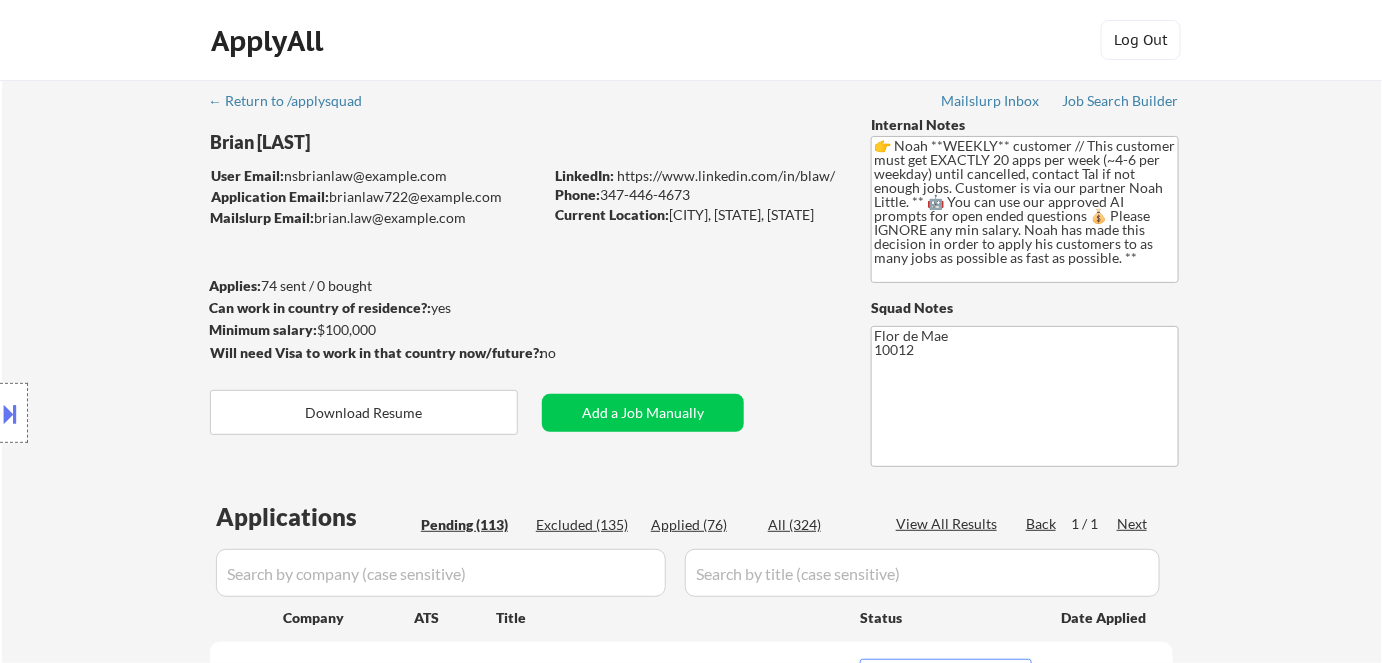 select on ""pending"" 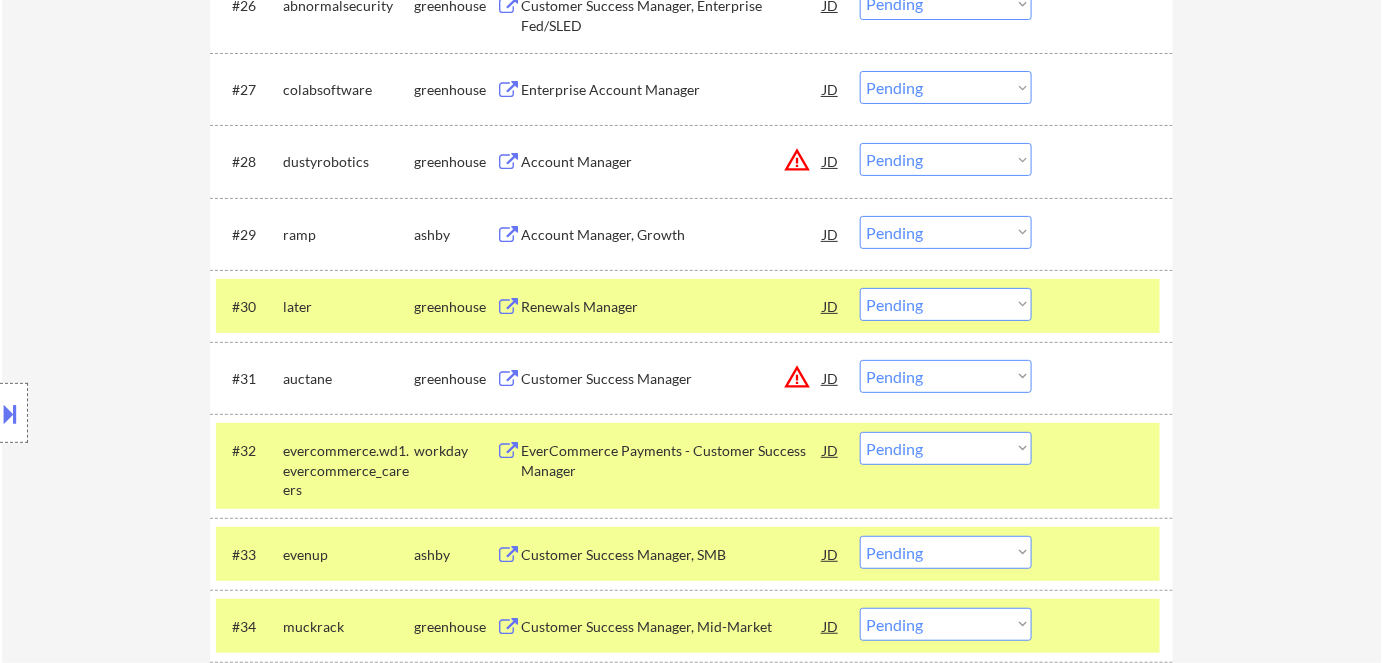 scroll, scrollTop: 2636, scrollLeft: 0, axis: vertical 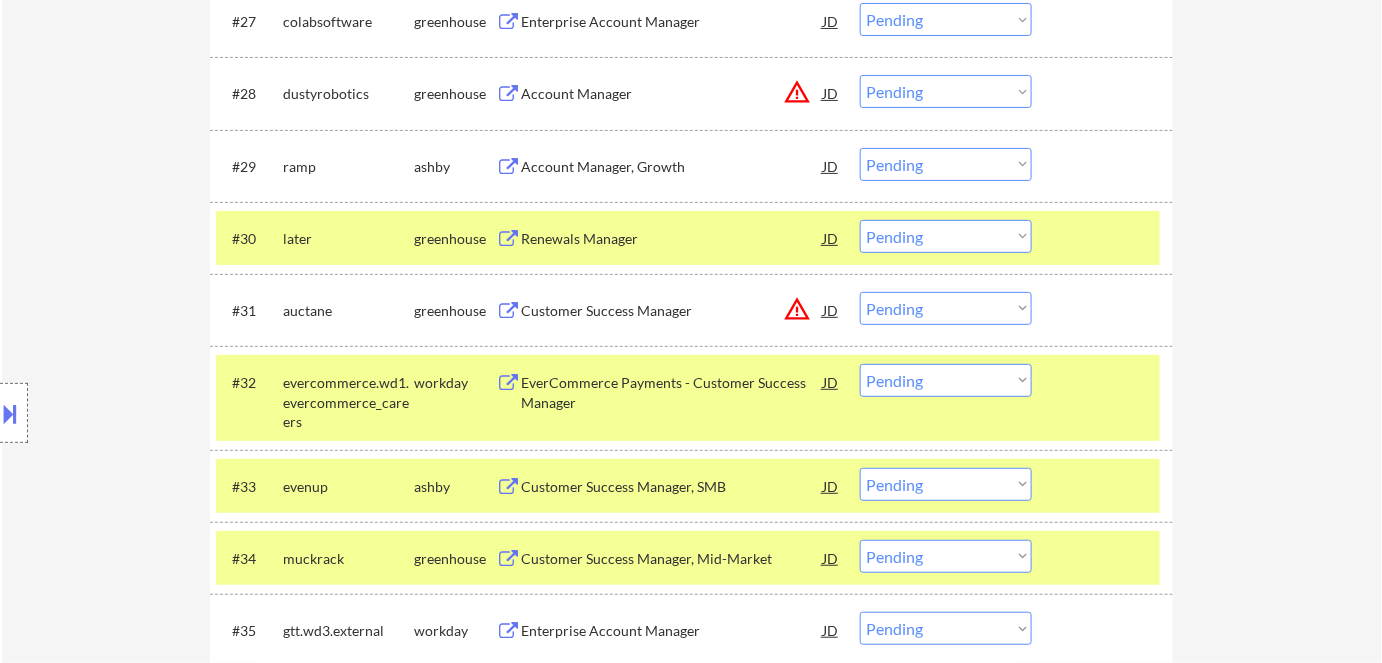 click on "Choose an option... Pending Applied Excluded (Questions) Excluded (Expired) Excluded (Location) Excluded (Bad Match) Excluded (Blocklist) Excluded (Salary) Excluded (Other)" at bounding box center [946, 380] 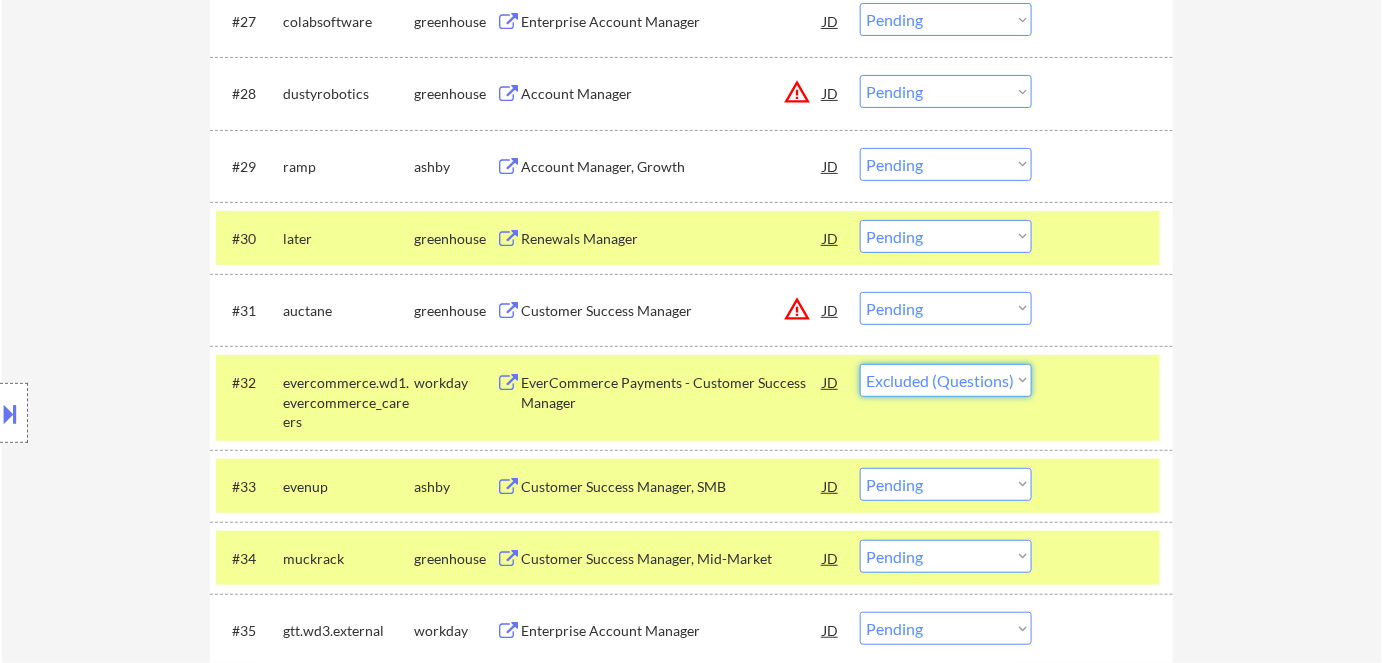 click on "Choose an option... Pending Applied Excluded (Questions) Excluded (Expired) Excluded (Location) Excluded (Bad Match) Excluded (Blocklist) Excluded (Salary) Excluded (Other)" at bounding box center (946, 380) 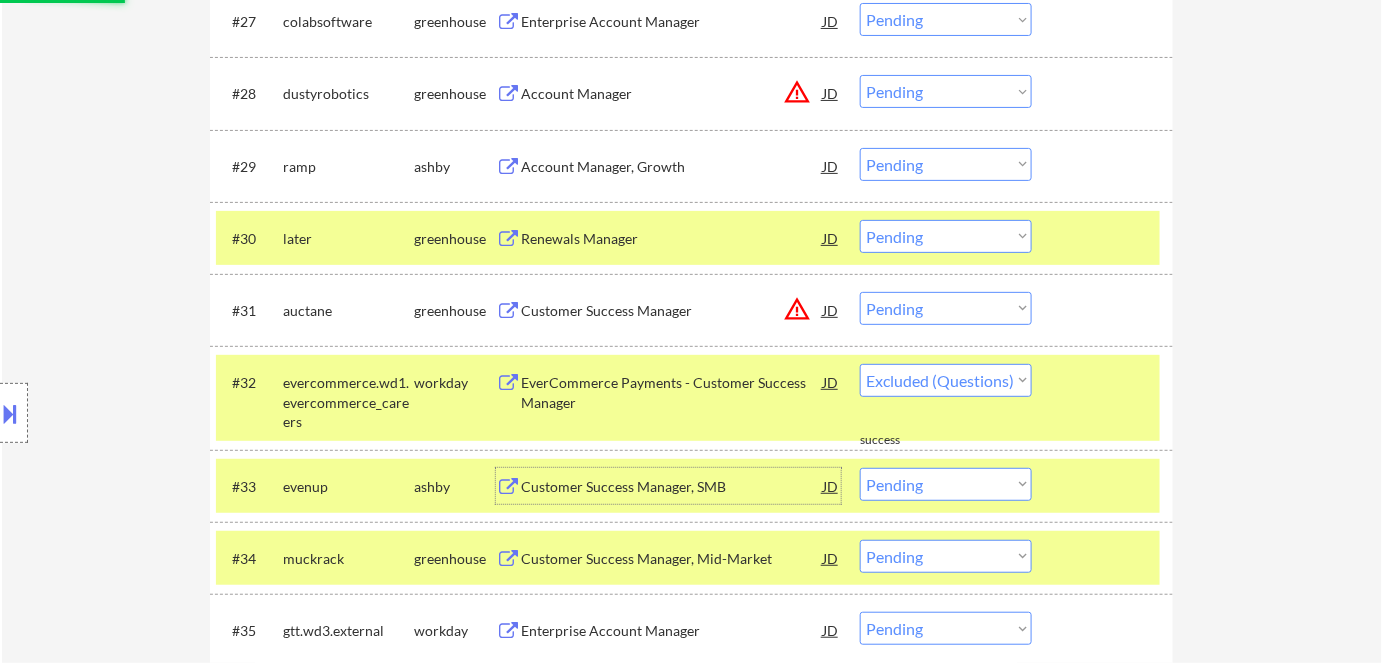 click on "Customer Success Manager, SMB" at bounding box center (672, 487) 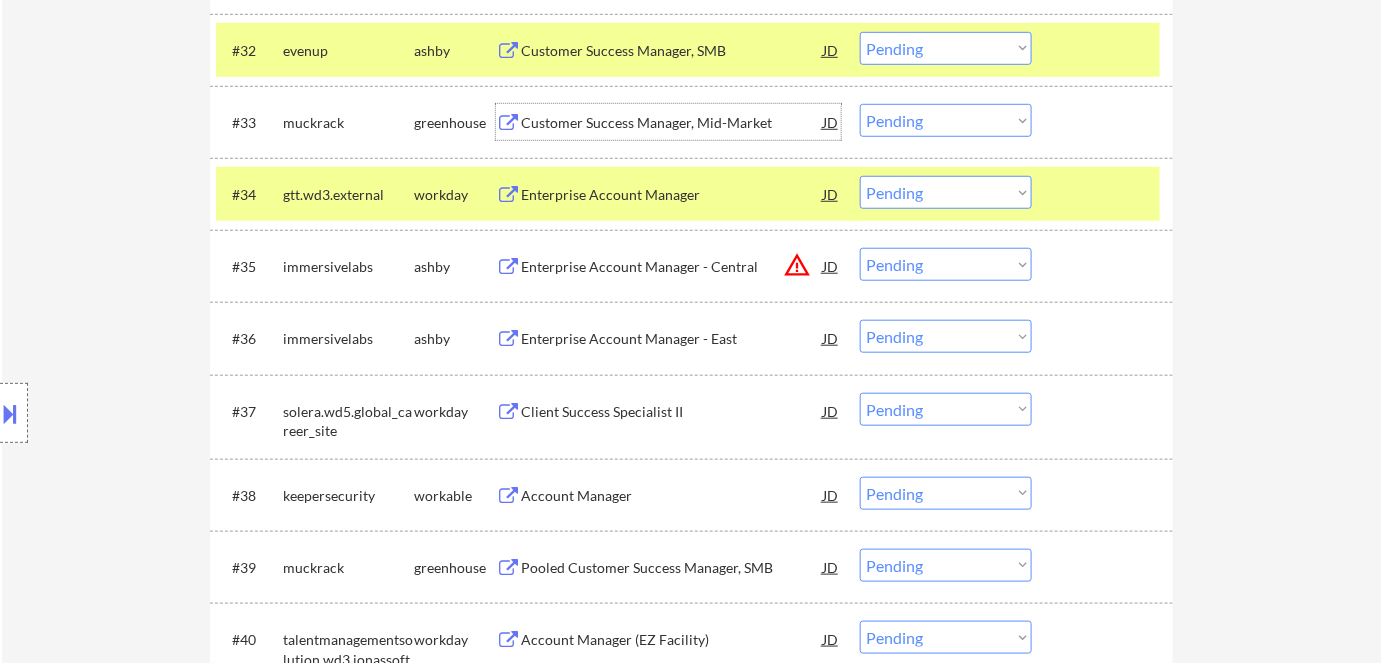 scroll, scrollTop: 3000, scrollLeft: 0, axis: vertical 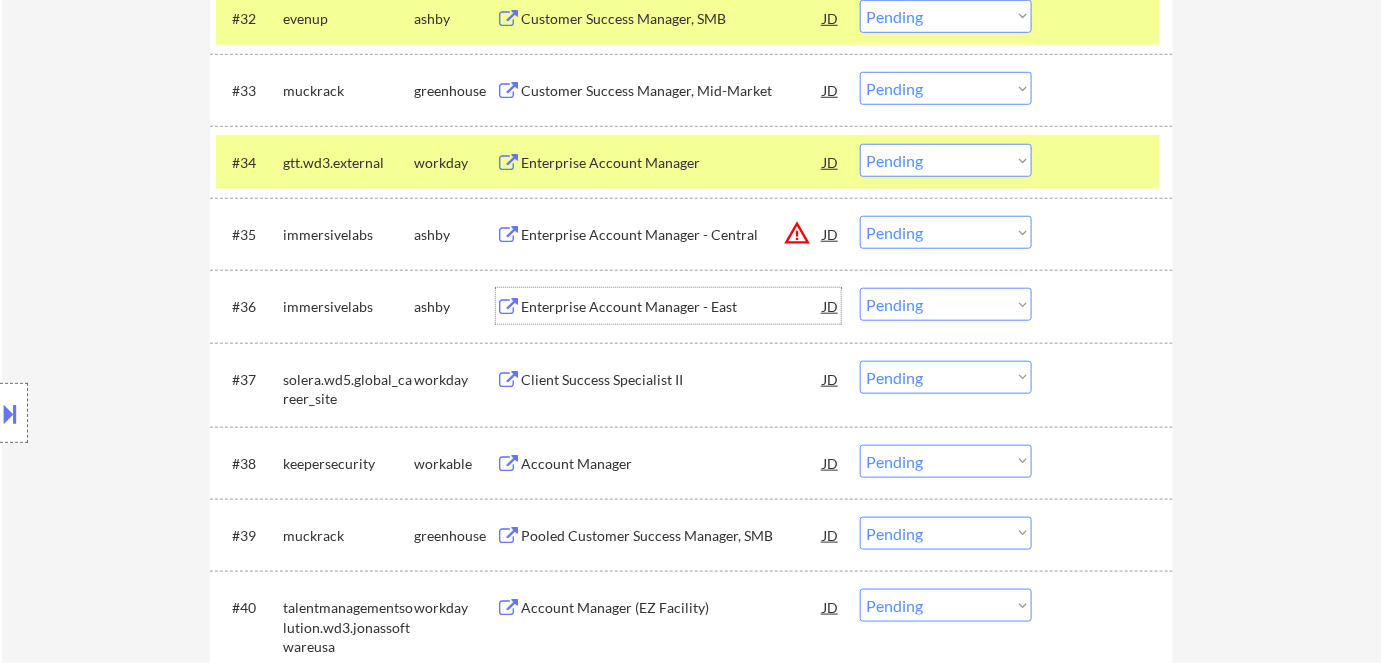 click on "Enterprise Account Manager - East" at bounding box center [672, 306] 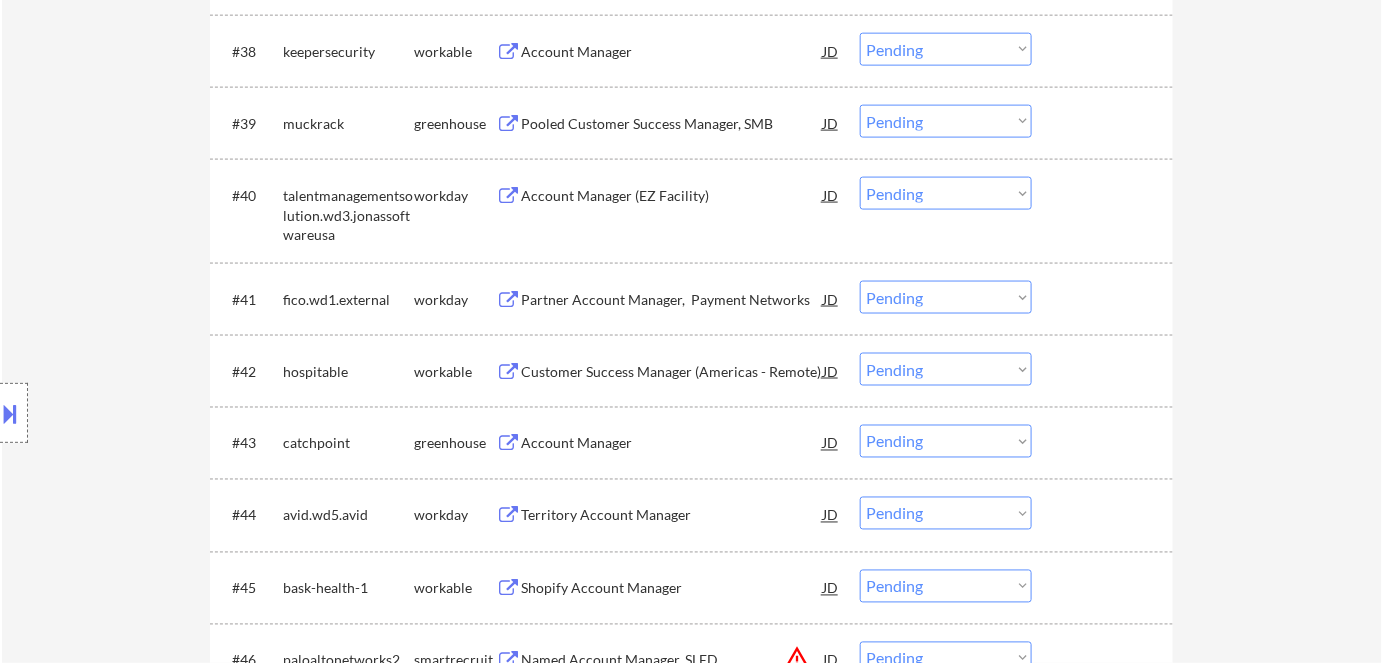 scroll, scrollTop: 3454, scrollLeft: 0, axis: vertical 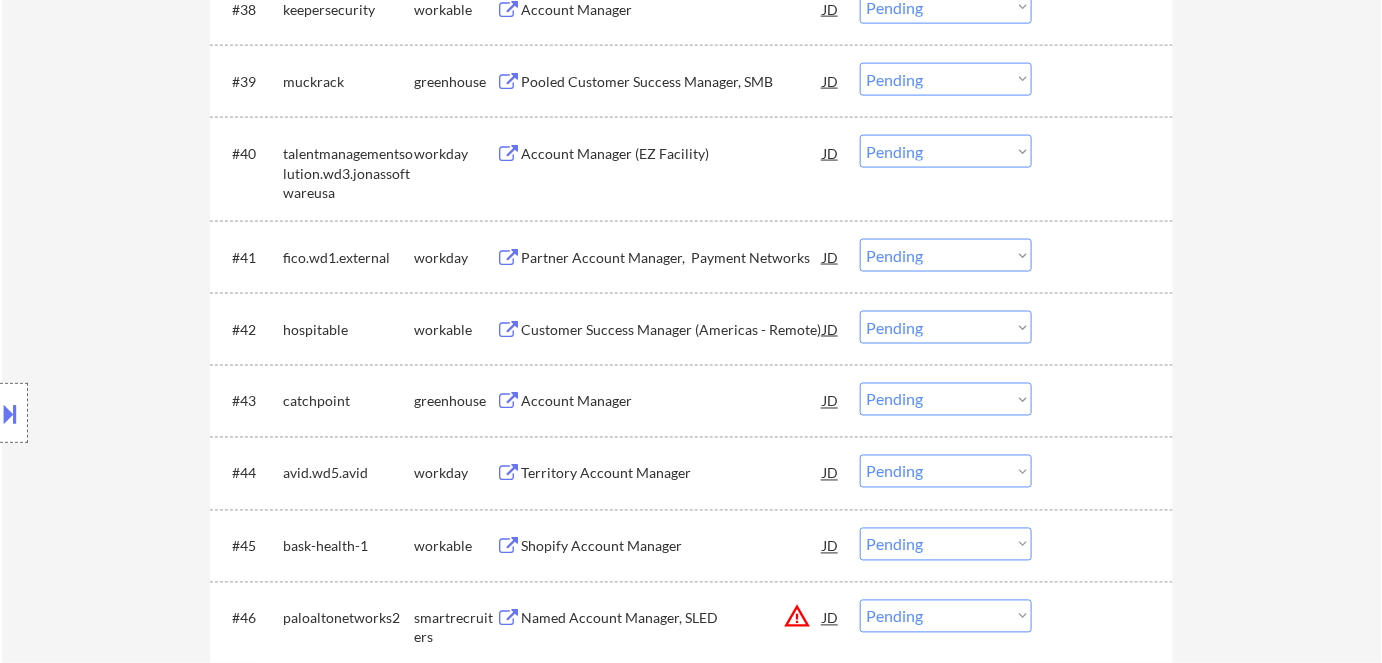 click on "Customer Success Manager (Americas - Remote)" at bounding box center [672, 330] 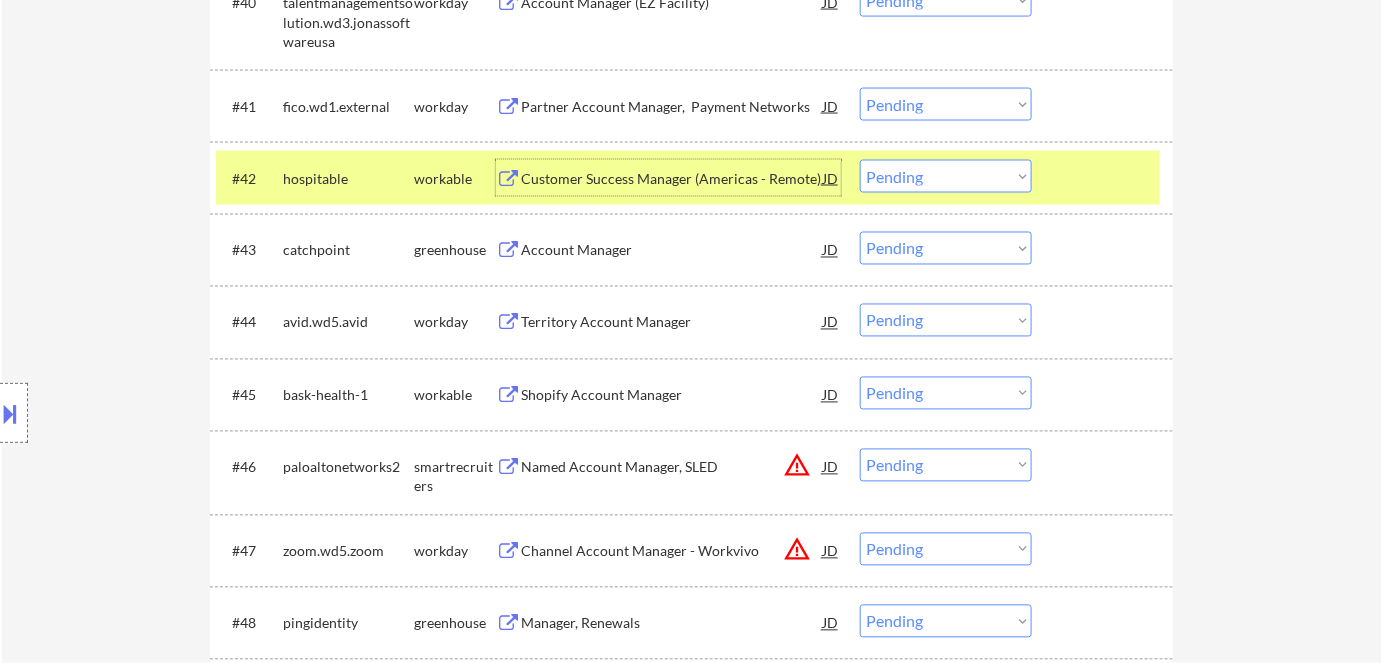 scroll, scrollTop: 3636, scrollLeft: 0, axis: vertical 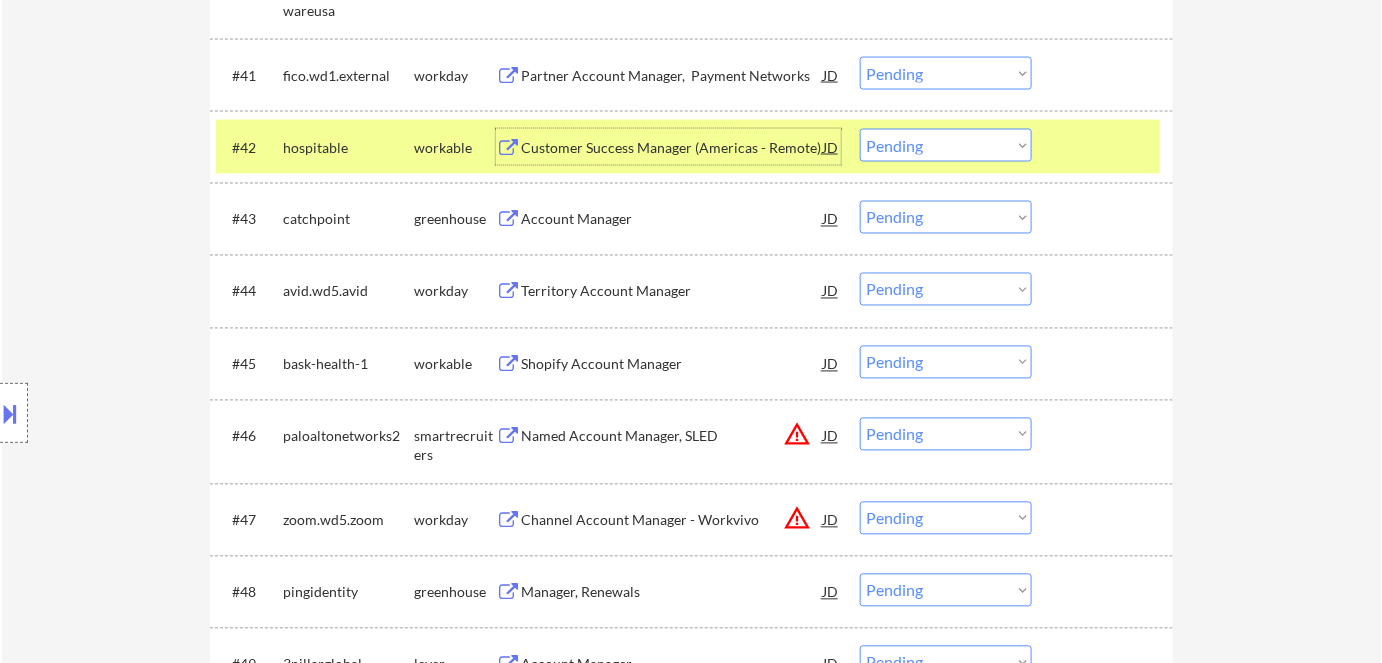 click on "Account Manager" at bounding box center (672, 220) 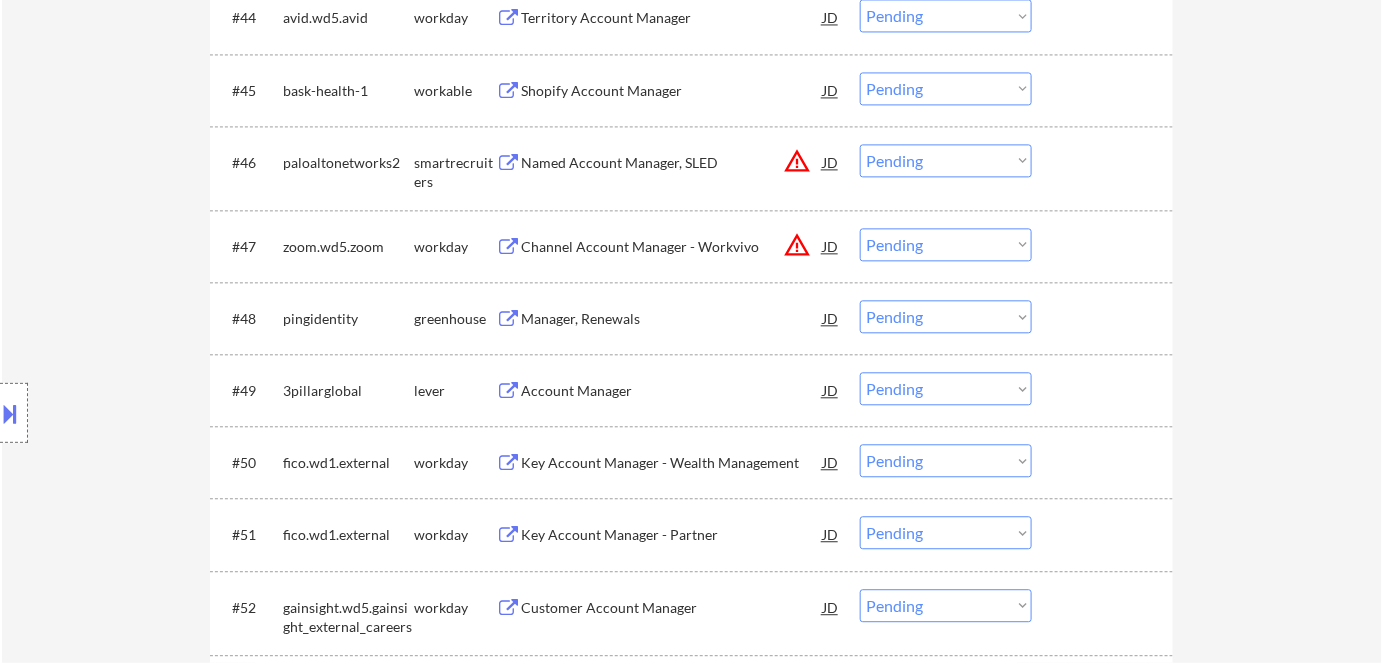scroll, scrollTop: 4000, scrollLeft: 0, axis: vertical 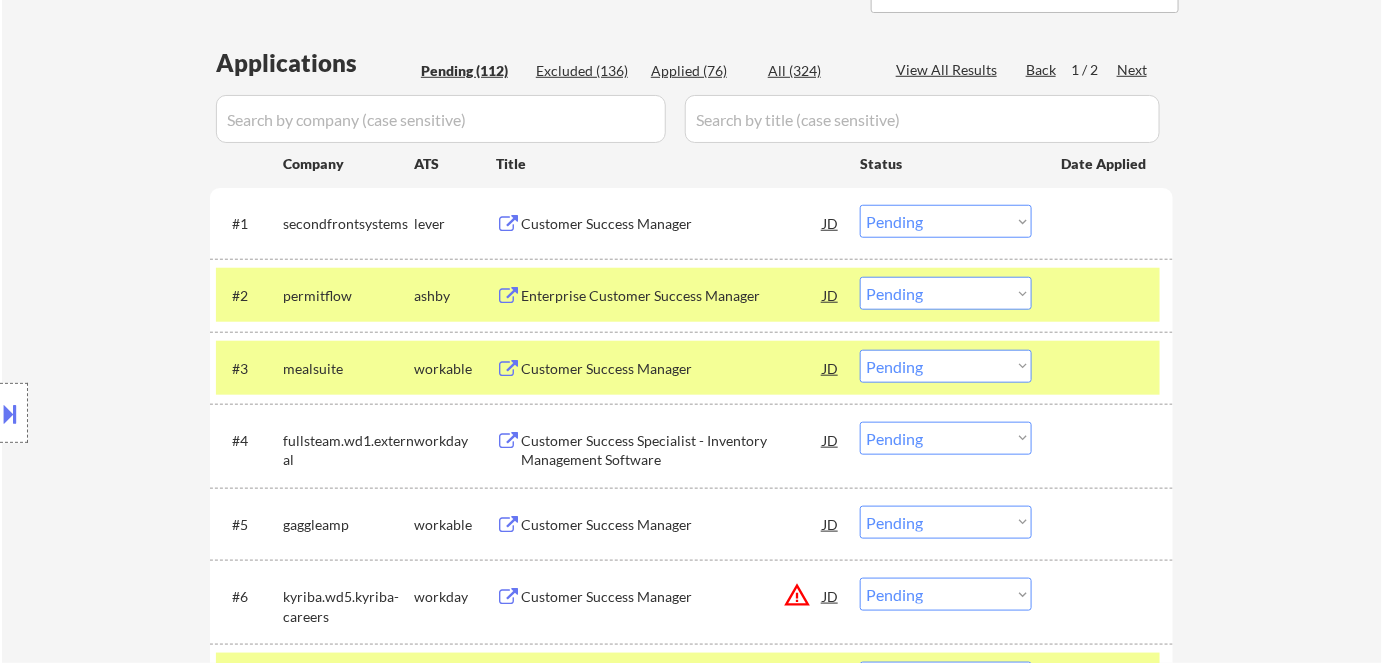 click on "Customer Success Specialist - Inventory Management Software" at bounding box center (672, 450) 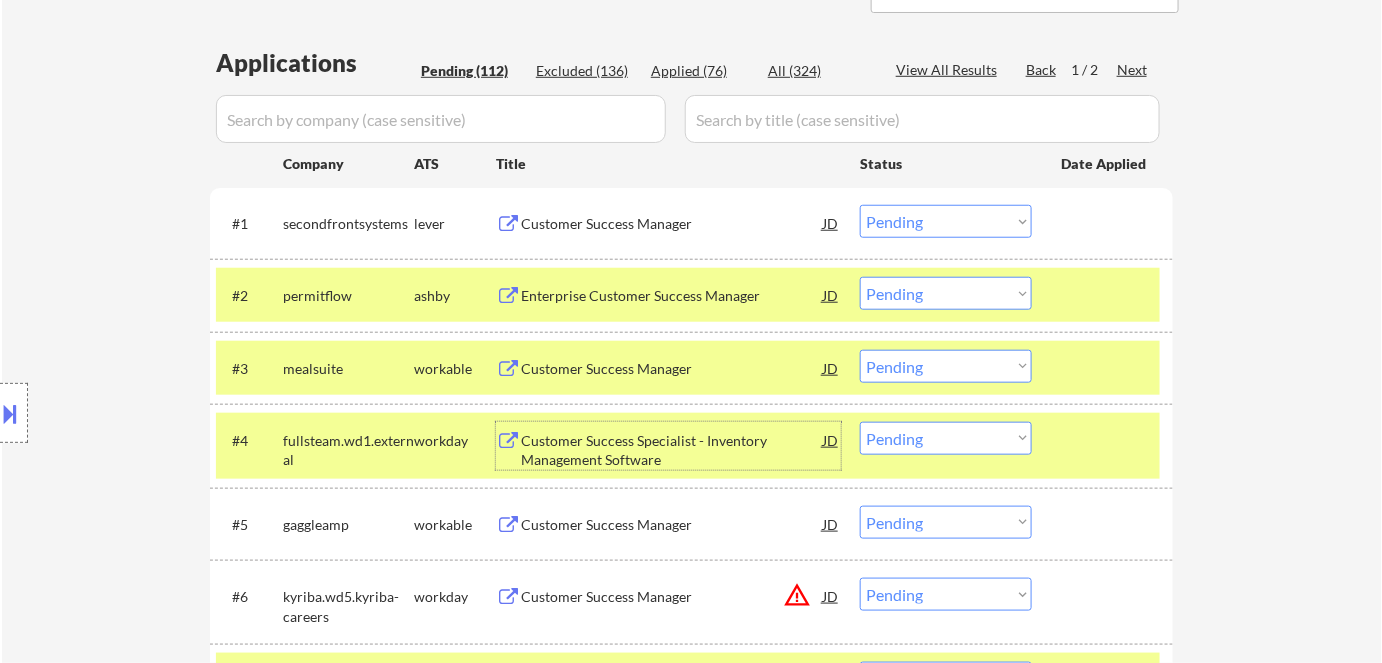 click on "Choose an option... Pending Applied Excluded (Questions) Excluded (Expired) Excluded (Location) Excluded (Bad Match) Excluded (Blocklist) Excluded (Salary) Excluded (Other)" at bounding box center (946, 438) 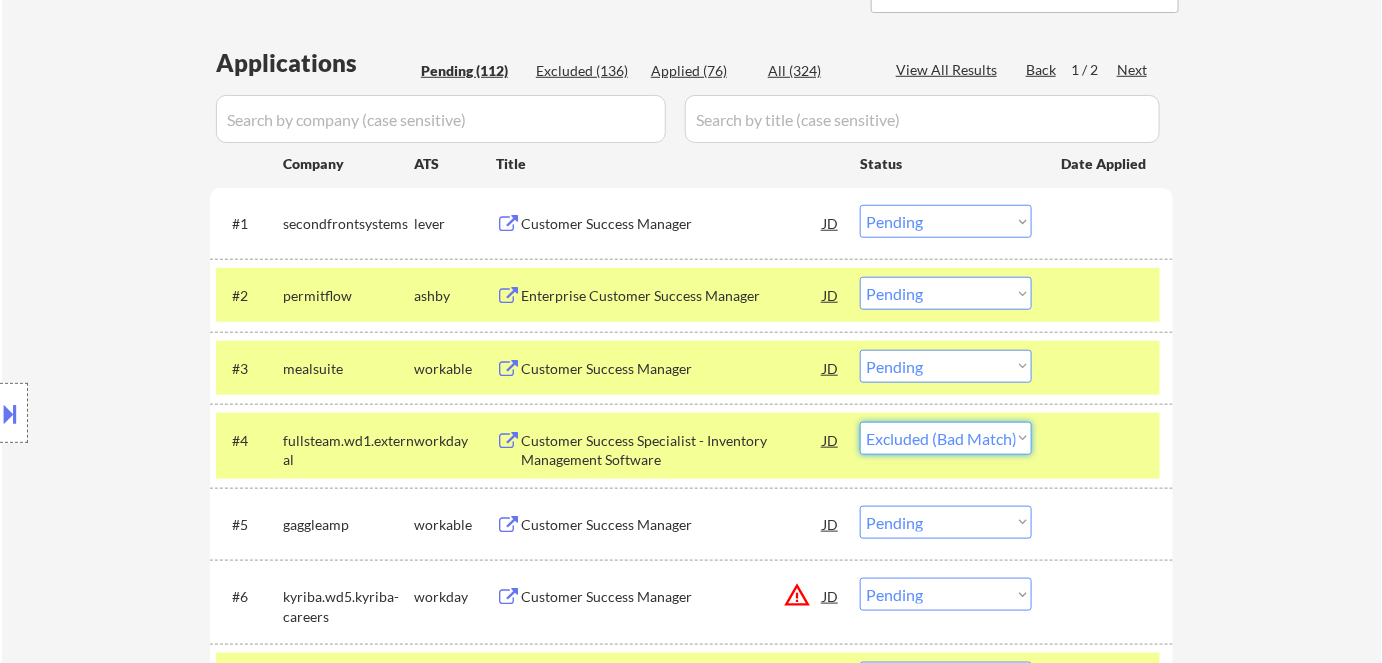 click on "Choose an option... Pending Applied Excluded (Questions) Excluded (Expired) Excluded (Location) Excluded (Bad Match) Excluded (Blocklist) Excluded (Salary) Excluded (Other)" at bounding box center [946, 438] 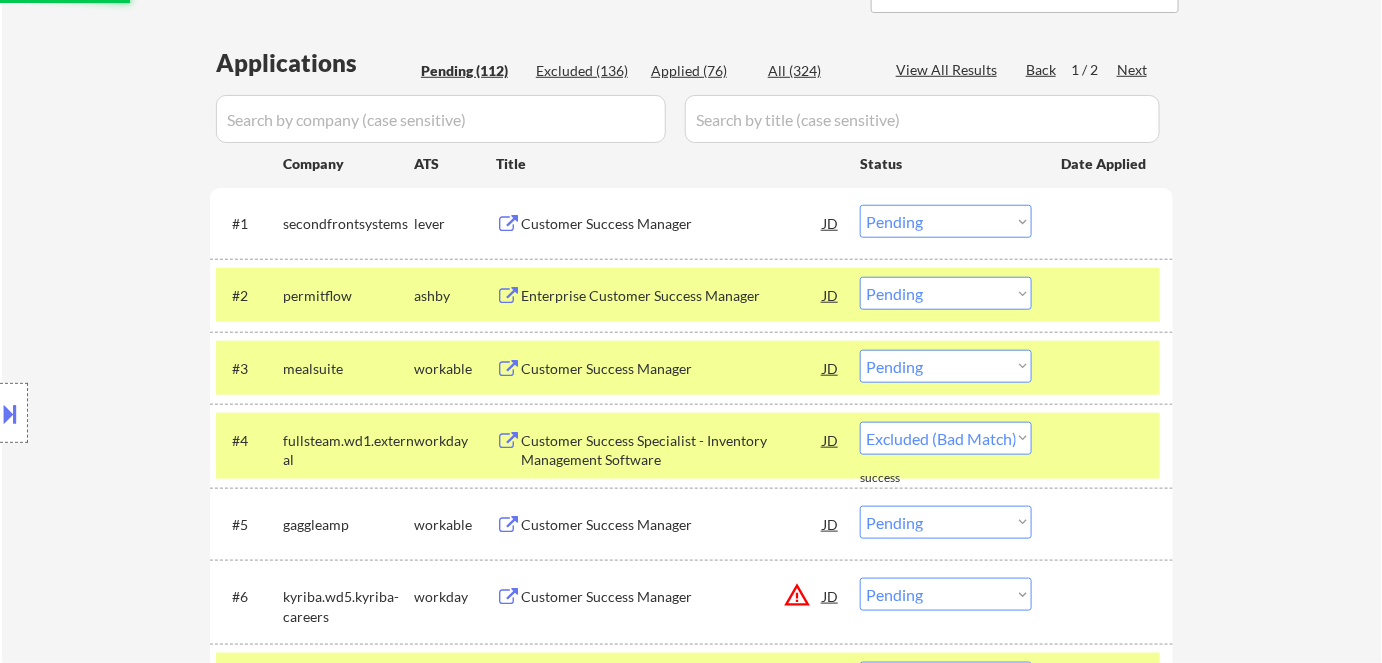 click on "Enterprise Customer Success Manager" at bounding box center [672, 296] 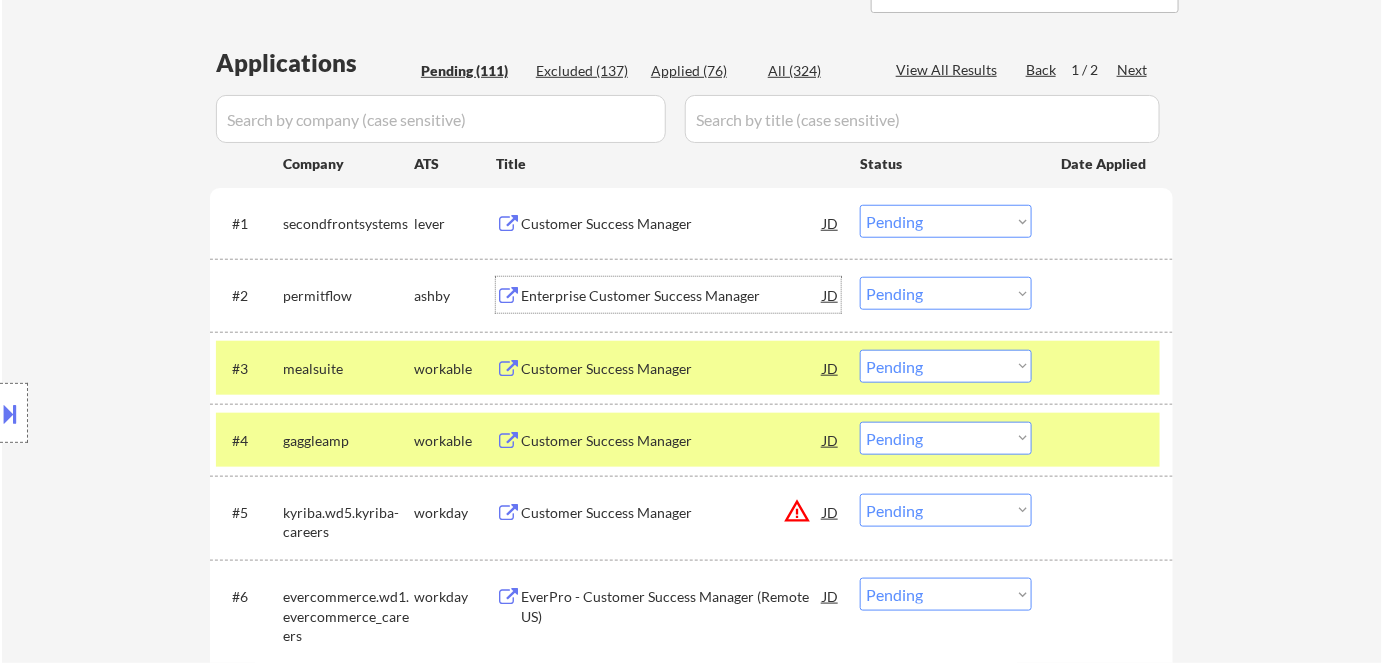 click on "Location Inclusions: remote" at bounding box center (179, 413) 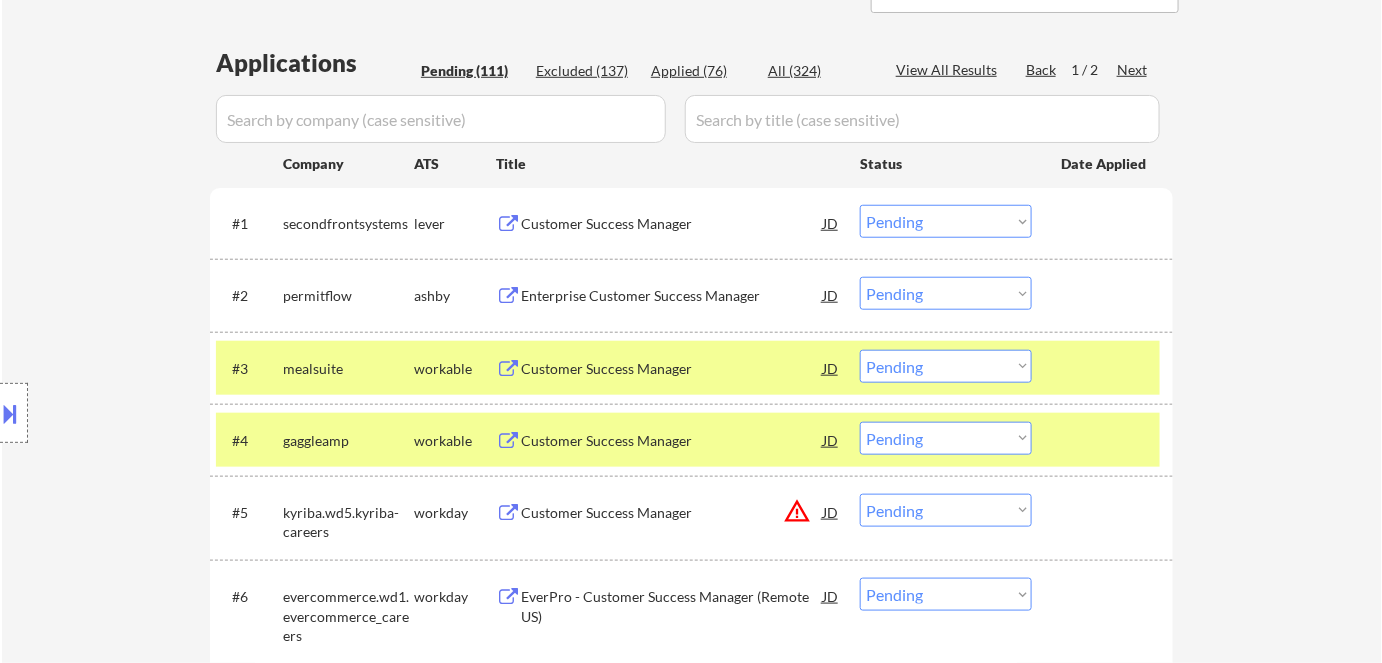 click at bounding box center [11, 413] 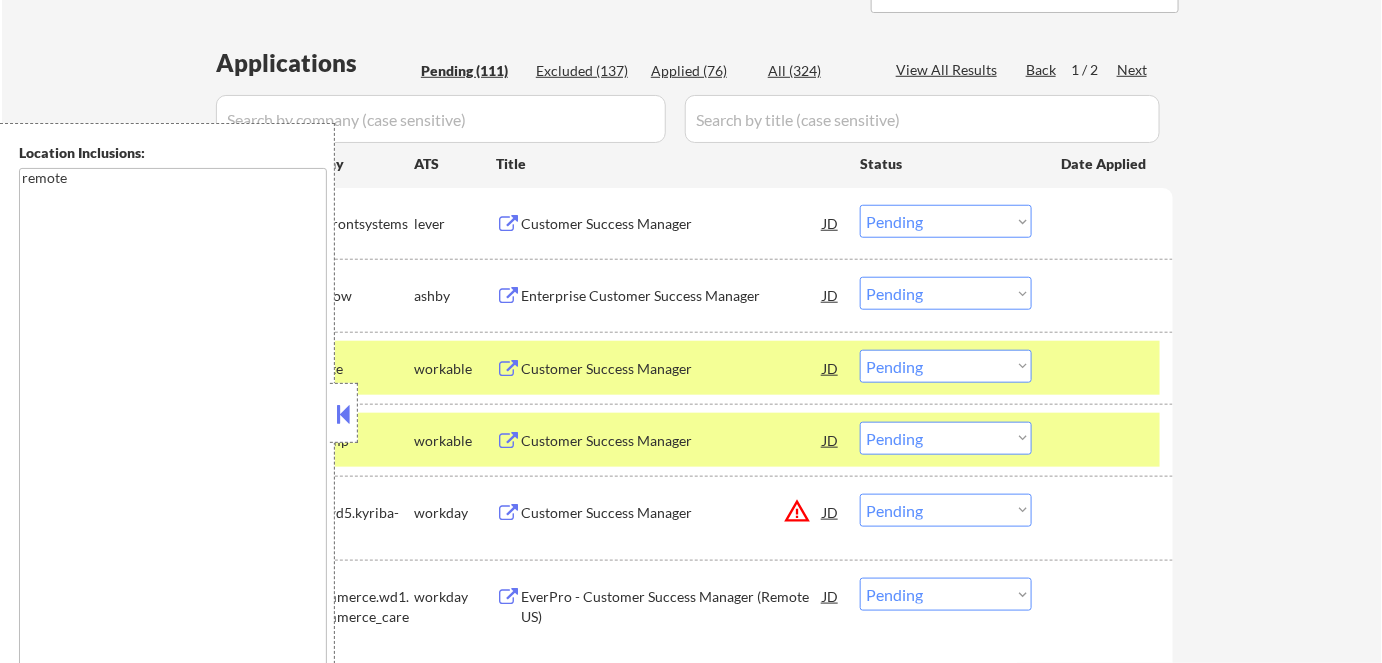 click at bounding box center [344, 414] 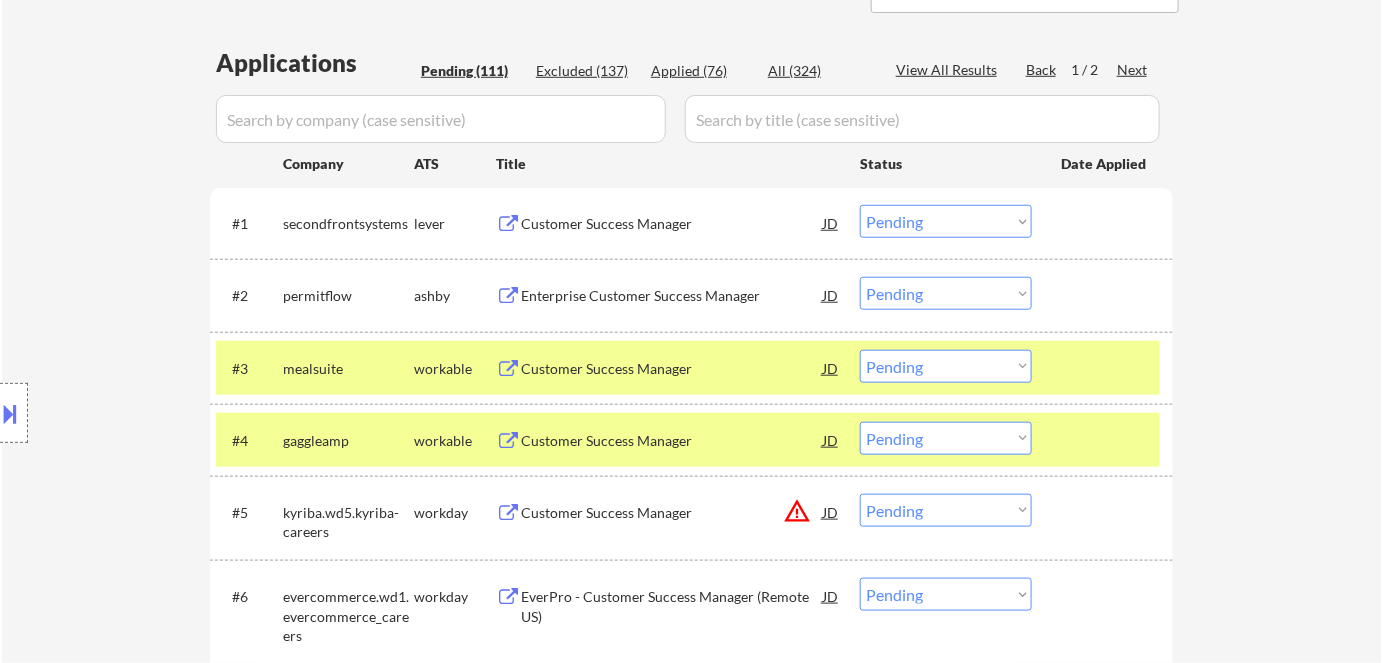 click on "Choose an option... Pending Applied Excluded (Questions) Excluded (Expired) Excluded (Location) Excluded (Bad Match) Excluded (Blocklist) Excluded (Salary) Excluded (Other)" at bounding box center (946, 293) 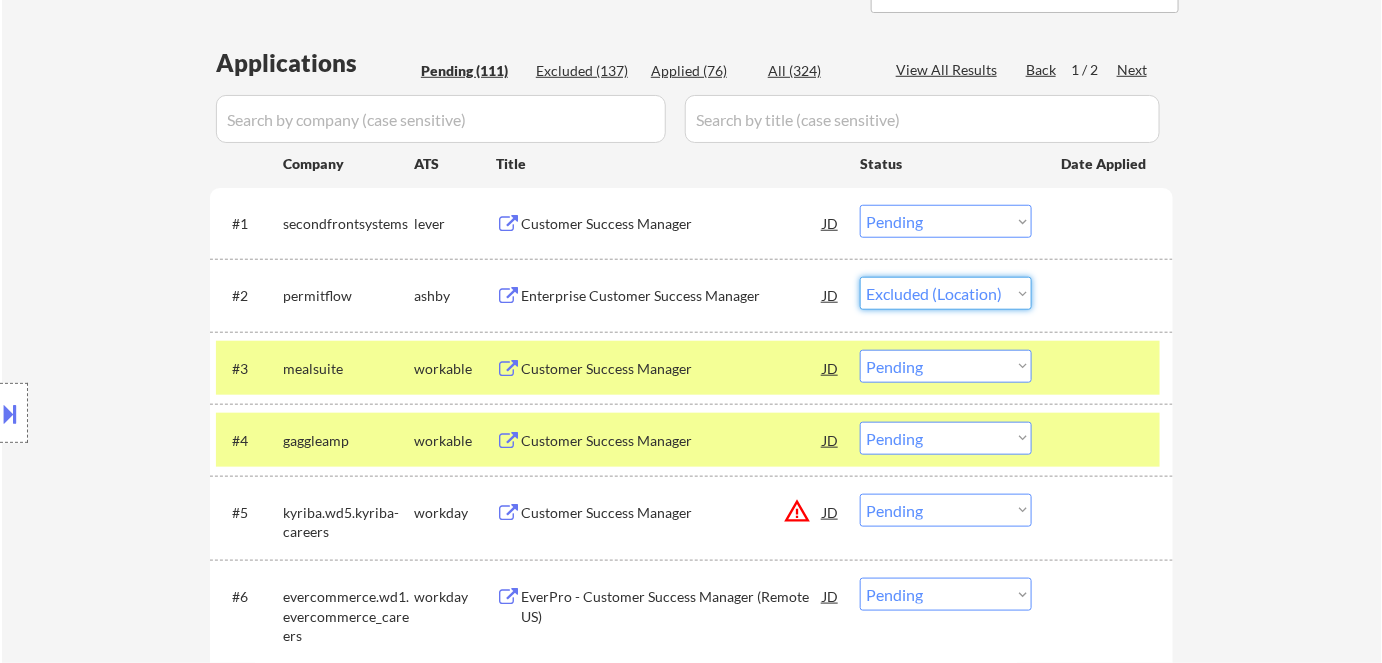 click on "Choose an option... Pending Applied Excluded (Questions) Excluded (Expired) Excluded (Location) Excluded (Bad Match) Excluded (Blocklist) Excluded (Salary) Excluded (Other)" at bounding box center [946, 293] 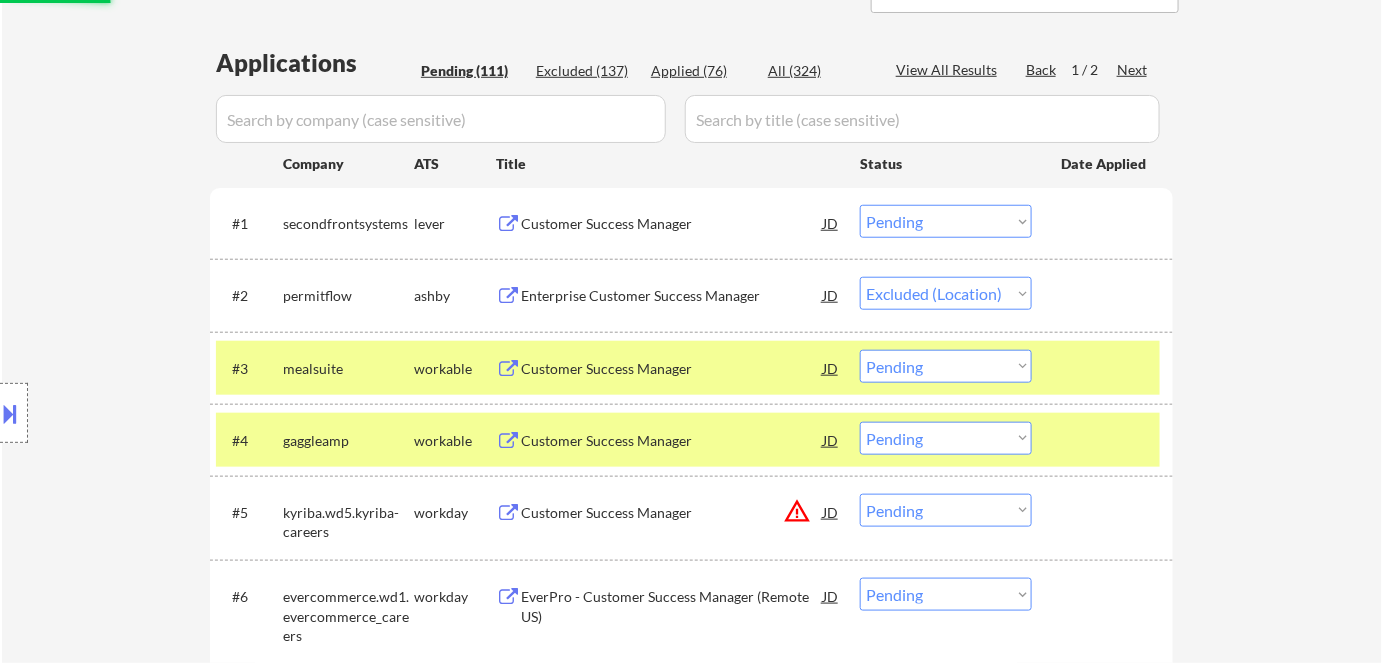 click on "Customer Success Manager" at bounding box center (672, 224) 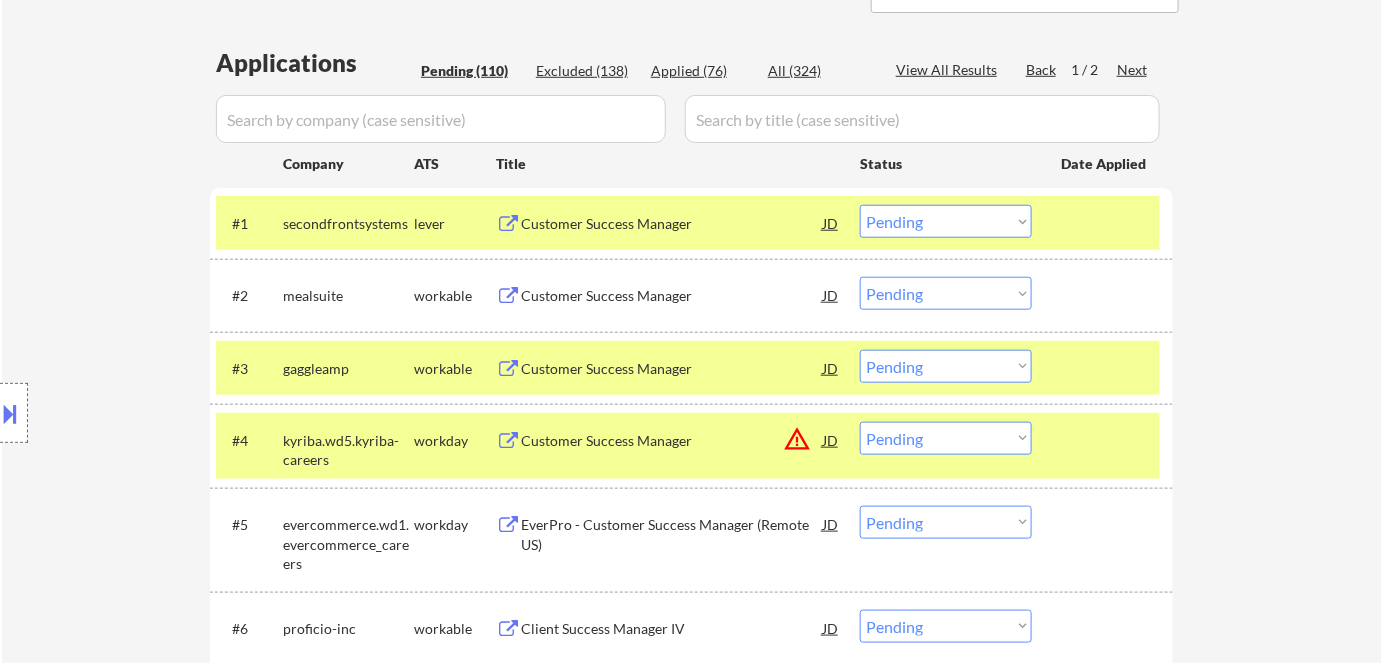 drag, startPoint x: 279, startPoint y: 220, endPoint x: 418, endPoint y: 227, distance: 139.17615 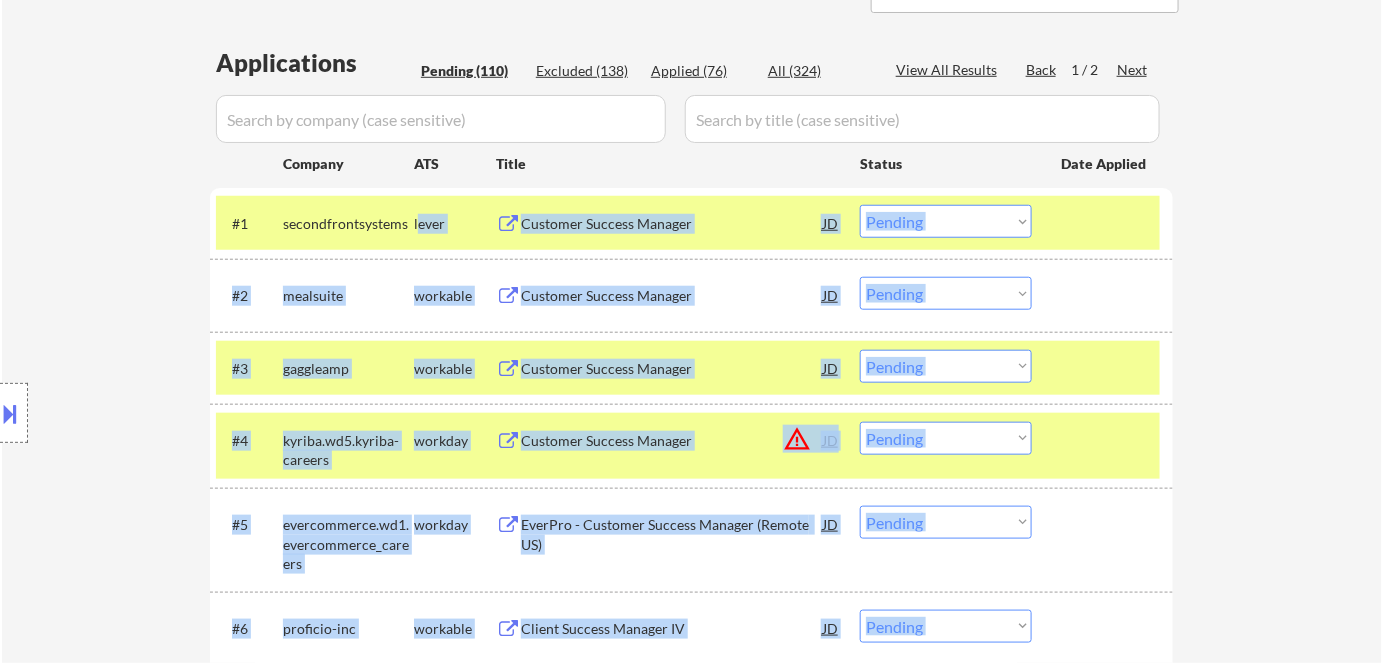 drag, startPoint x: 175, startPoint y: 221, endPoint x: 182, endPoint y: 213, distance: 10.630146 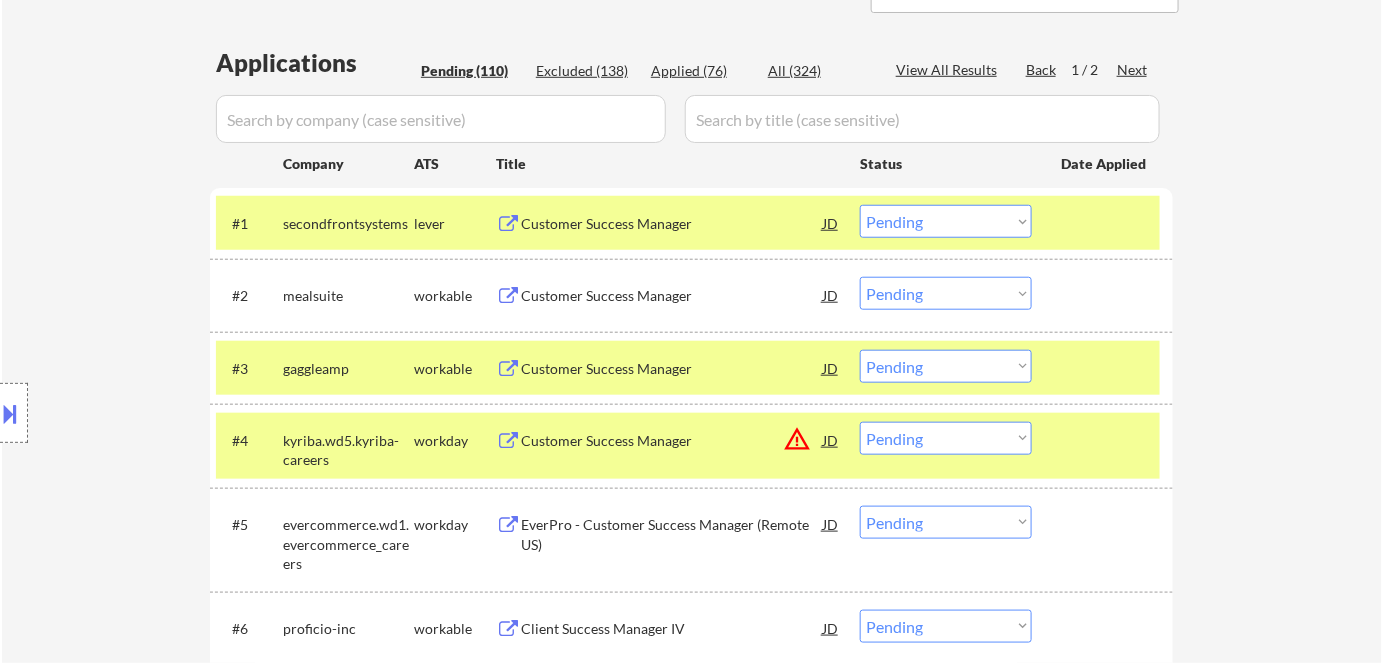 click on "← Return to /applysquad Mailslurp Inbox Job Search Builder Brian Law User Email:  nsbrianlaw@gmail.com Application Email:  brianlaw722@gmail.com Mailslurp Email:  brian.law@mailflux.com LinkedIn:   https://www.linkedin.com/in/blaw/
Phone:  347-446-4673 Current Location:  New York, NY, New York Applies:  74 sent / 0 bought Internal Notes 👉 Noah **WEEKLY** customer // This customer must get EXACTLY 20 apps per week (~4-6 per weekday) until cancelled, contact Tal if not enough jobs. Customer is via our partner Noah Little. ** 🤖 You can use our approved AI prompts for open ended questions 💰 Please IGNORE any min salary. Noah has made this decision in order to apply his customers to as many jobs as possible as fast as possible. ** Can work in country of residence?:  yes Squad Notes Minimum salary:  $100,000 Will need Visa to work in that country now/future?:   no Download Resume Add a Job Manually Flor de Mae
10012
Seconfrontsystem- Citizenship Applications Pending (110) Excluded (138) Applied (76) #1" at bounding box center [692, 3736] 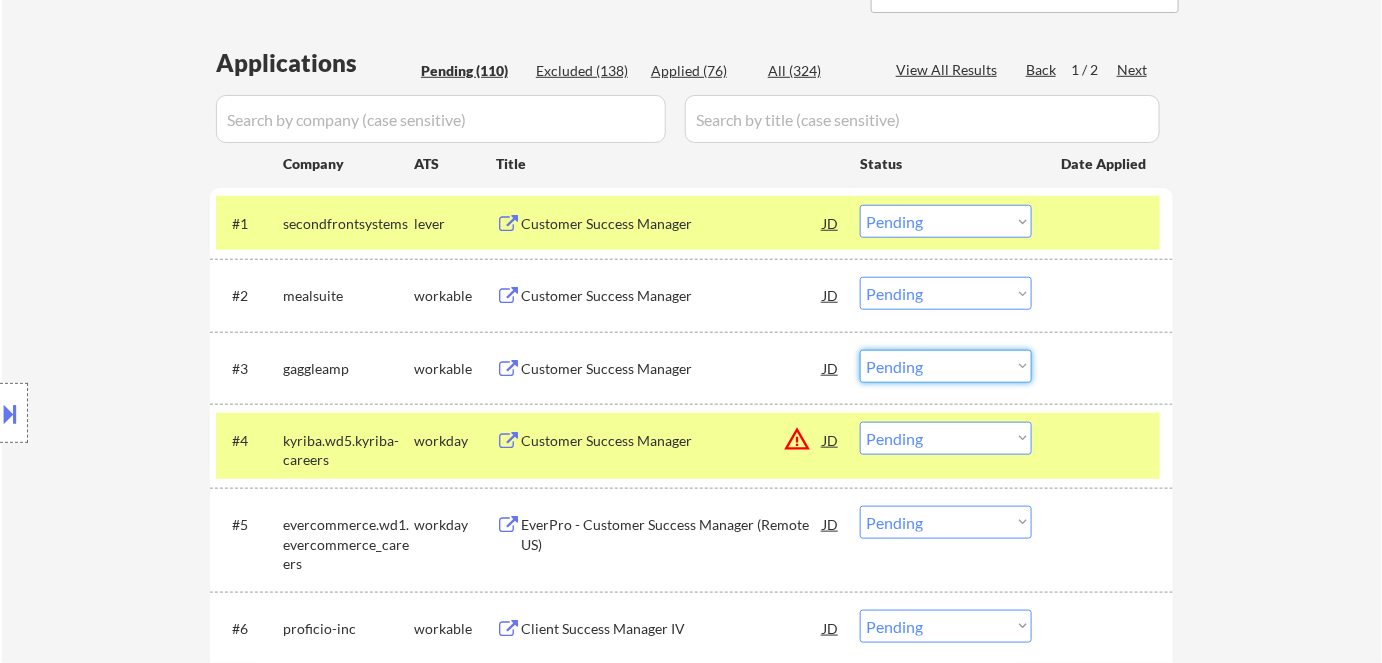 drag, startPoint x: 925, startPoint y: 363, endPoint x: 925, endPoint y: 379, distance: 16 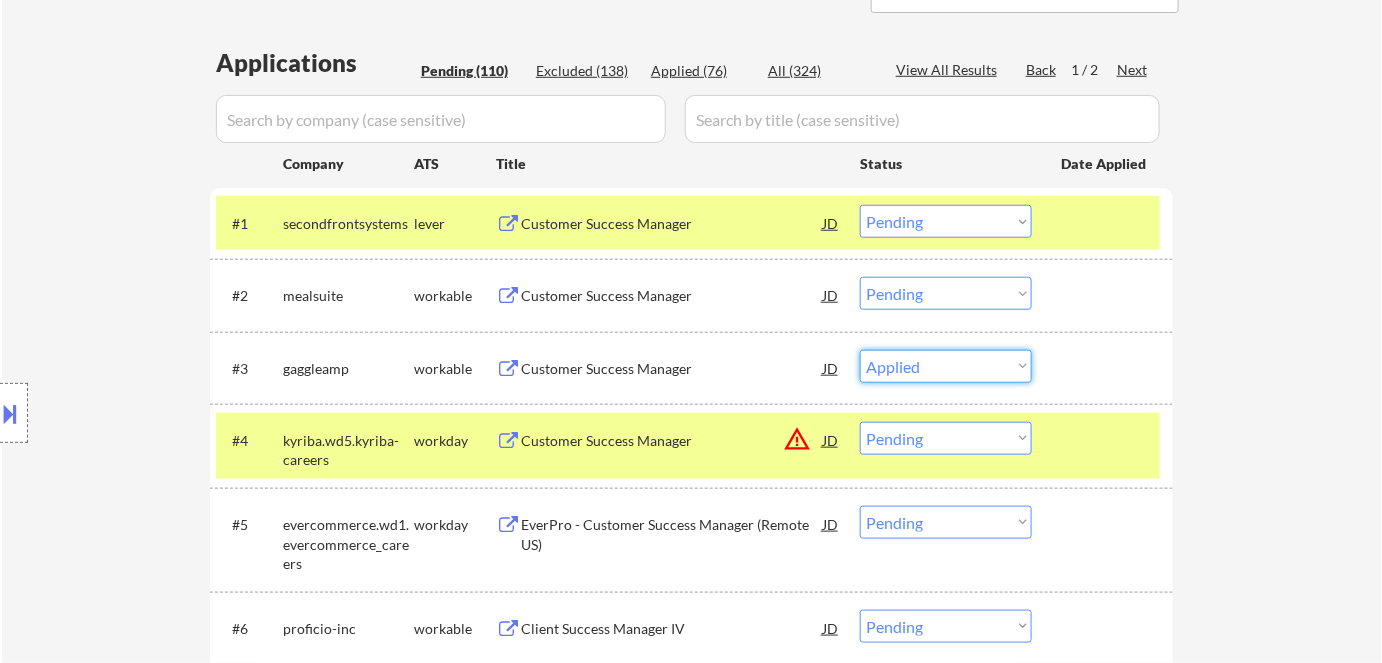 click on "Choose an option... Pending Applied Excluded (Questions) Excluded (Expired) Excluded (Location) Excluded (Bad Match) Excluded (Blocklist) Excluded (Salary) Excluded (Other)" at bounding box center (946, 366) 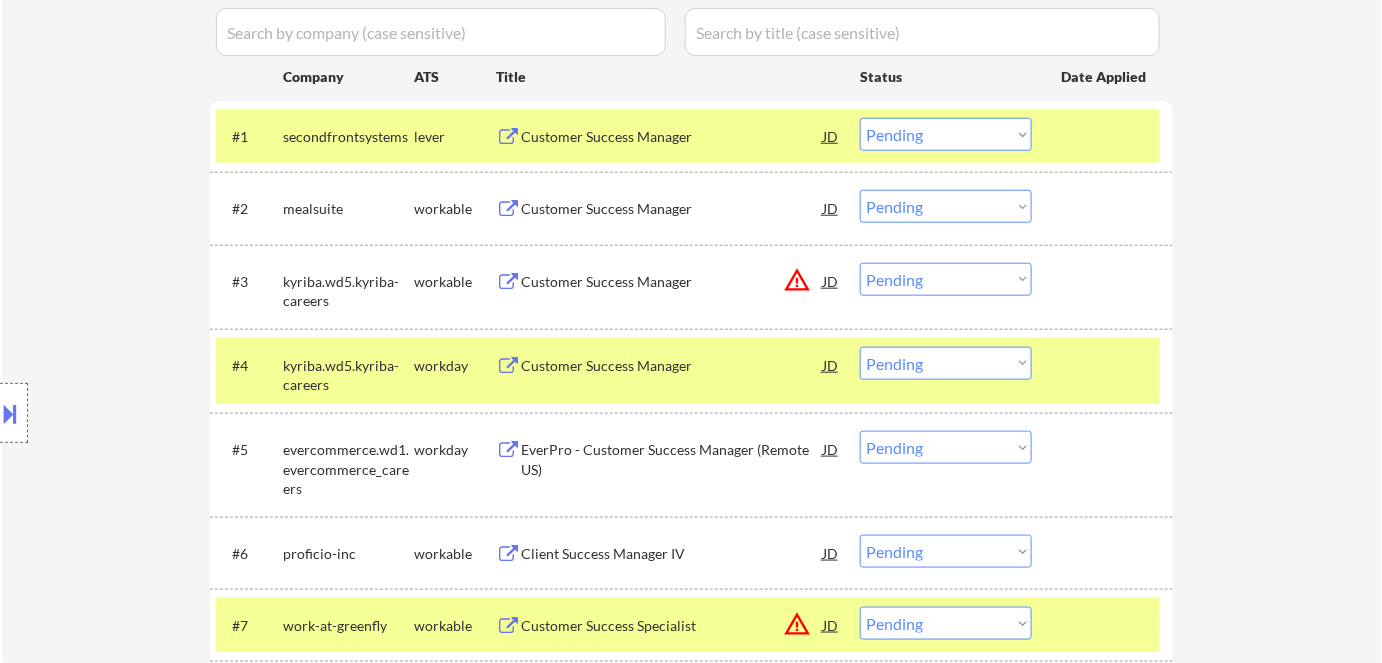 scroll, scrollTop: 545, scrollLeft: 0, axis: vertical 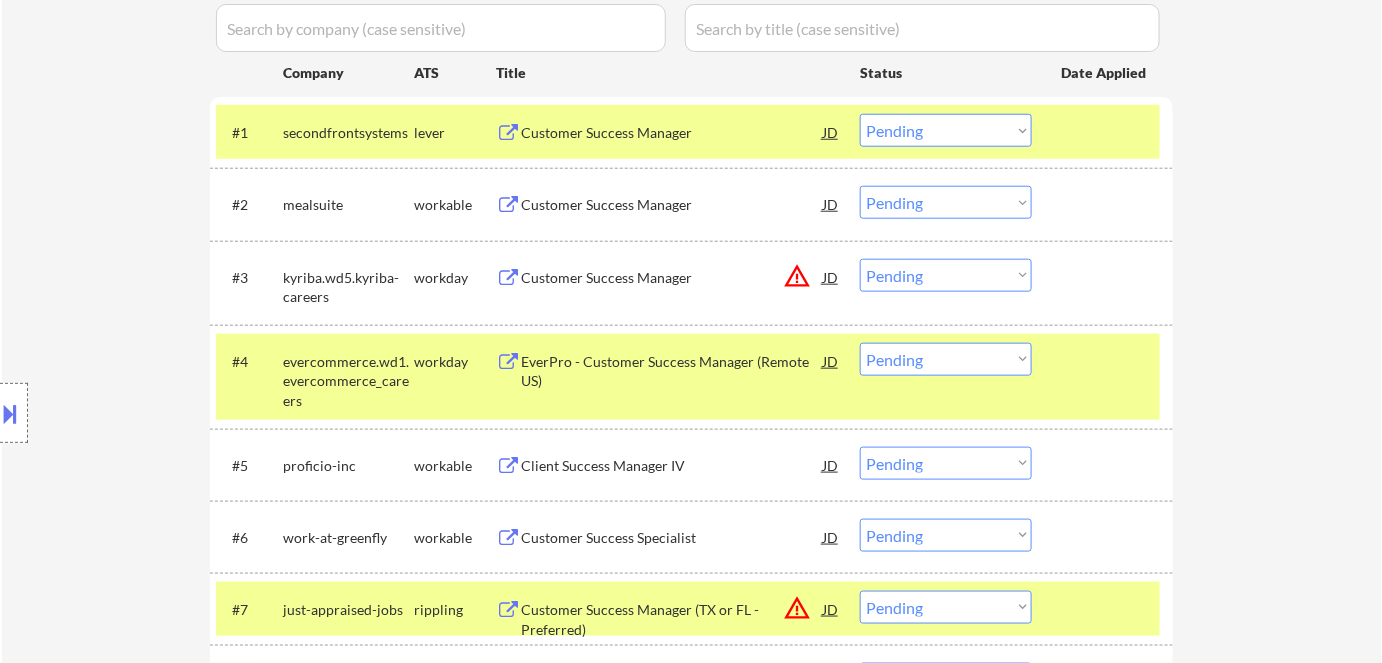 click on "Choose an option... Pending Applied Excluded (Questions) Excluded (Expired) Excluded (Location) Excluded (Bad Match) Excluded (Blocklist) Excluded (Salary) Excluded (Other)" at bounding box center [946, 359] 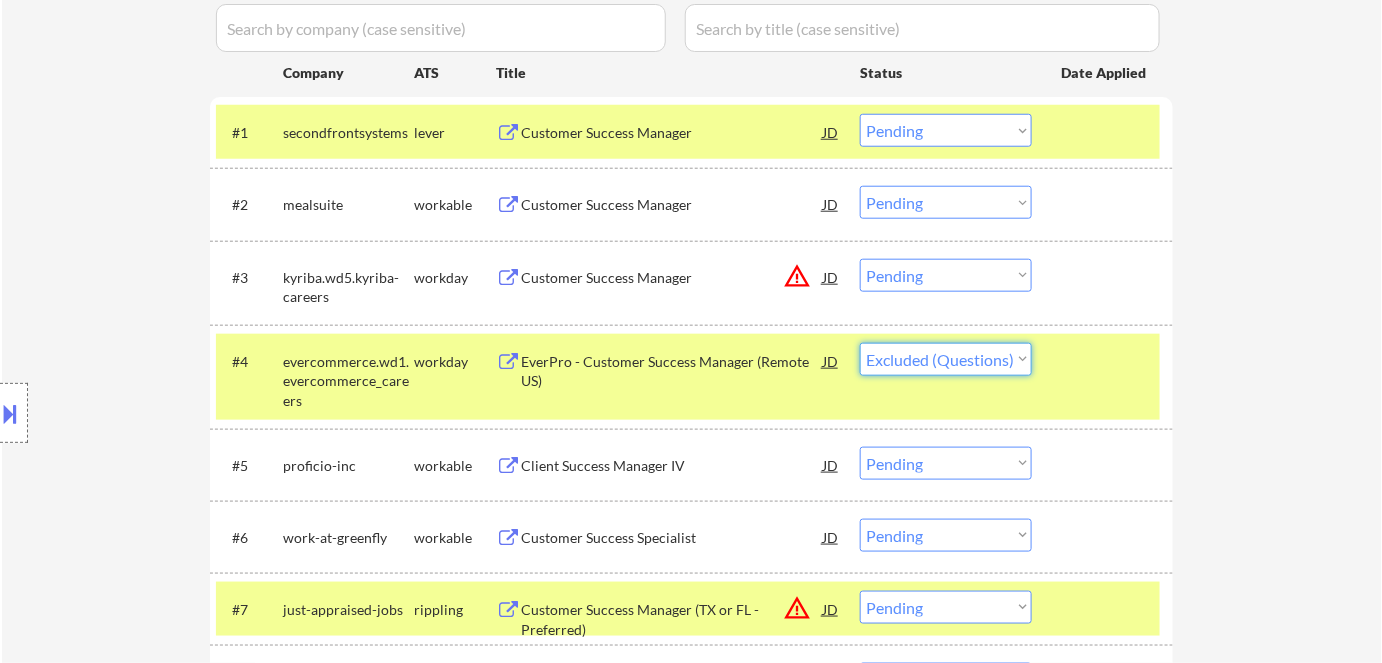 click on "Choose an option... Pending Applied Excluded (Questions) Excluded (Expired) Excluded (Location) Excluded (Bad Match) Excluded (Blocklist) Excluded (Salary) Excluded (Other)" at bounding box center [946, 359] 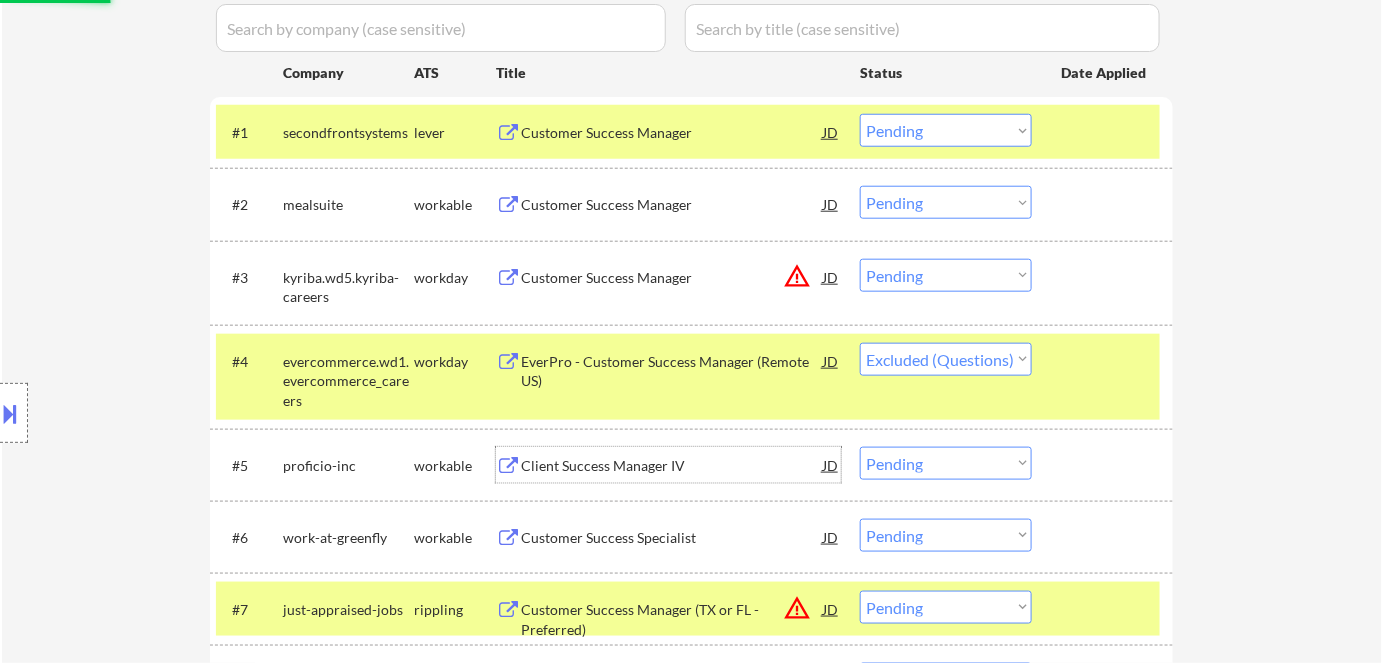 click on "Client Success Manager IV" at bounding box center (672, 466) 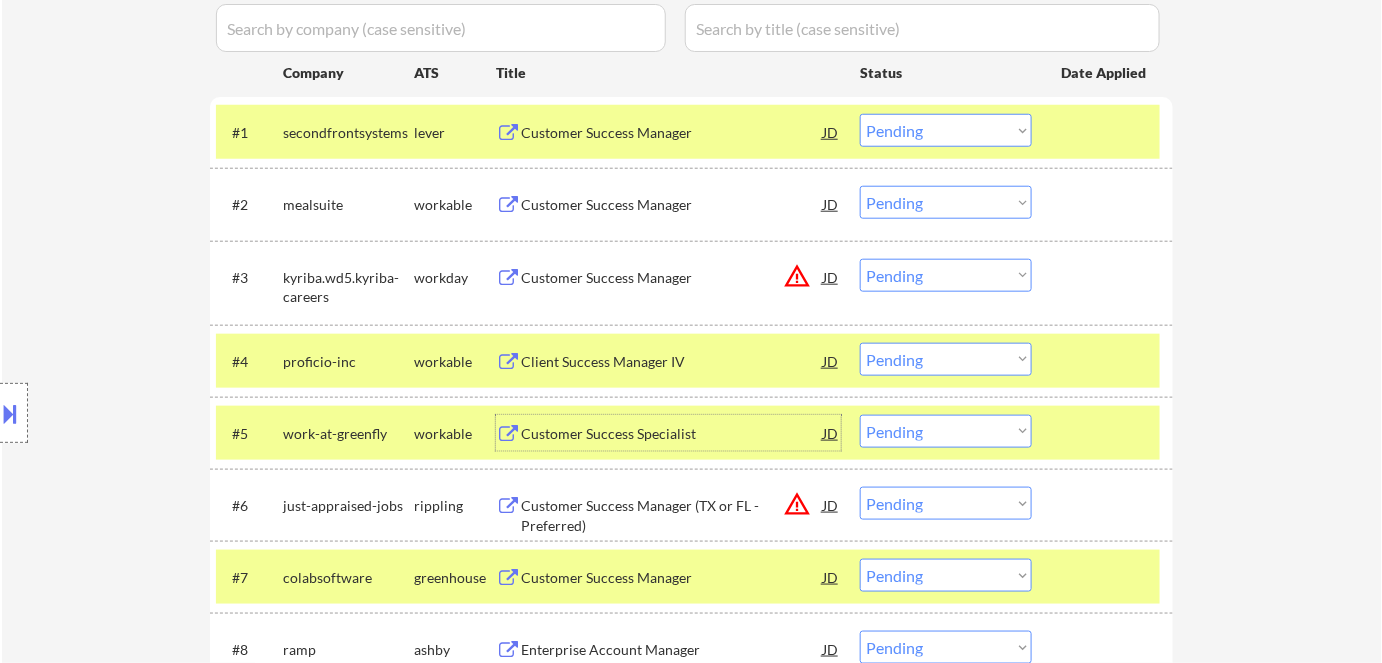 click on "Choose an option... Pending Applied Excluded (Questions) Excluded (Expired) Excluded (Location) Excluded (Bad Match) Excluded (Blocklist) Excluded (Salary) Excluded (Other)" at bounding box center [946, 359] 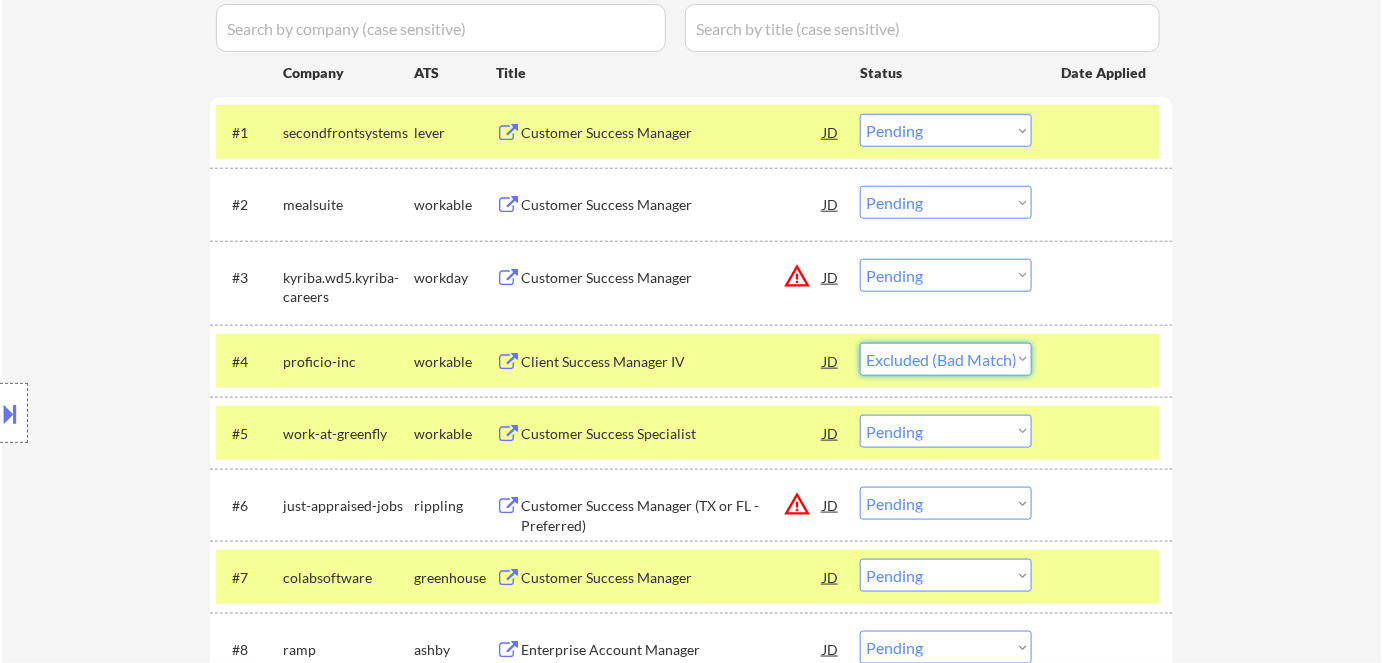 click on "Choose an option... Pending Applied Excluded (Questions) Excluded (Expired) Excluded (Location) Excluded (Bad Match) Excluded (Blocklist) Excluded (Salary) Excluded (Other)" at bounding box center [946, 359] 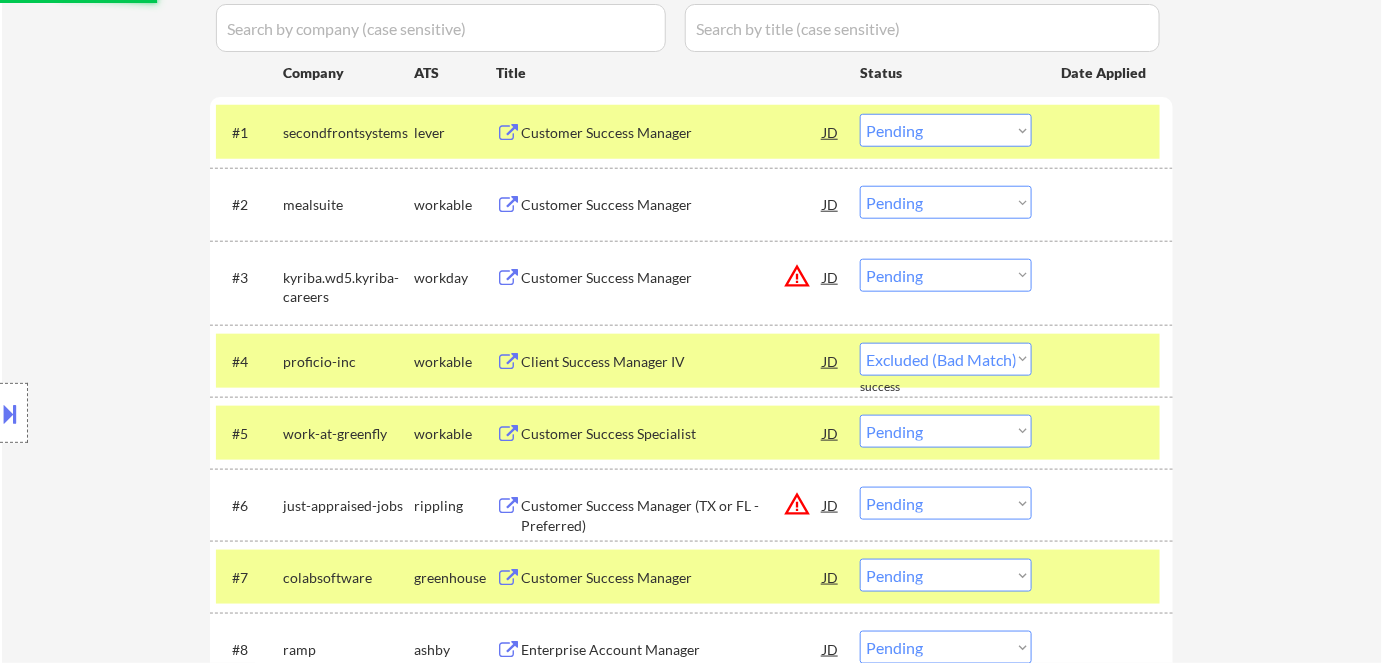 click on "#5 work-at-greenfly workable Customer Success Specialist JD warning_amber Choose an option... Pending Applied Excluded (Questions) Excluded (Expired) Excluded (Location) Excluded (Bad Match) Excluded (Blocklist) Excluded (Salary) Excluded (Other)" at bounding box center (688, 433) 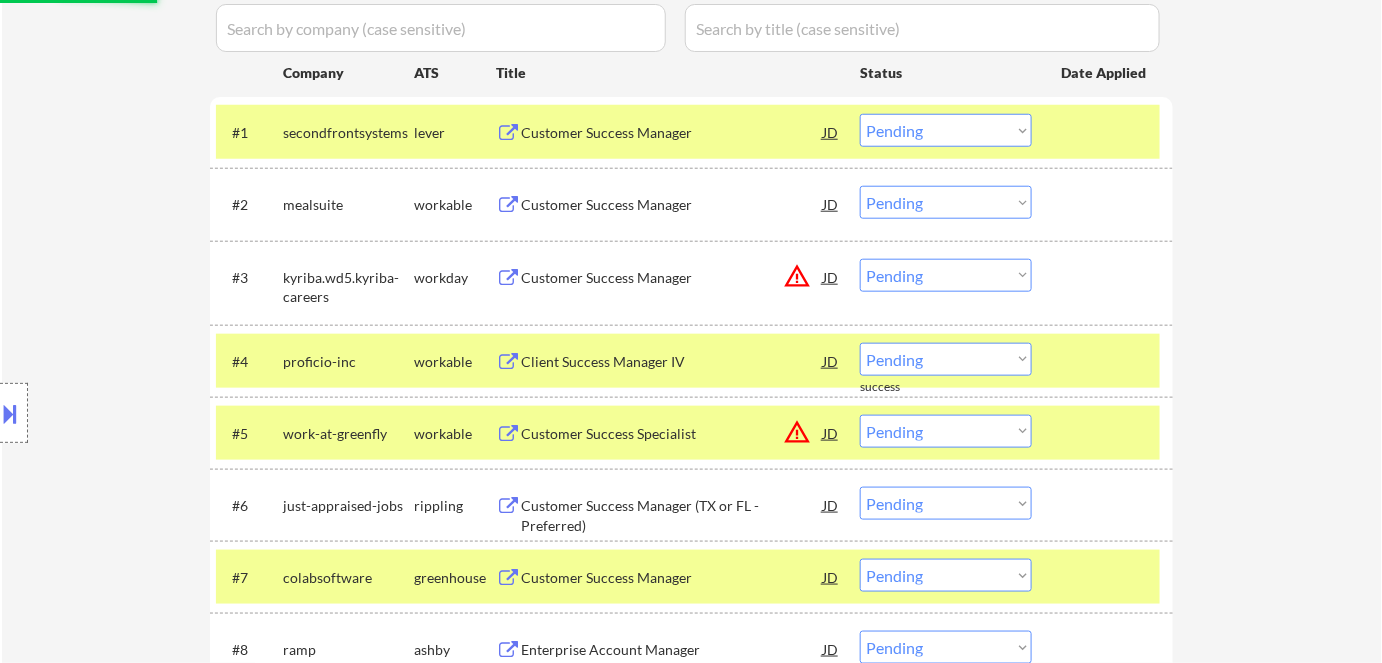 click on "Customer Success Specialist" at bounding box center (672, 434) 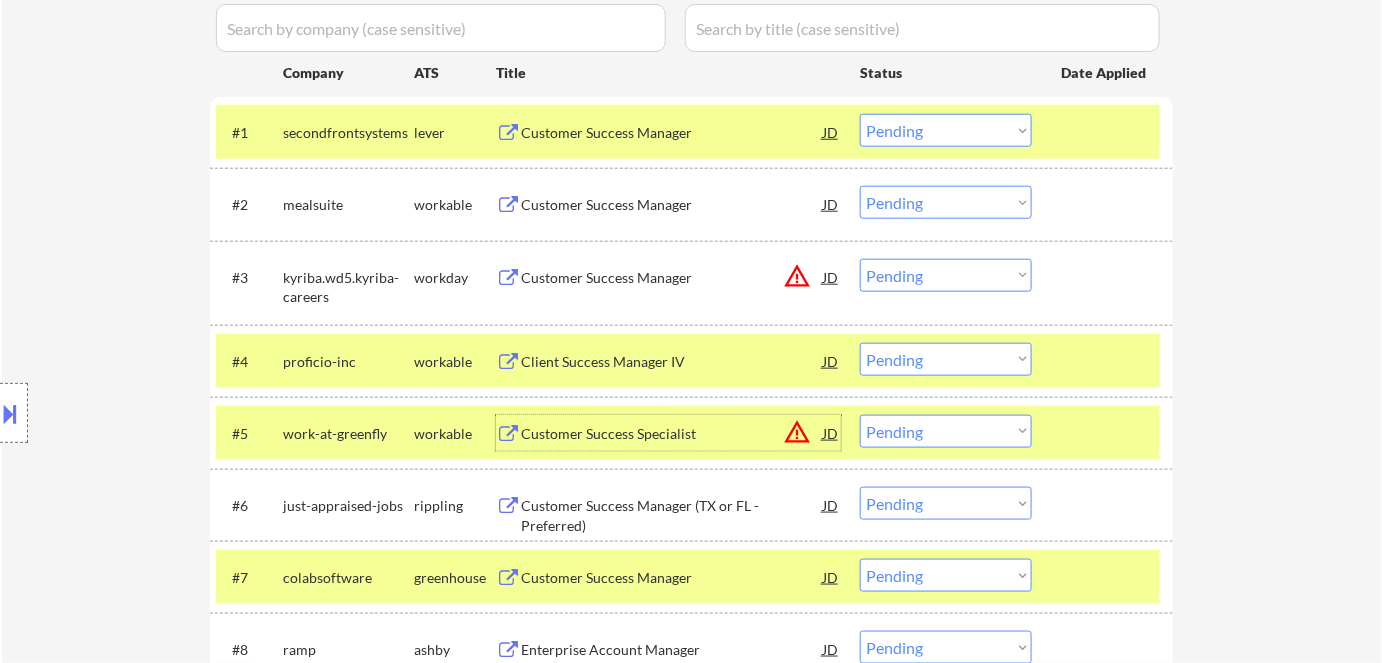 click on "Choose an option... Pending Applied Excluded (Questions) Excluded (Expired) Excluded (Location) Excluded (Bad Match) Excluded (Blocklist) Excluded (Salary) Excluded (Other)" at bounding box center (946, 431) 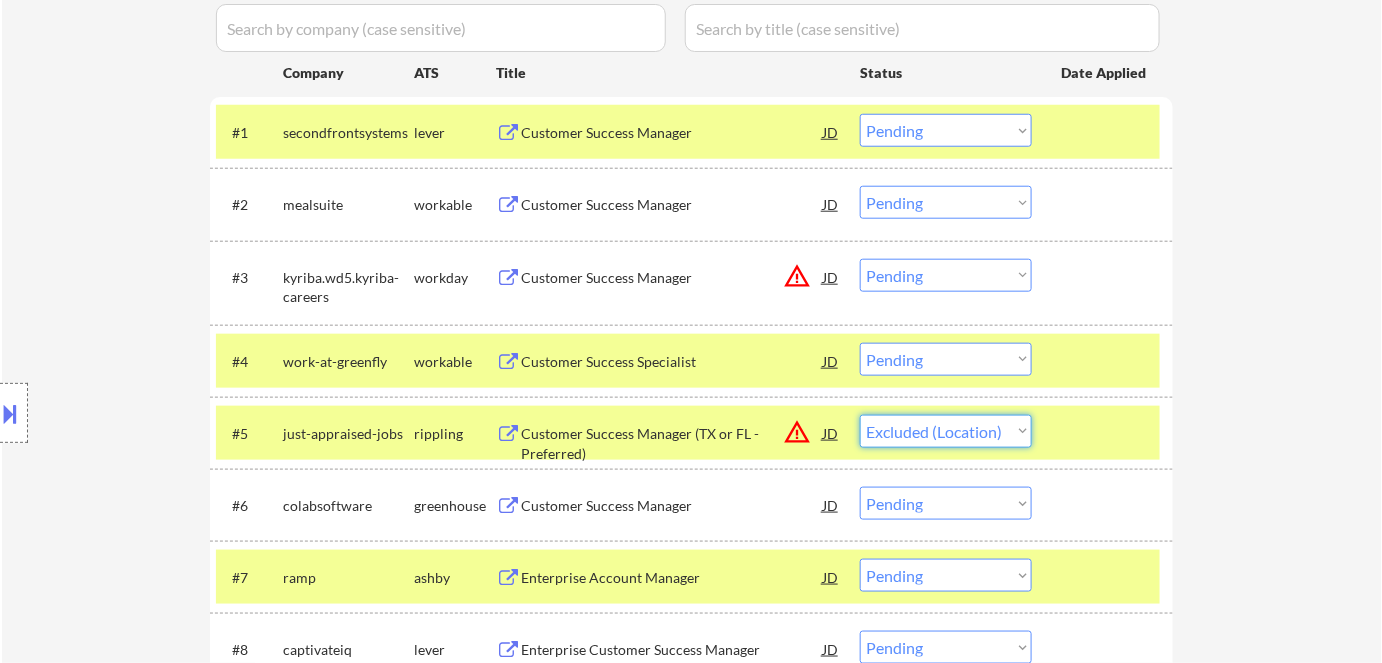 click on "Choose an option... Pending Applied Excluded (Questions) Excluded (Expired) Excluded (Location) Excluded (Bad Match) Excluded (Blocklist) Excluded (Salary) Excluded (Other)" at bounding box center (946, 431) 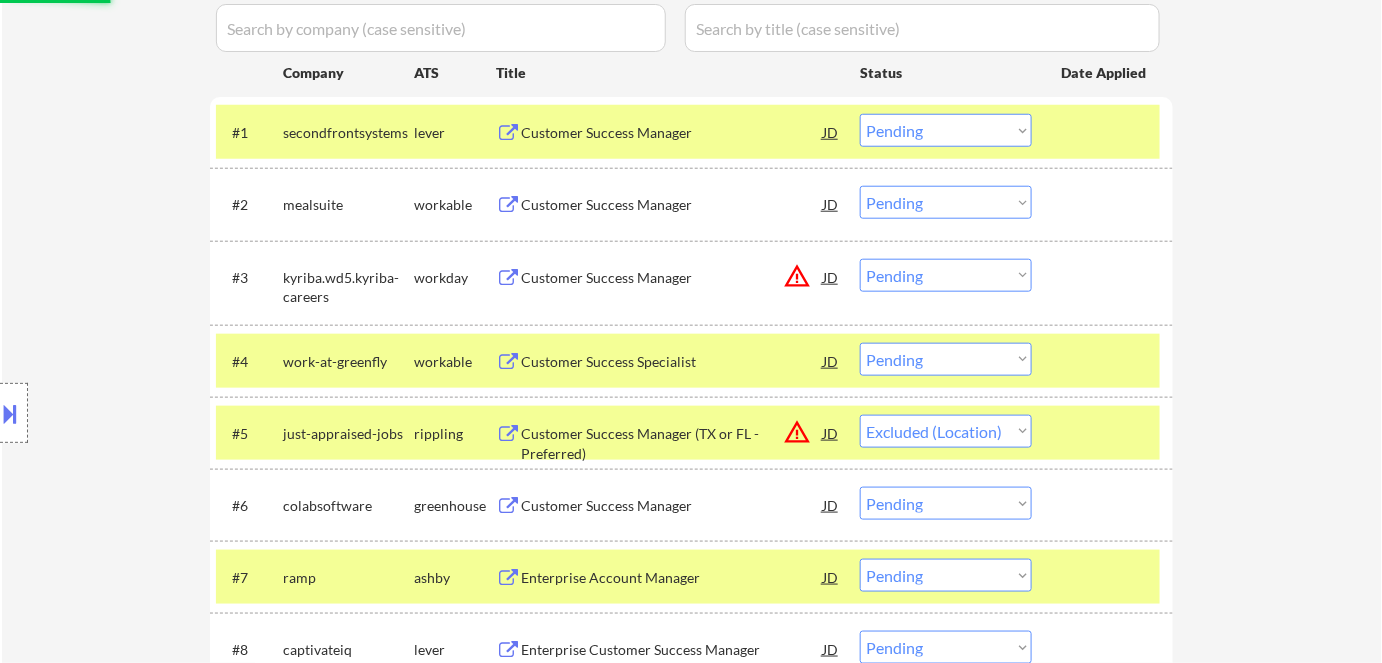 click on "#4 work-at-greenfly workable Customer Success Specialist JD warning_amber Choose an option... Pending Applied Excluded (Questions) Excluded (Expired) Excluded (Location) Excluded (Bad Match) Excluded (Blocklist) Excluded (Salary) Excluded (Other)" at bounding box center [688, 361] 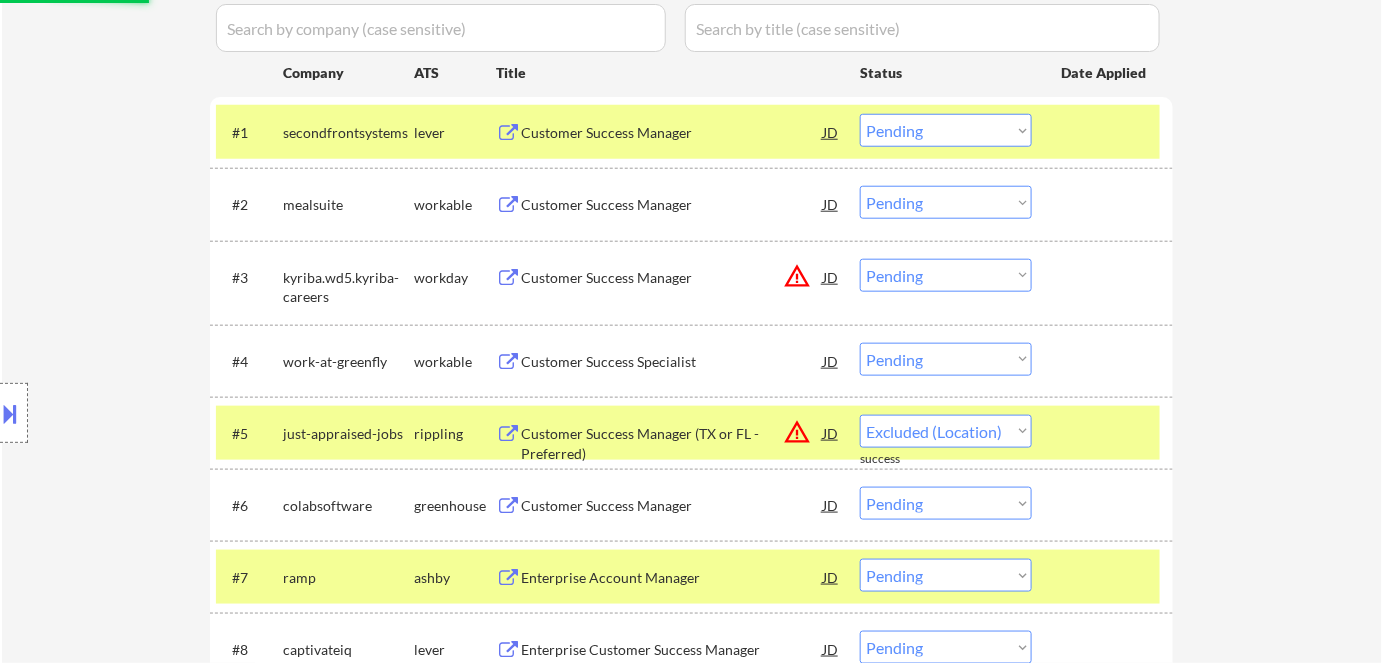 click on "Customer Success Specialist" at bounding box center [672, 362] 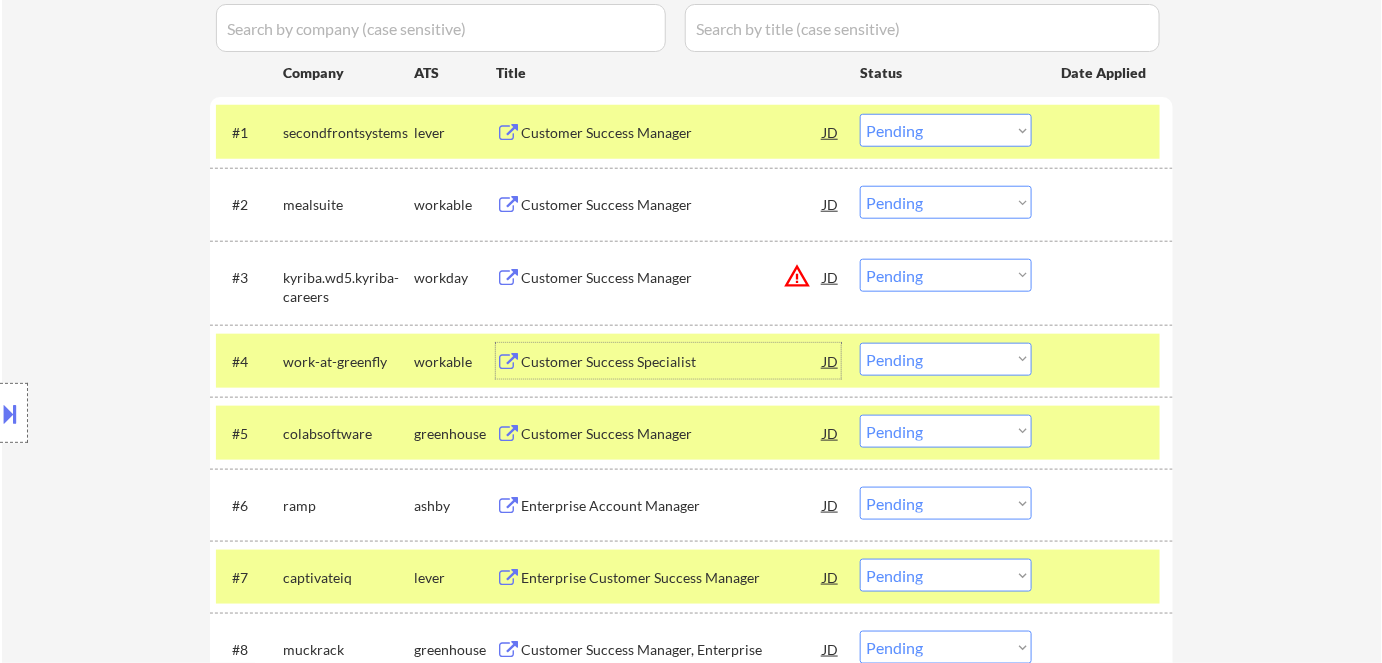 click on "Choose an option... Pending Applied Excluded (Questions) Excluded (Expired) Excluded (Location) Excluded (Bad Match) Excluded (Blocklist) Excluded (Salary) Excluded (Other)" at bounding box center (946, 359) 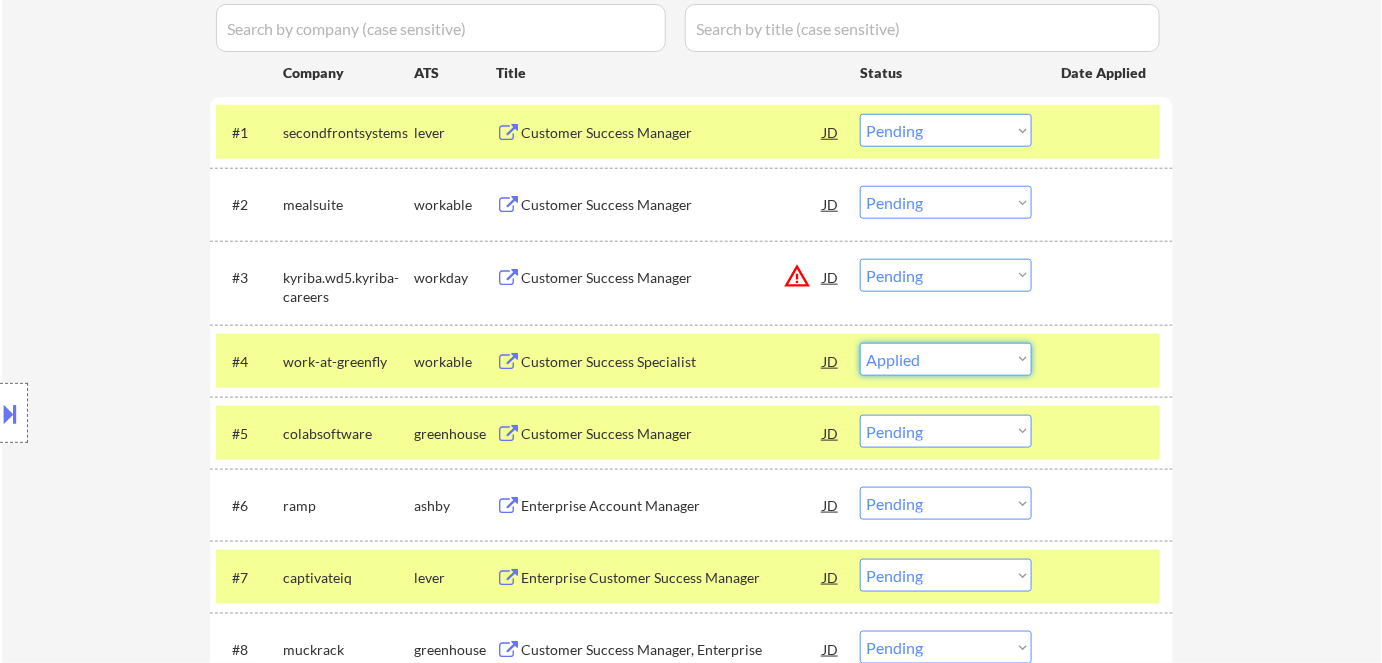 click on "Choose an option... Pending Applied Excluded (Questions) Excluded (Expired) Excluded (Location) Excluded (Bad Match) Excluded (Blocklist) Excluded (Salary) Excluded (Other)" at bounding box center (946, 359) 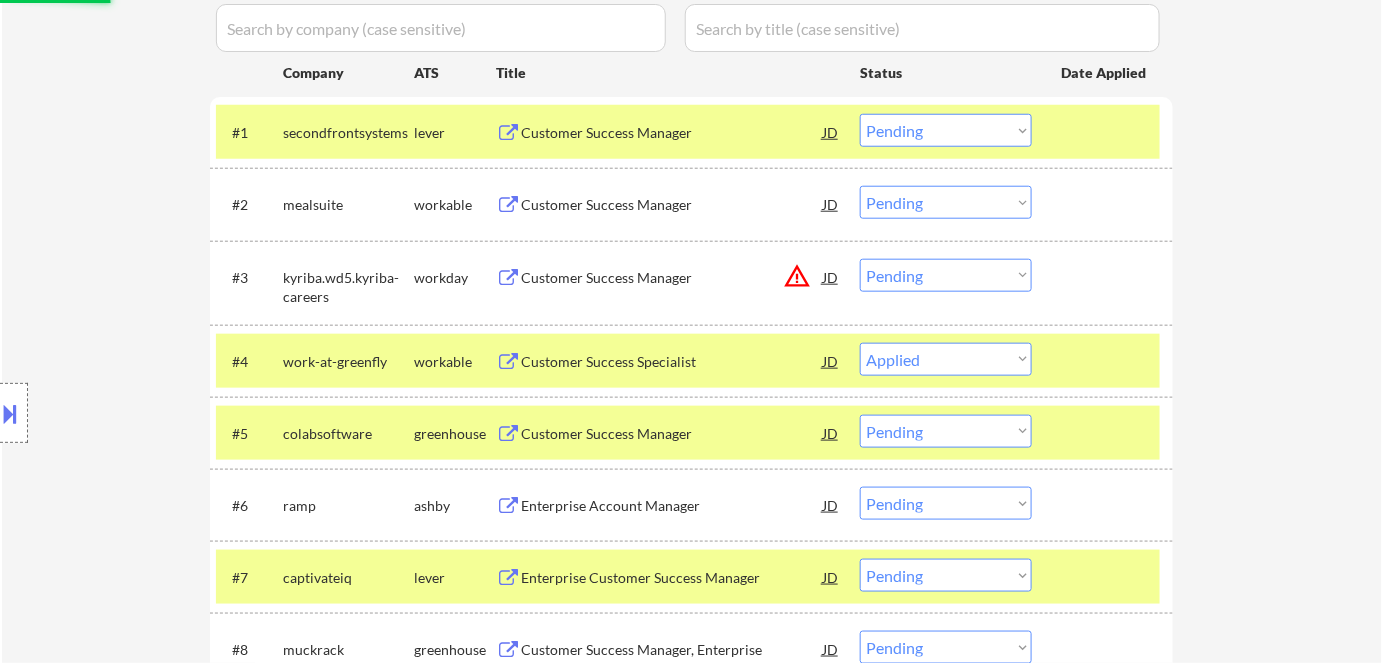 click on "Customer Success Manager" at bounding box center (672, 434) 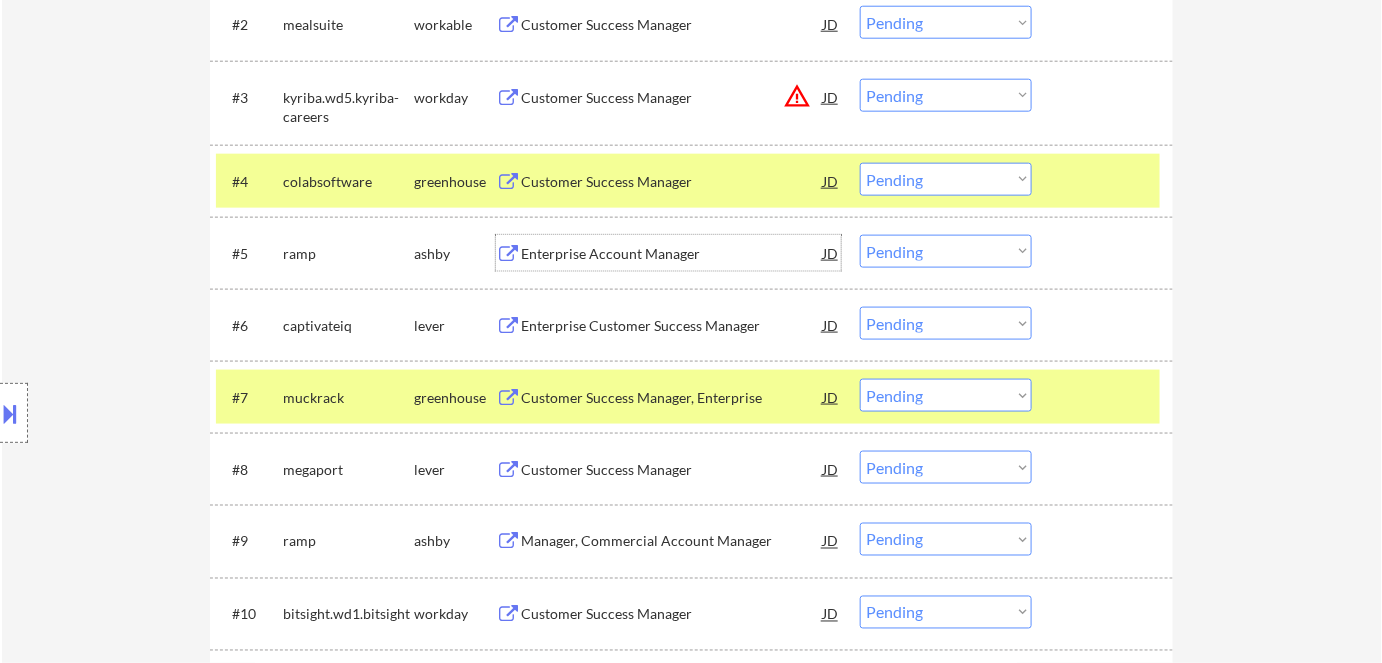 scroll, scrollTop: 727, scrollLeft: 0, axis: vertical 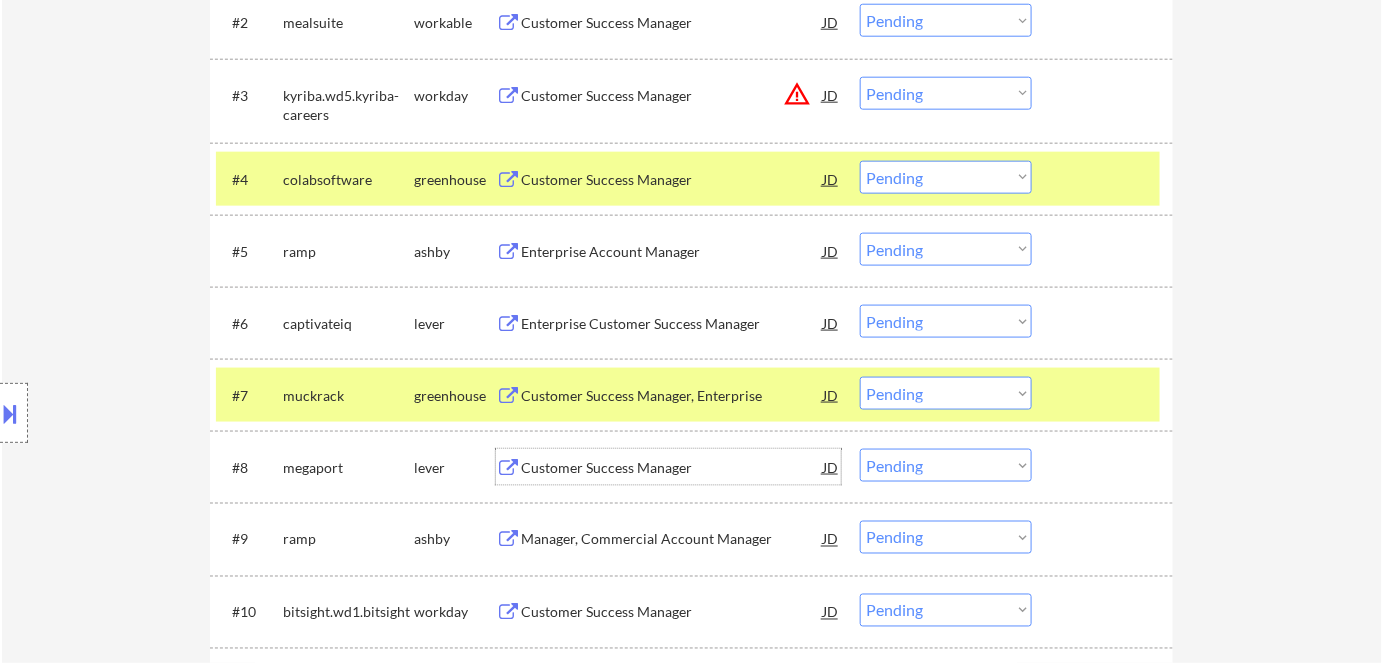 click on "Customer Success Manager" at bounding box center (672, 468) 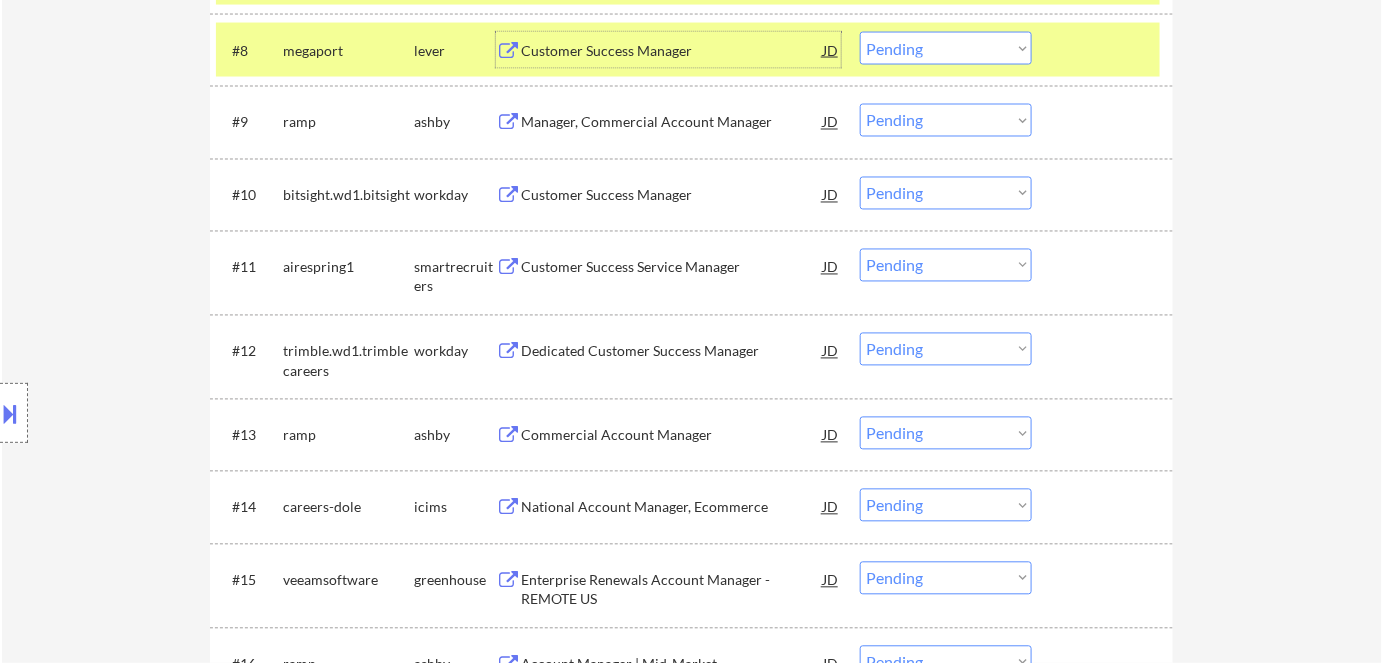 scroll, scrollTop: 1759, scrollLeft: 0, axis: vertical 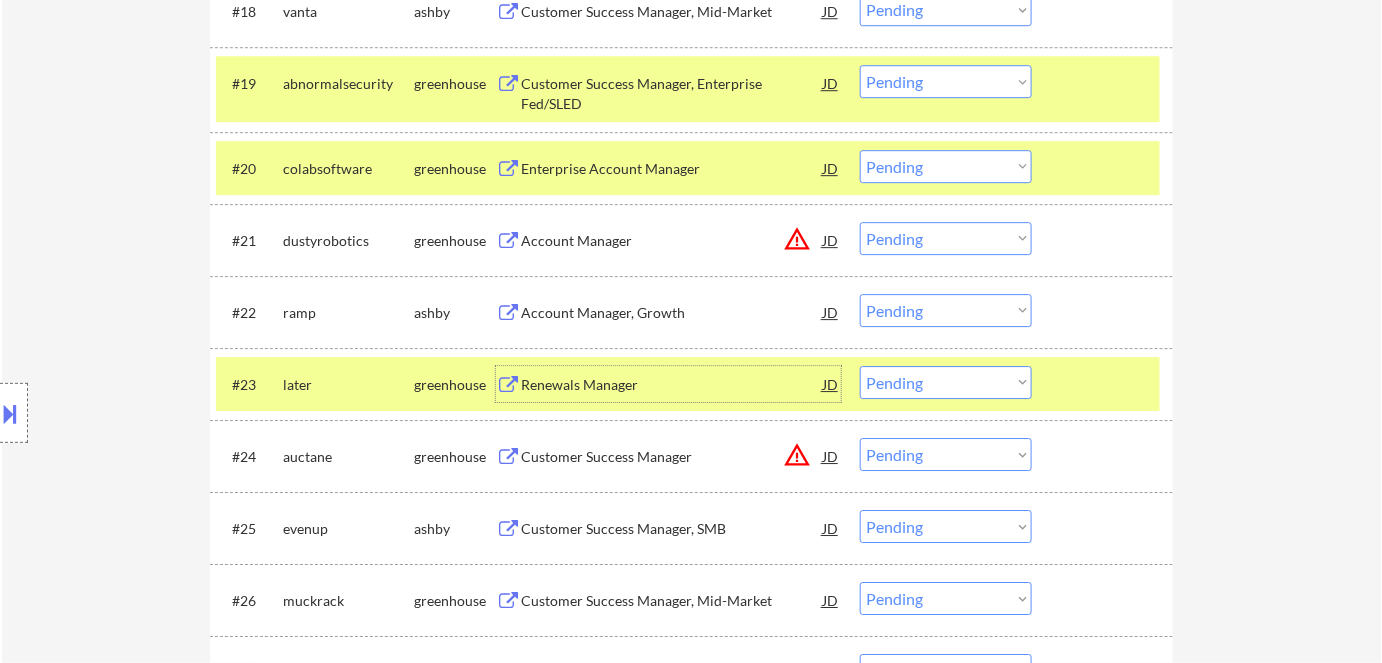 click on "Renewals Manager" at bounding box center [672, 385] 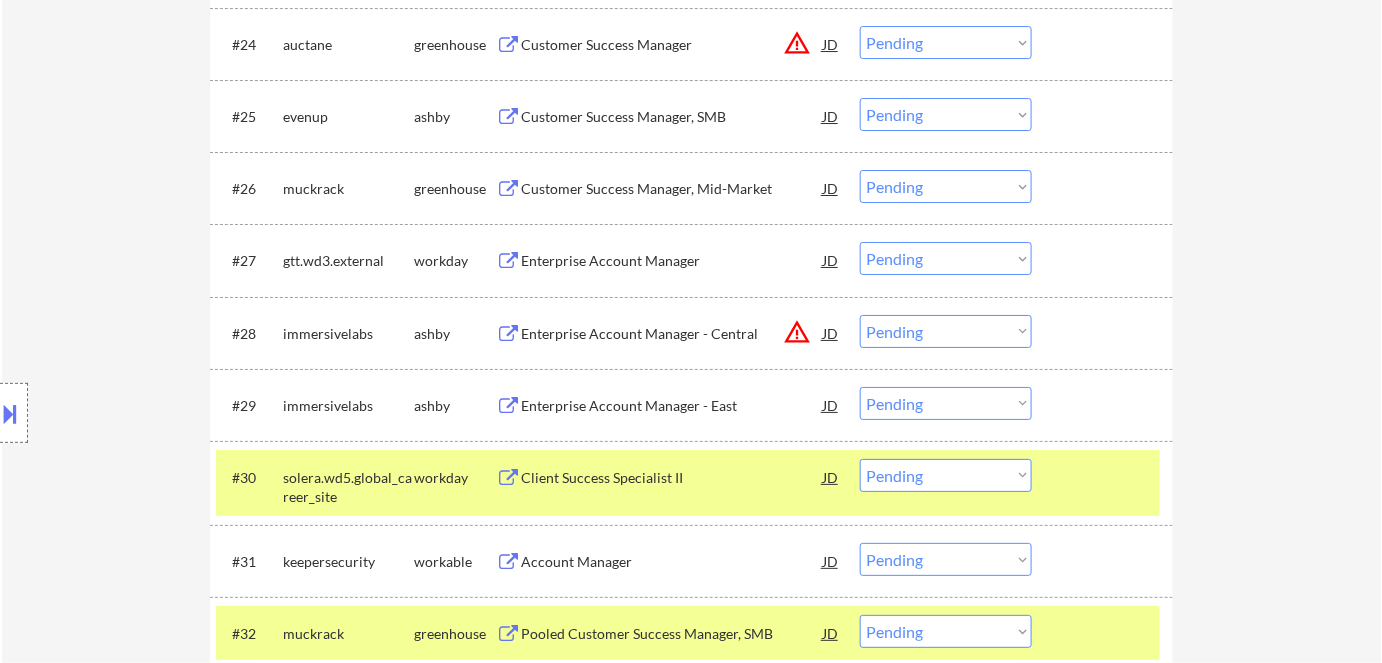 scroll, scrollTop: 2395, scrollLeft: 0, axis: vertical 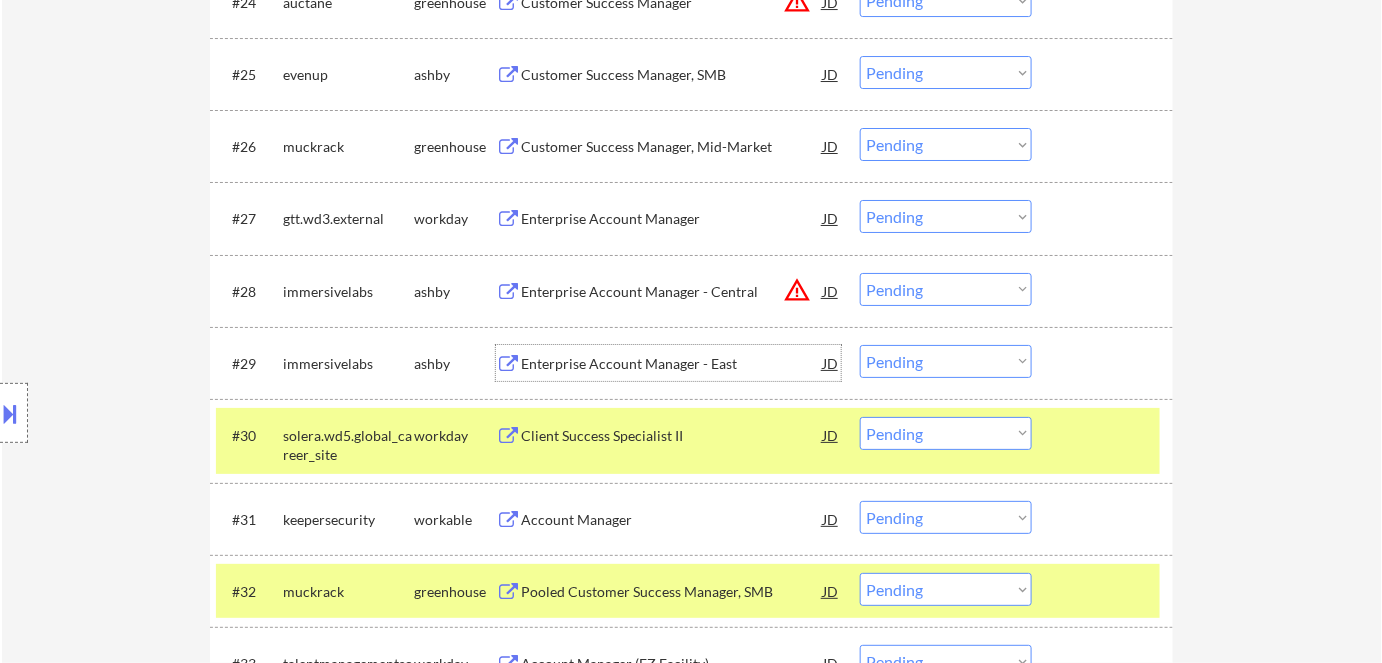 click on "Enterprise Account Manager - East" at bounding box center [672, 364] 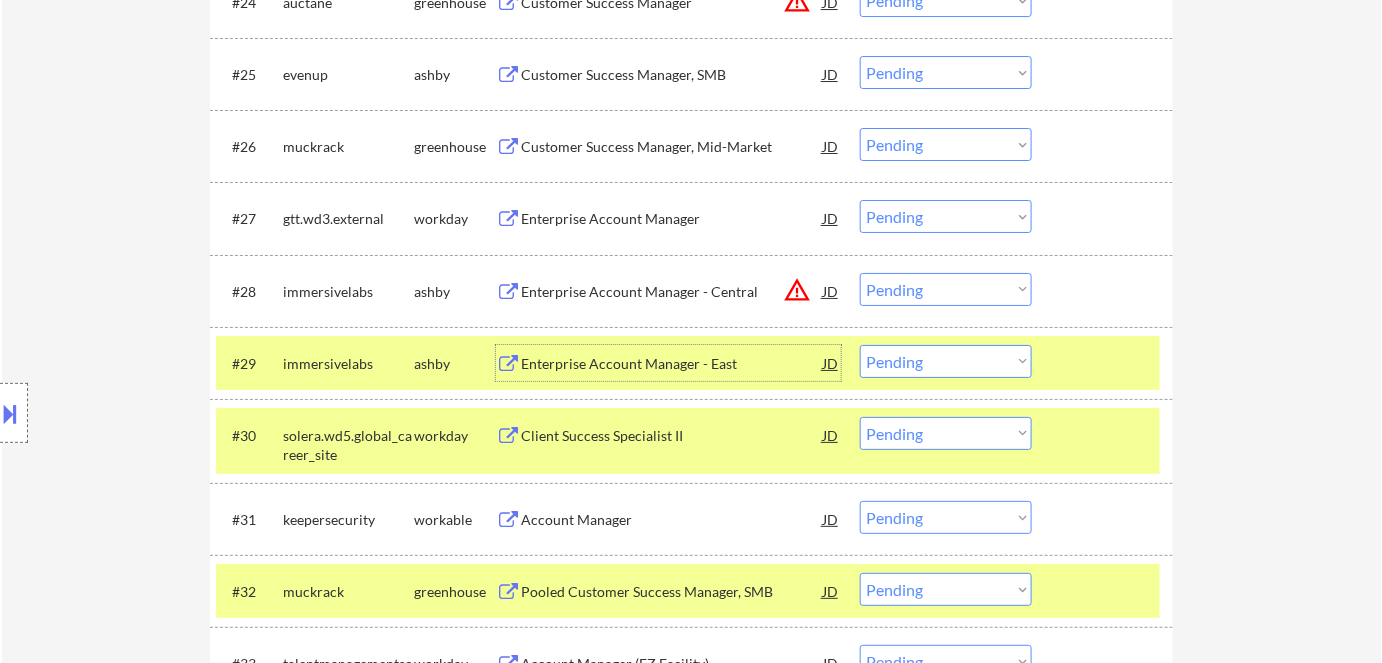 click on "Client Success Specialist II" at bounding box center [672, 435] 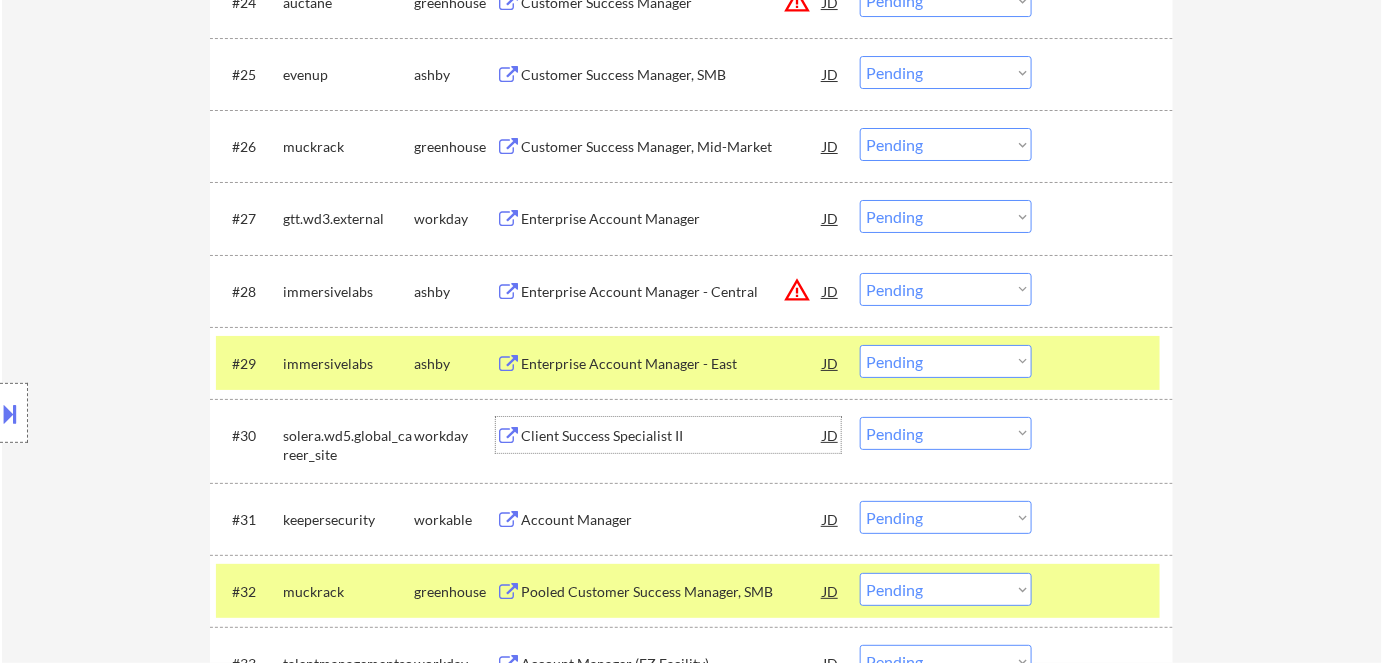 click on "Choose an option... Pending Applied Excluded (Questions) Excluded (Expired) Excluded (Location) Excluded (Bad Match) Excluded (Blocklist) Excluded (Salary) Excluded (Other)" at bounding box center (946, 433) 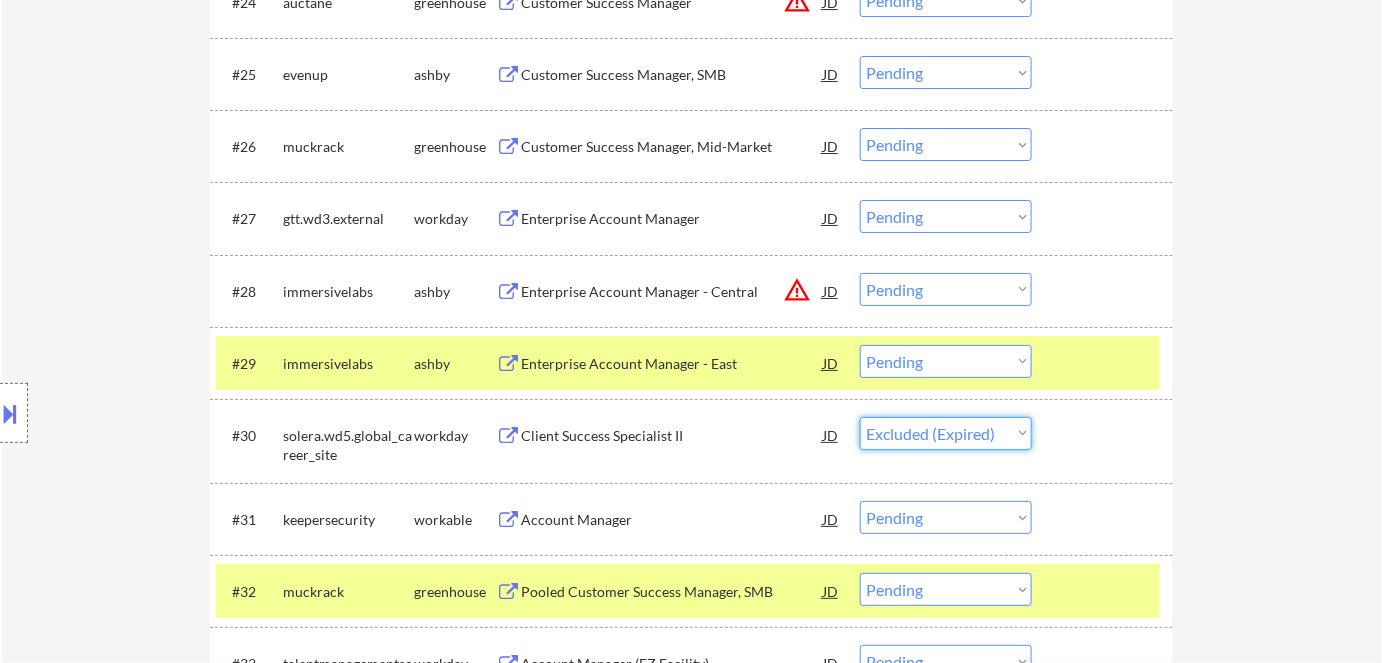 click on "Choose an option... Pending Applied Excluded (Questions) Excluded (Expired) Excluded (Location) Excluded (Bad Match) Excluded (Blocklist) Excluded (Salary) Excluded (Other)" at bounding box center (946, 433) 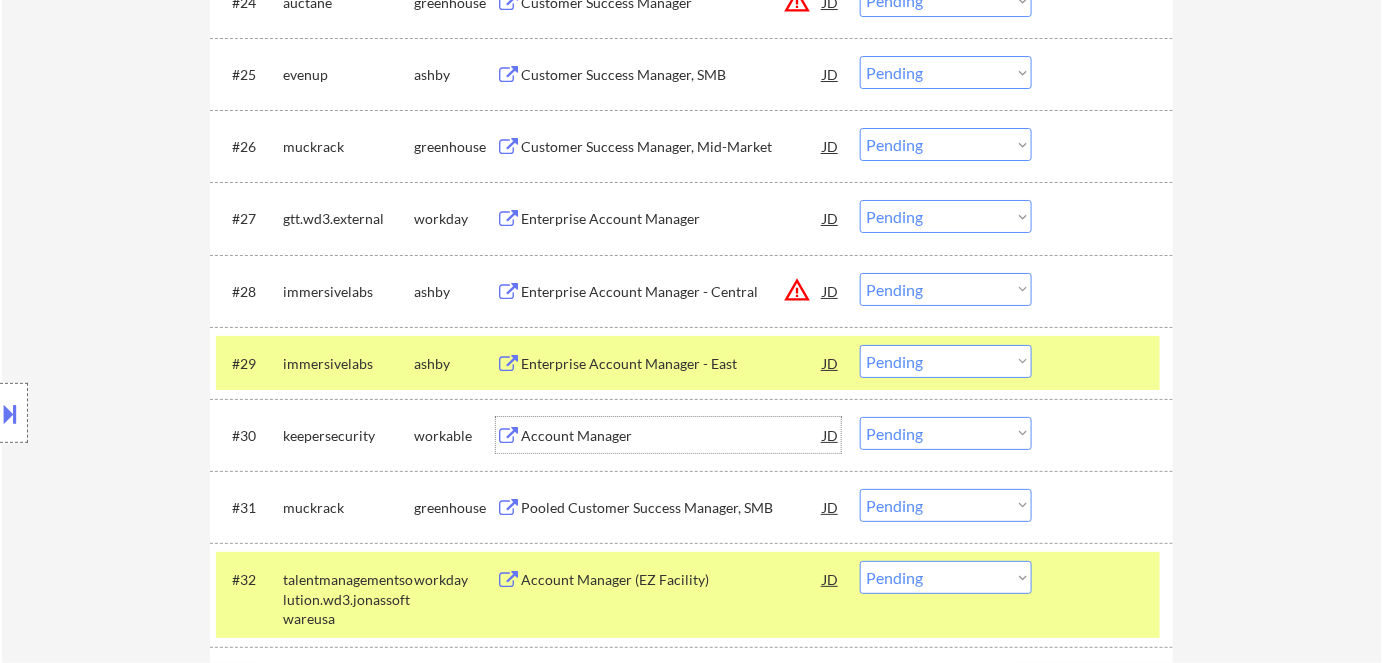 click on "Account Manager" at bounding box center (672, 436) 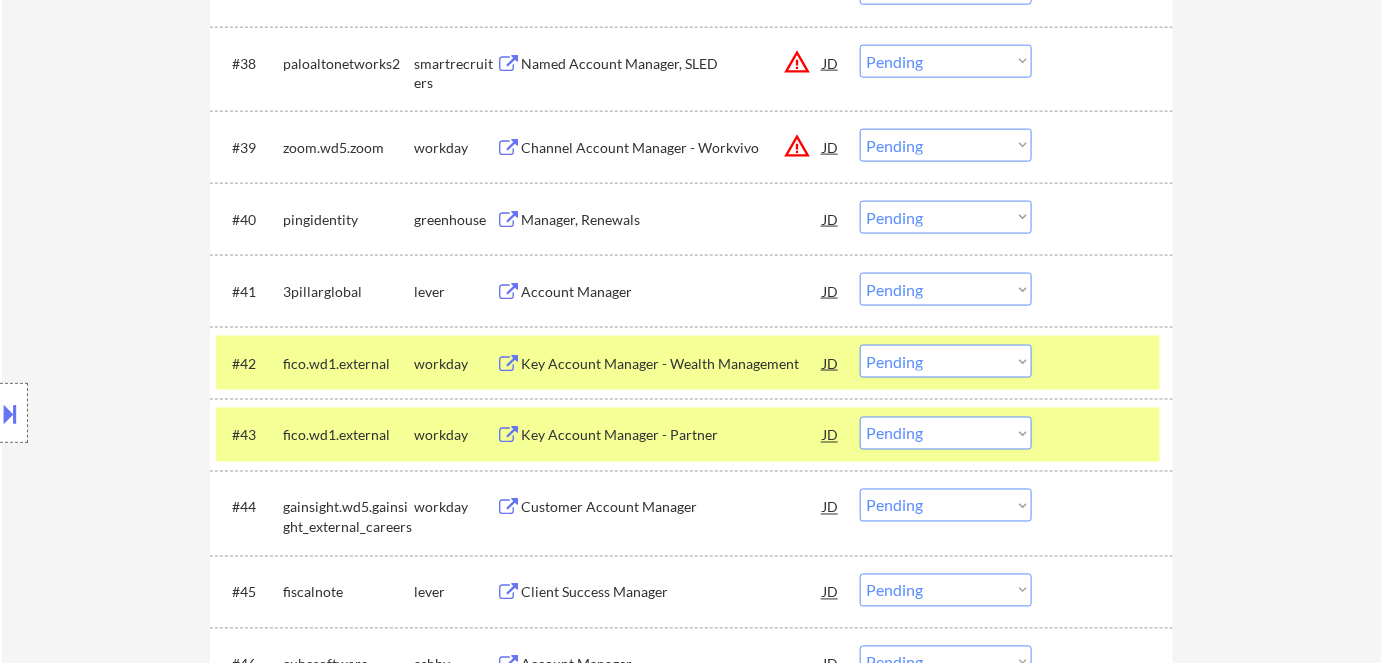 scroll, scrollTop: 3486, scrollLeft: 0, axis: vertical 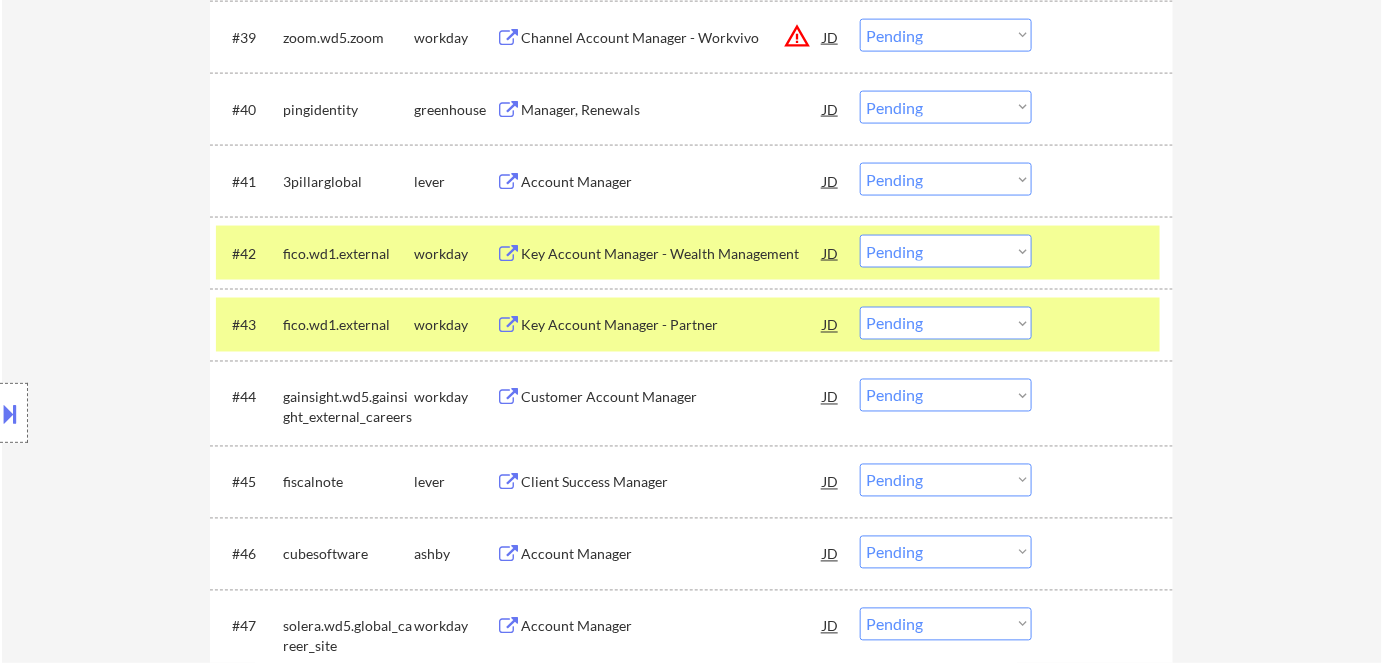 click on "Account Manager" at bounding box center [672, 555] 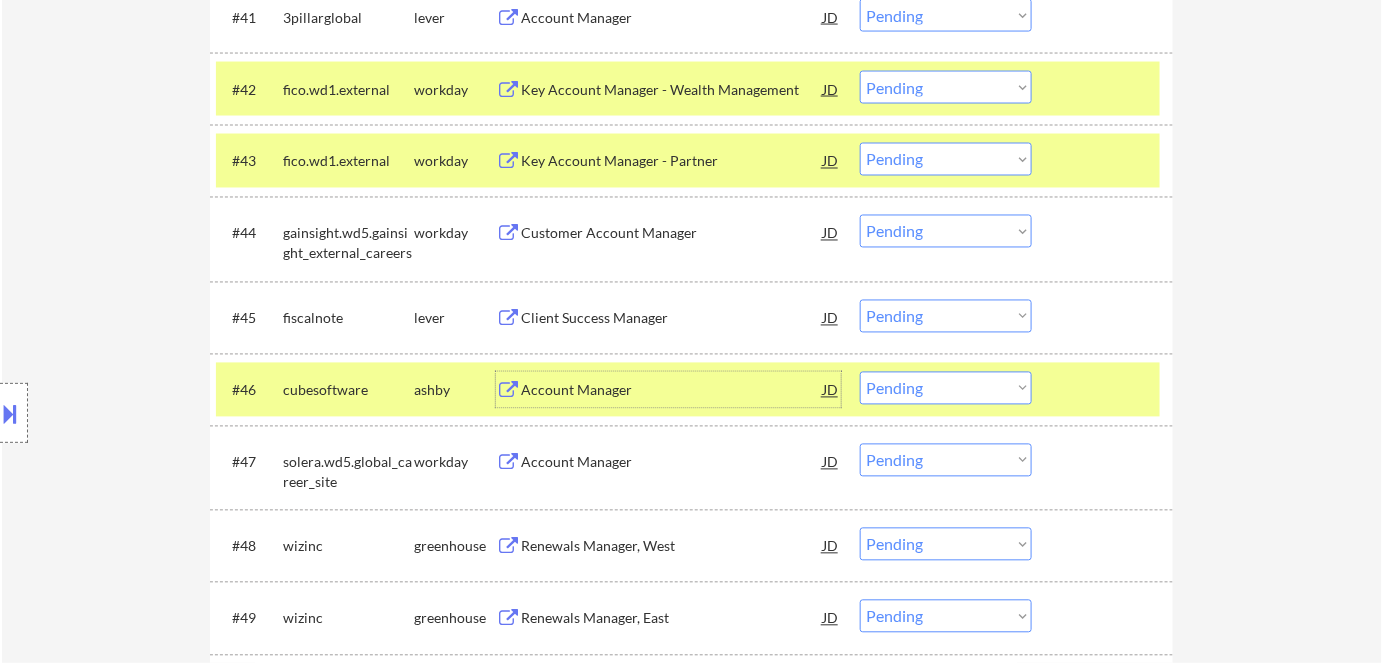 scroll, scrollTop: 3668, scrollLeft: 0, axis: vertical 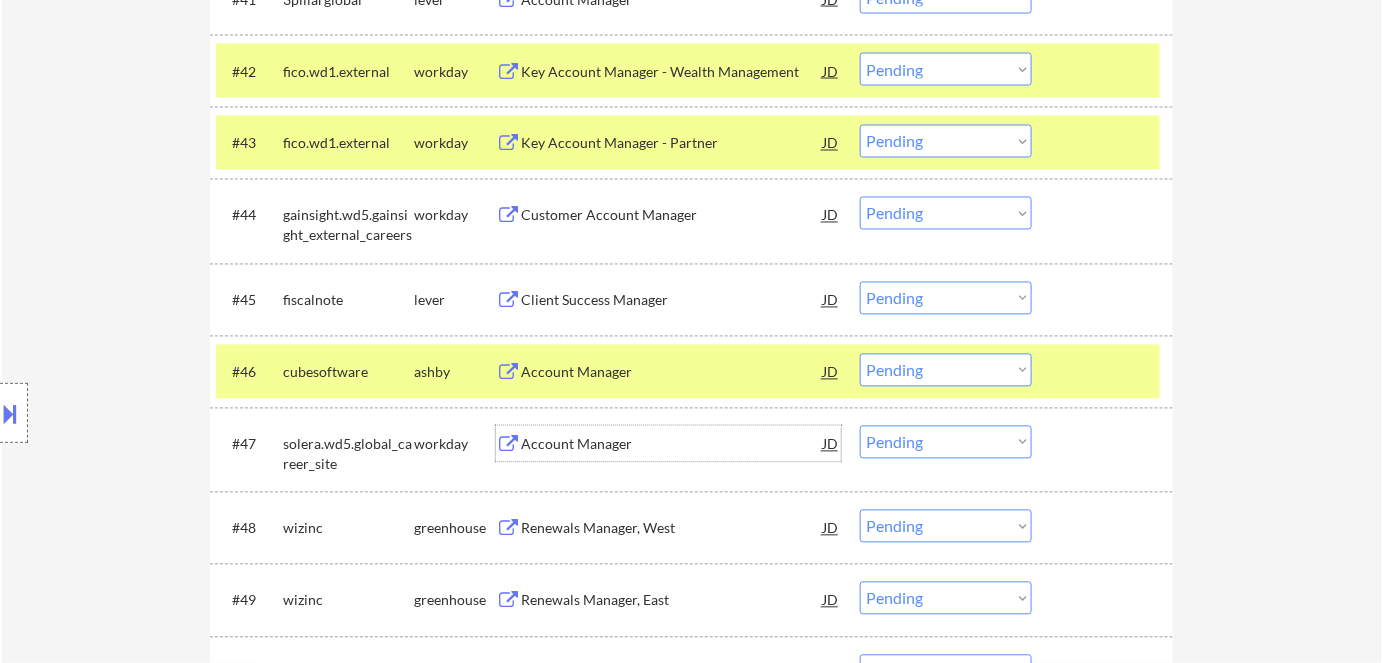click on "Account Manager" at bounding box center (672, 444) 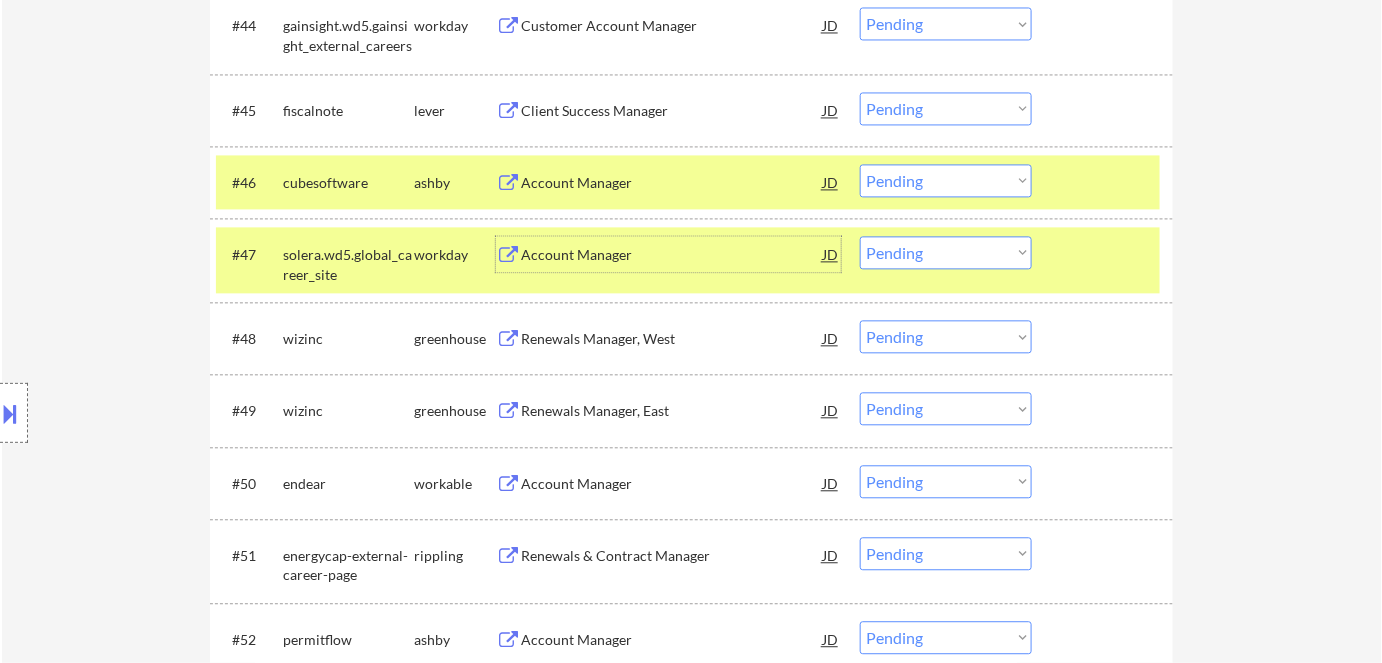 scroll, scrollTop: 3941, scrollLeft: 0, axis: vertical 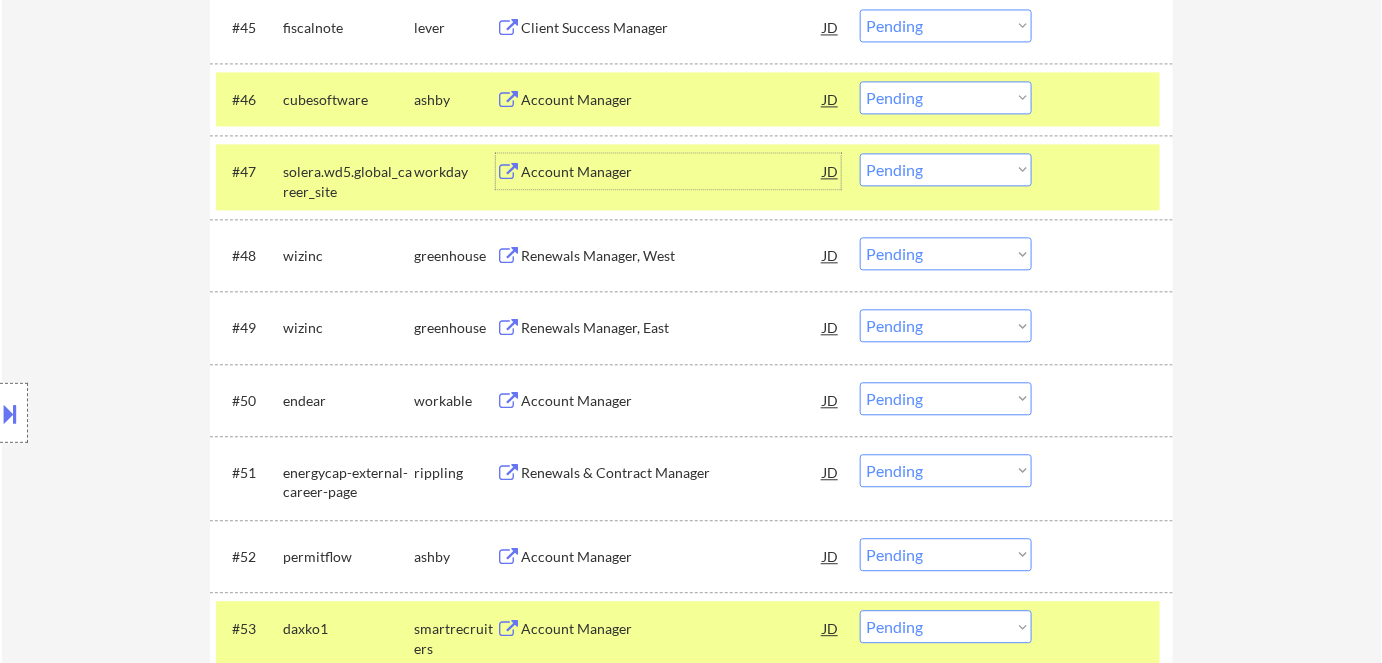 click on "Renewals Manager, East" at bounding box center [672, 328] 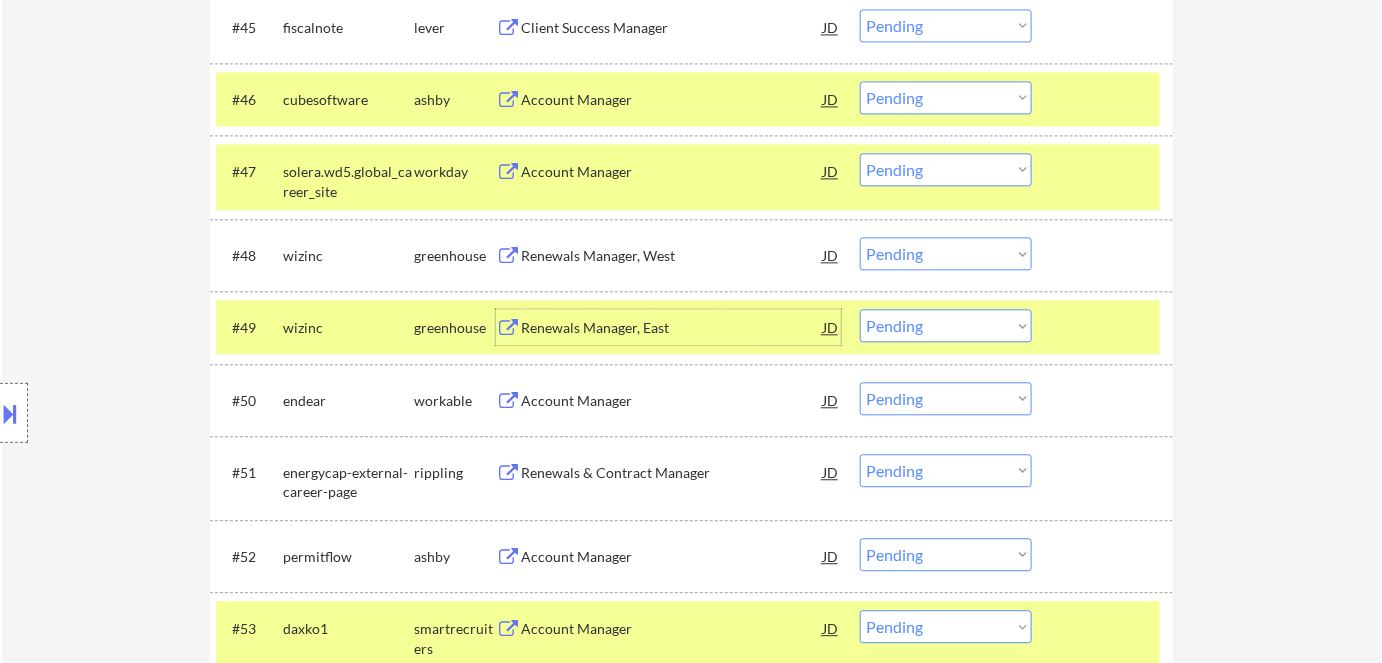 click on "Choose an option... Pending Applied Excluded (Questions) Excluded (Expired) Excluded (Location) Excluded (Bad Match) Excluded (Blocklist) Excluded (Salary) Excluded (Other)" at bounding box center (946, 325) 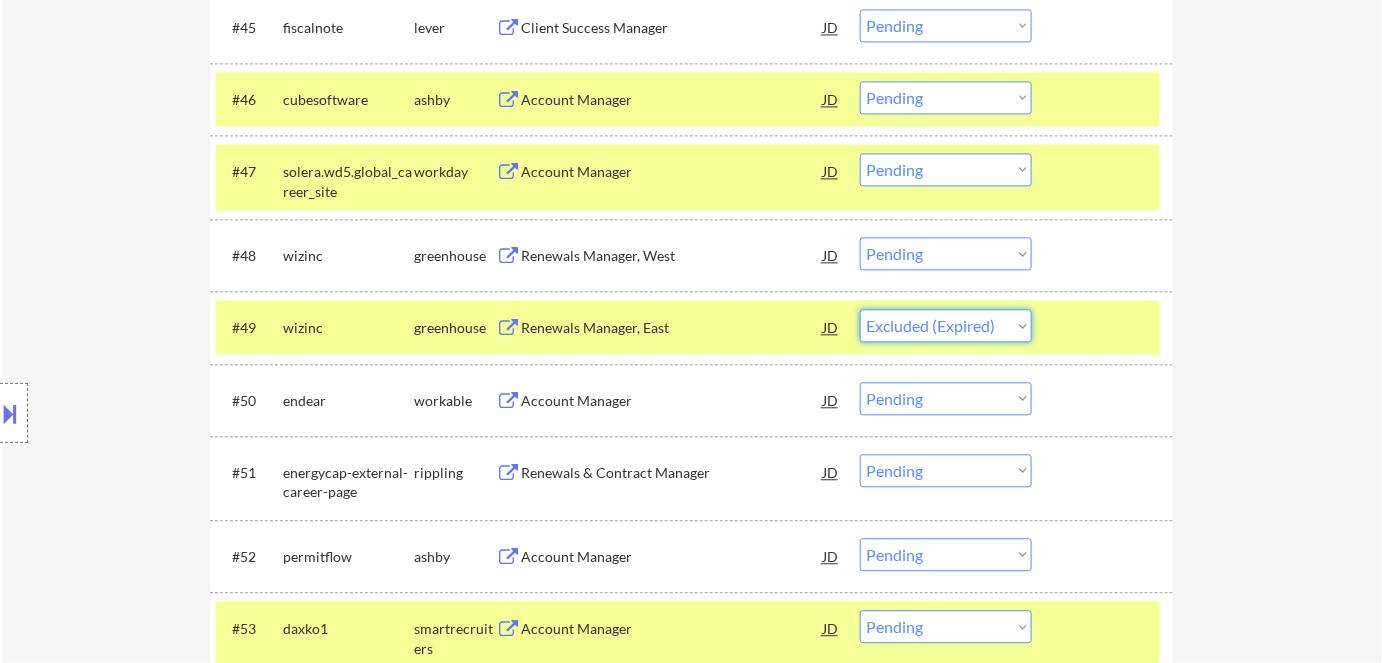 click on "Choose an option... Pending Applied Excluded (Questions) Excluded (Expired) Excluded (Location) Excluded (Bad Match) Excluded (Blocklist) Excluded (Salary) Excluded (Other)" at bounding box center [946, 325] 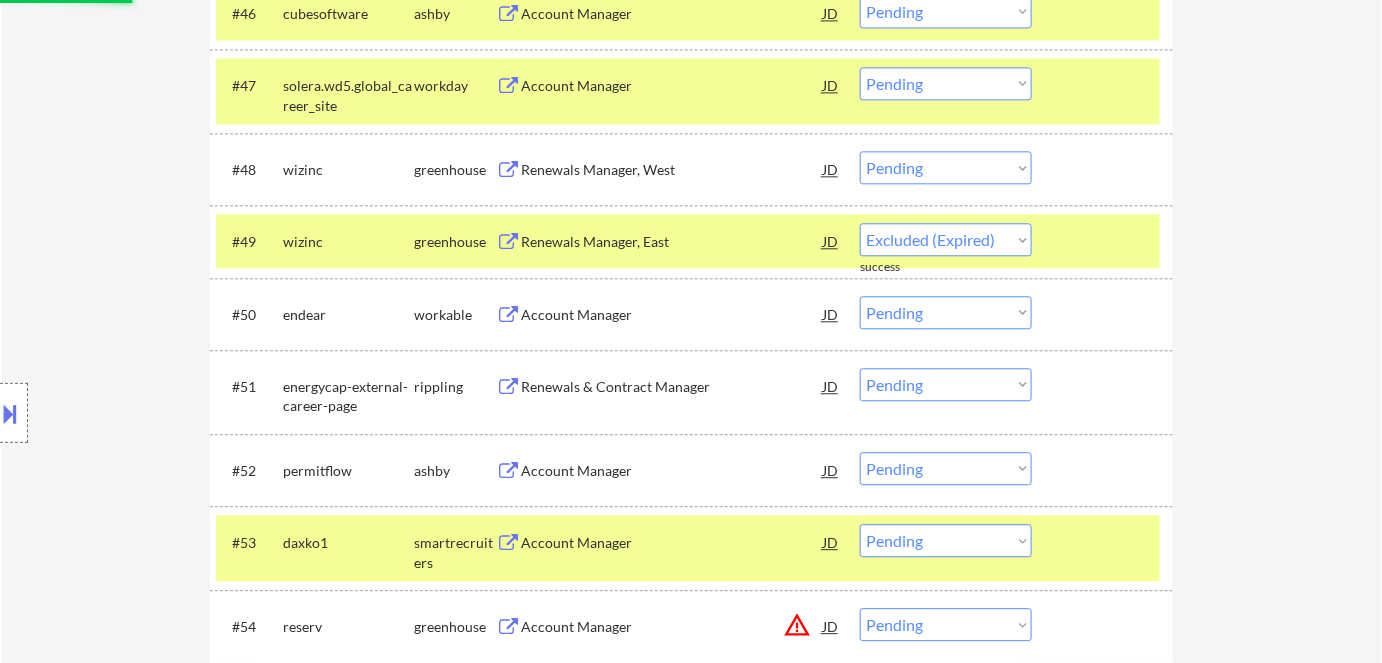 scroll, scrollTop: 4032, scrollLeft: 0, axis: vertical 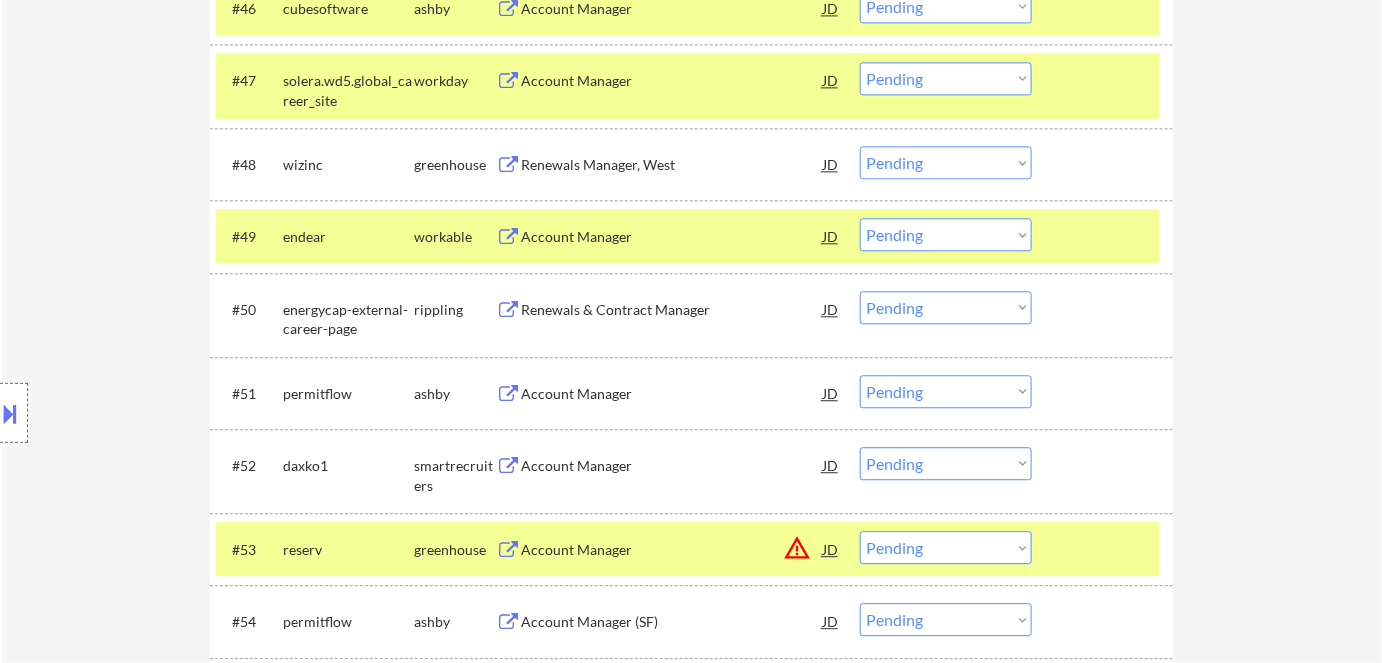 click on "Account Manager" at bounding box center (672, 465) 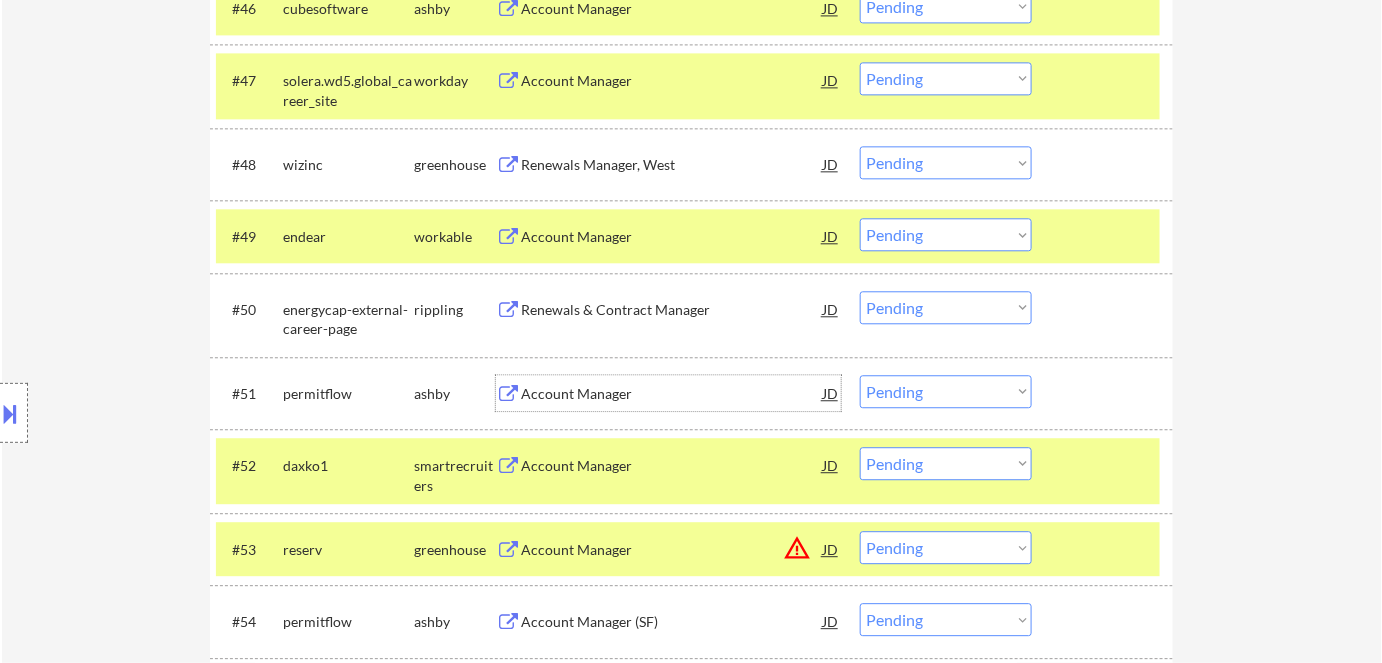 click on "Account Manager" at bounding box center [672, 394] 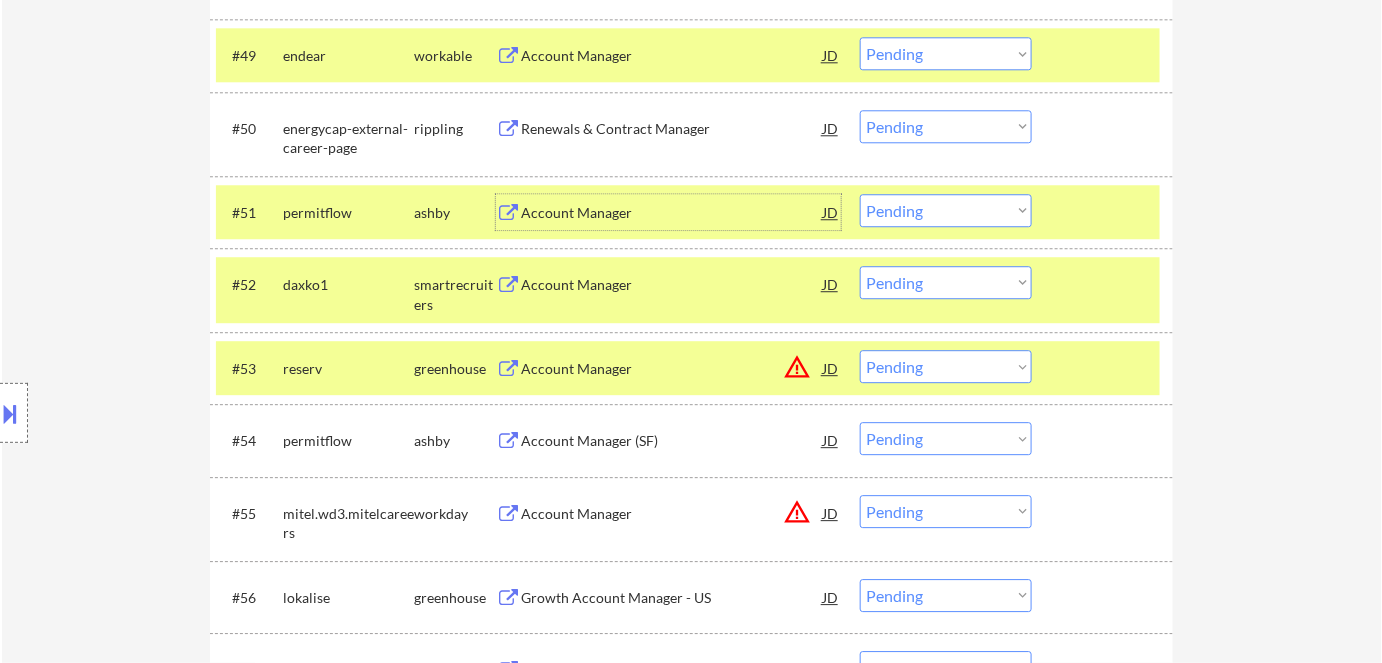 scroll, scrollTop: 4304, scrollLeft: 0, axis: vertical 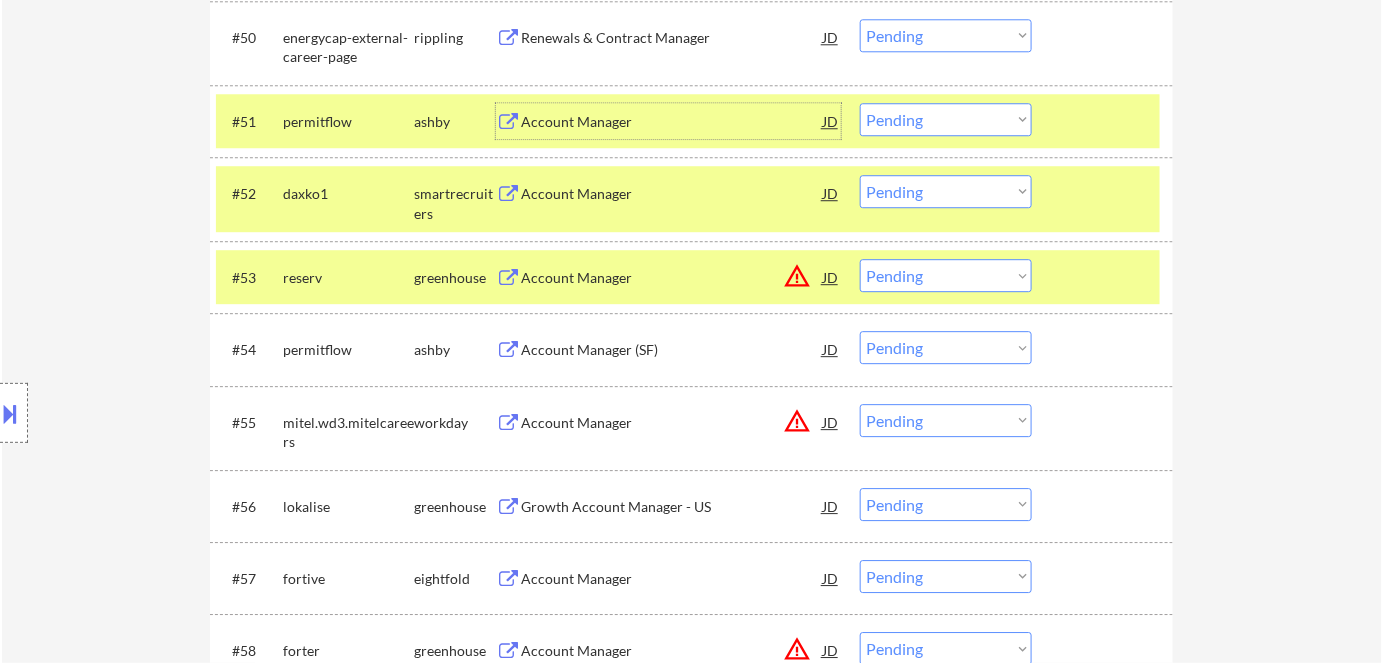 click on "Growth Account Manager - US" at bounding box center [672, 507] 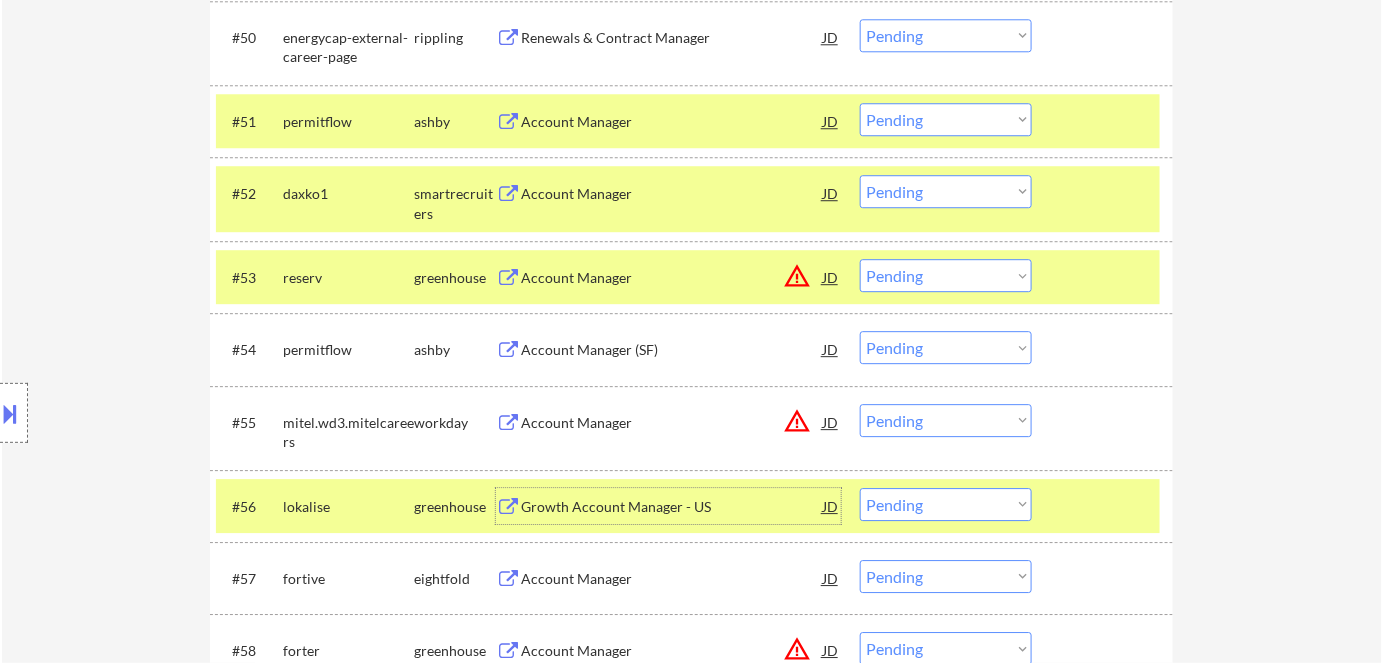click on "Choose an option... Pending Applied Excluded (Questions) Excluded (Expired) Excluded (Location) Excluded (Bad Match) Excluded (Blocklist) Excluded (Salary) Excluded (Other)" at bounding box center [946, 504] 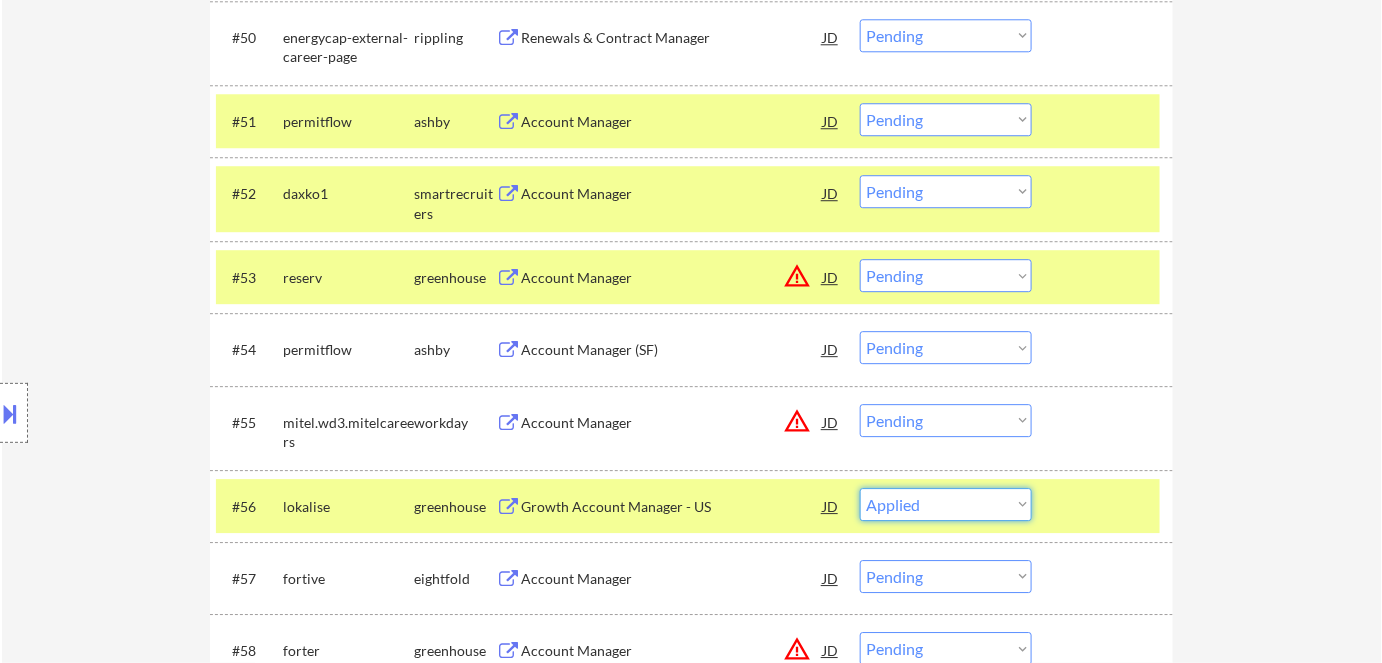 click on "Choose an option... Pending Applied Excluded (Questions) Excluded (Expired) Excluded (Location) Excluded (Bad Match) Excluded (Blocklist) Excluded (Salary) Excluded (Other)" at bounding box center (946, 504) 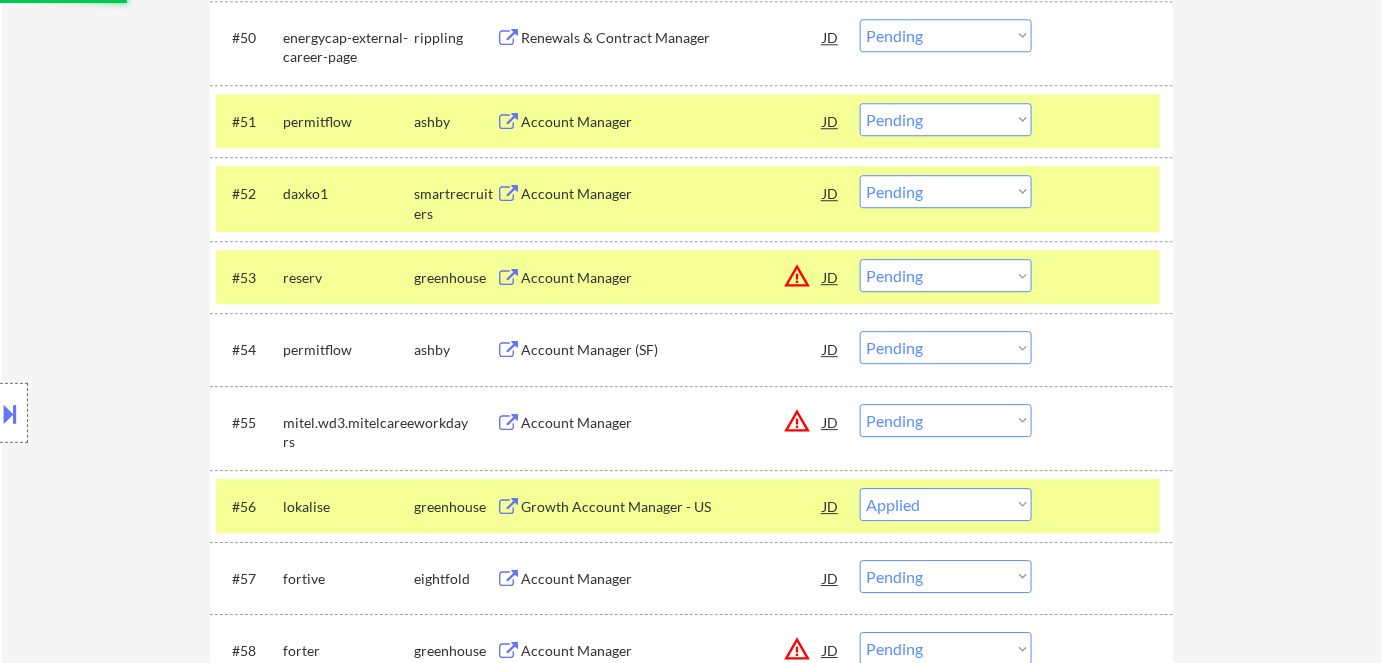 scroll, scrollTop: 4291, scrollLeft: 0, axis: vertical 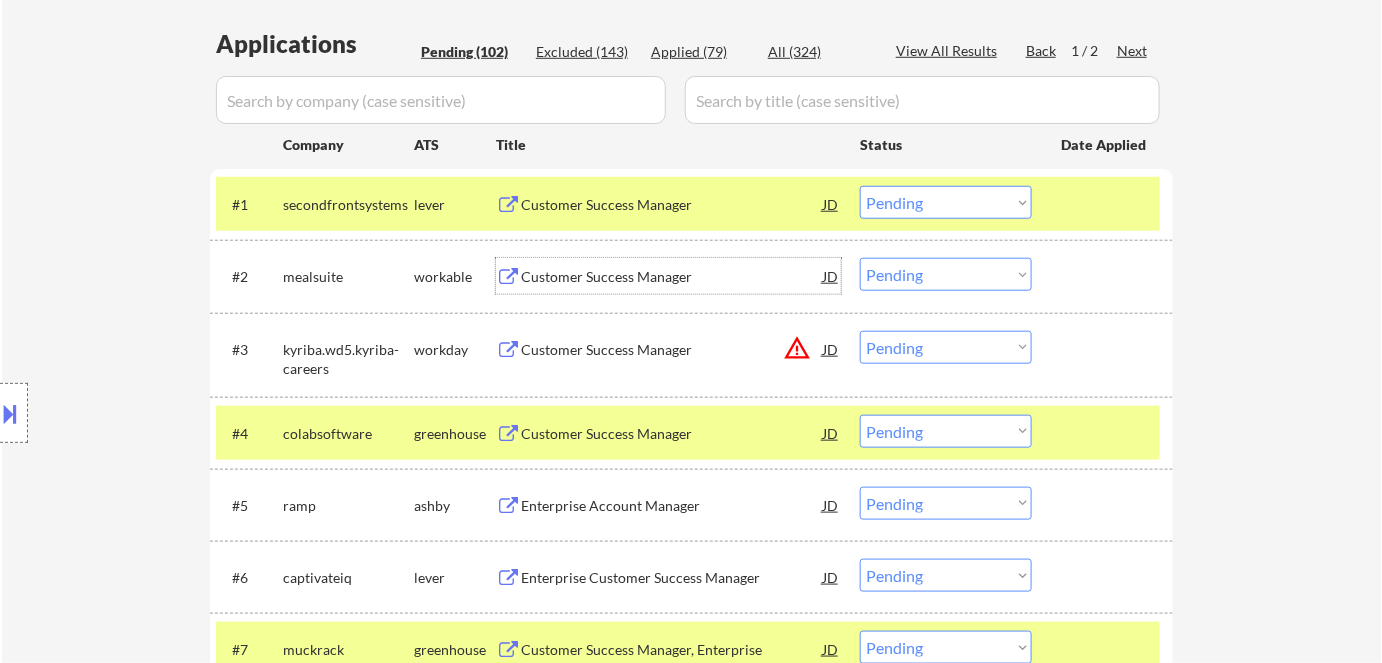 click on "Customer Success Manager" at bounding box center [672, 277] 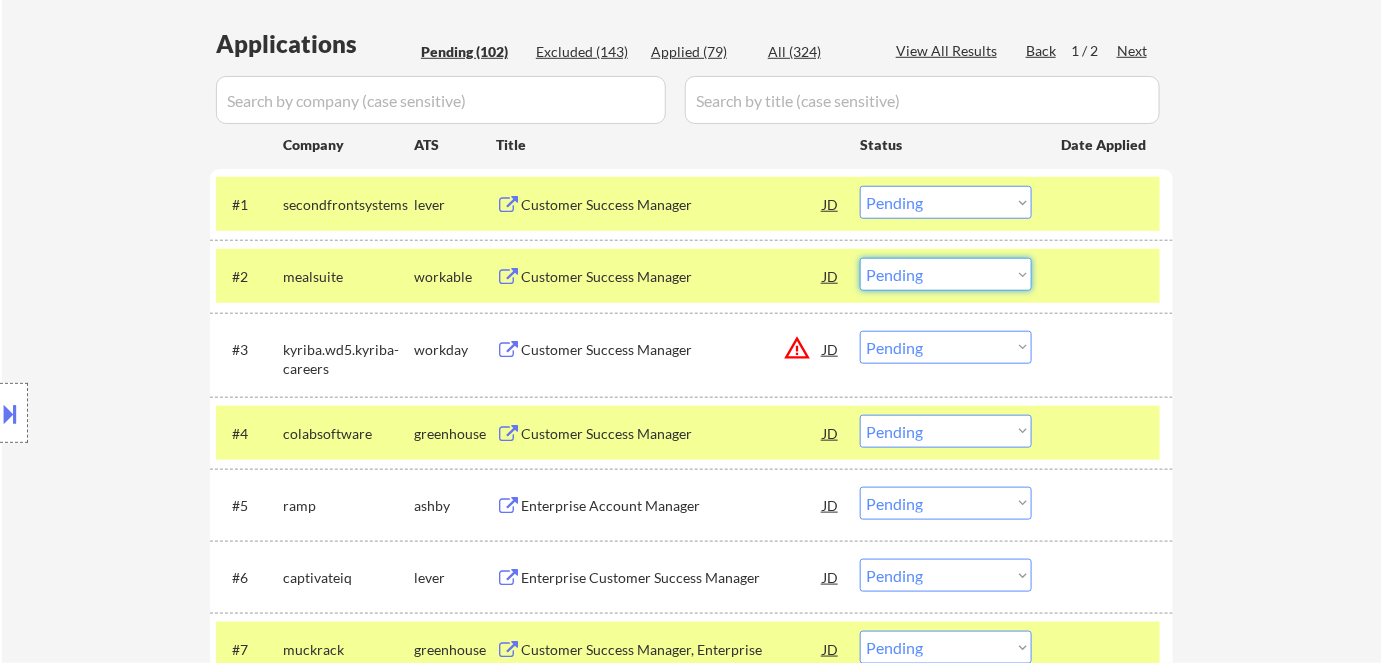 click on "Choose an option... Pending Applied Excluded (Questions) Excluded (Expired) Excluded (Location) Excluded (Bad Match) Excluded (Blocklist) Excluded (Salary) Excluded (Other)" at bounding box center (946, 274) 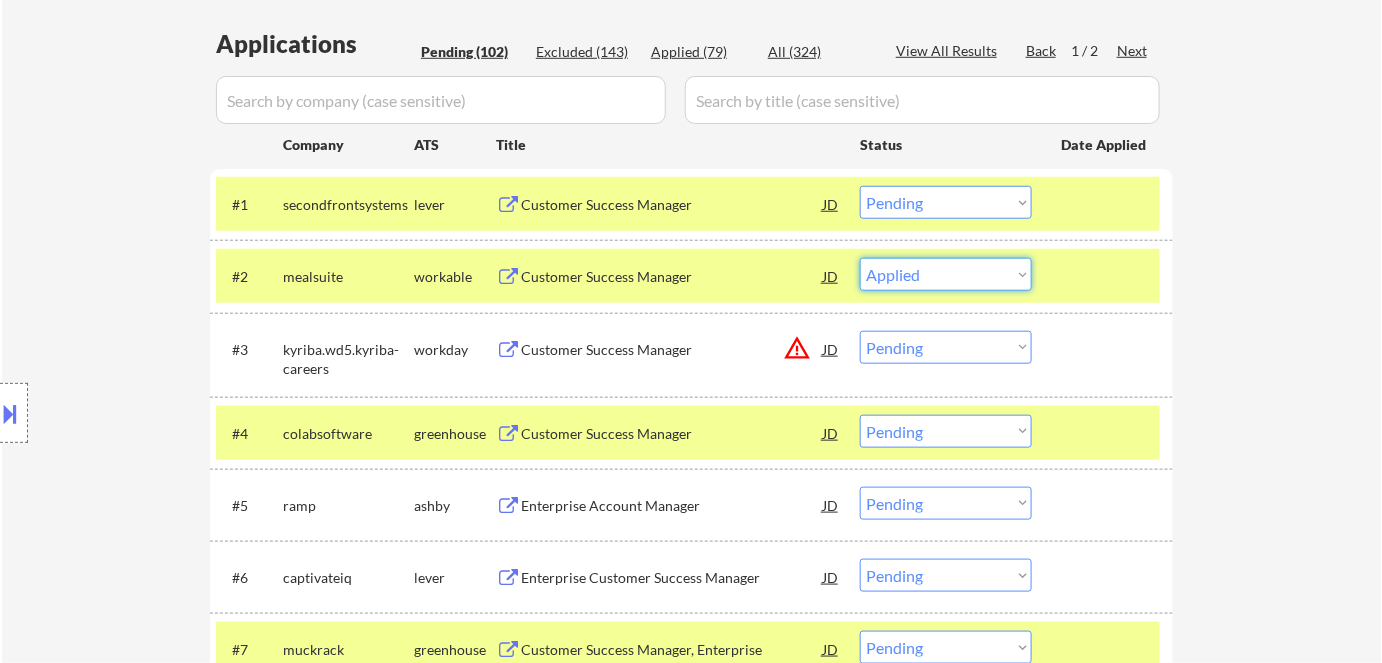 click on "Choose an option... Pending Applied Excluded (Questions) Excluded (Expired) Excluded (Location) Excluded (Bad Match) Excluded (Blocklist) Excluded (Salary) Excluded (Other)" at bounding box center (946, 274) 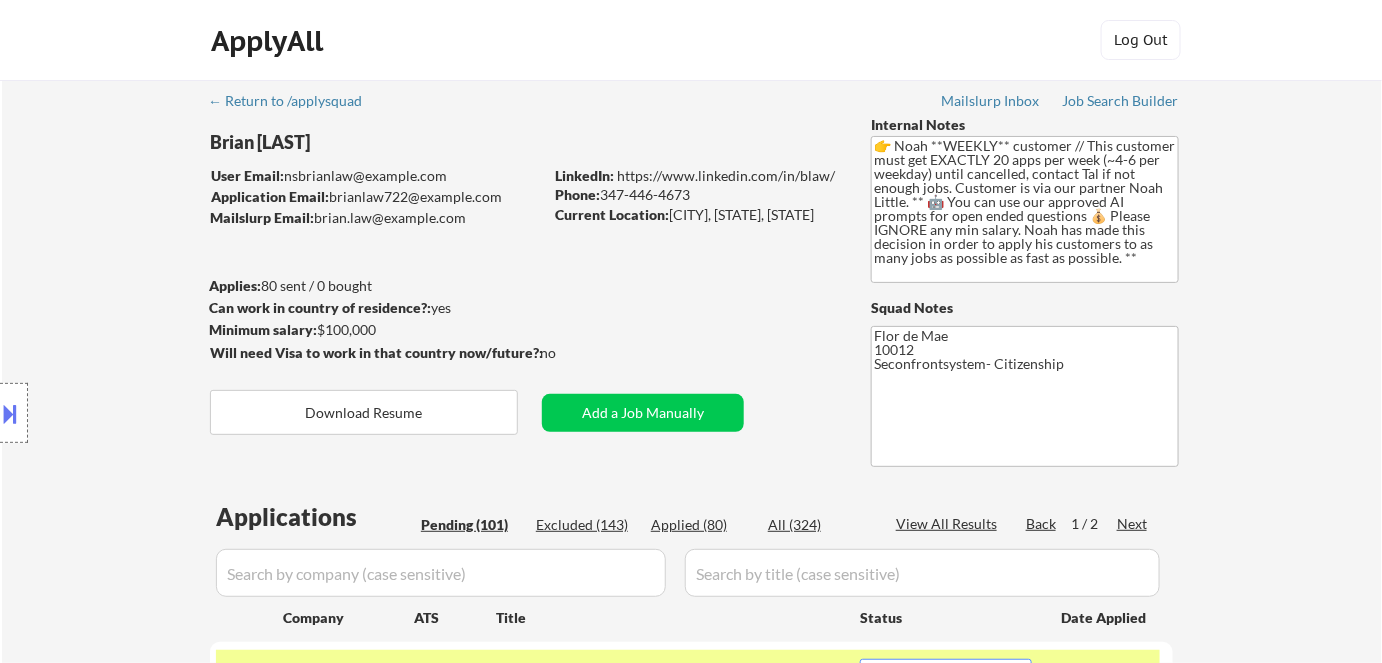 scroll, scrollTop: 0, scrollLeft: 0, axis: both 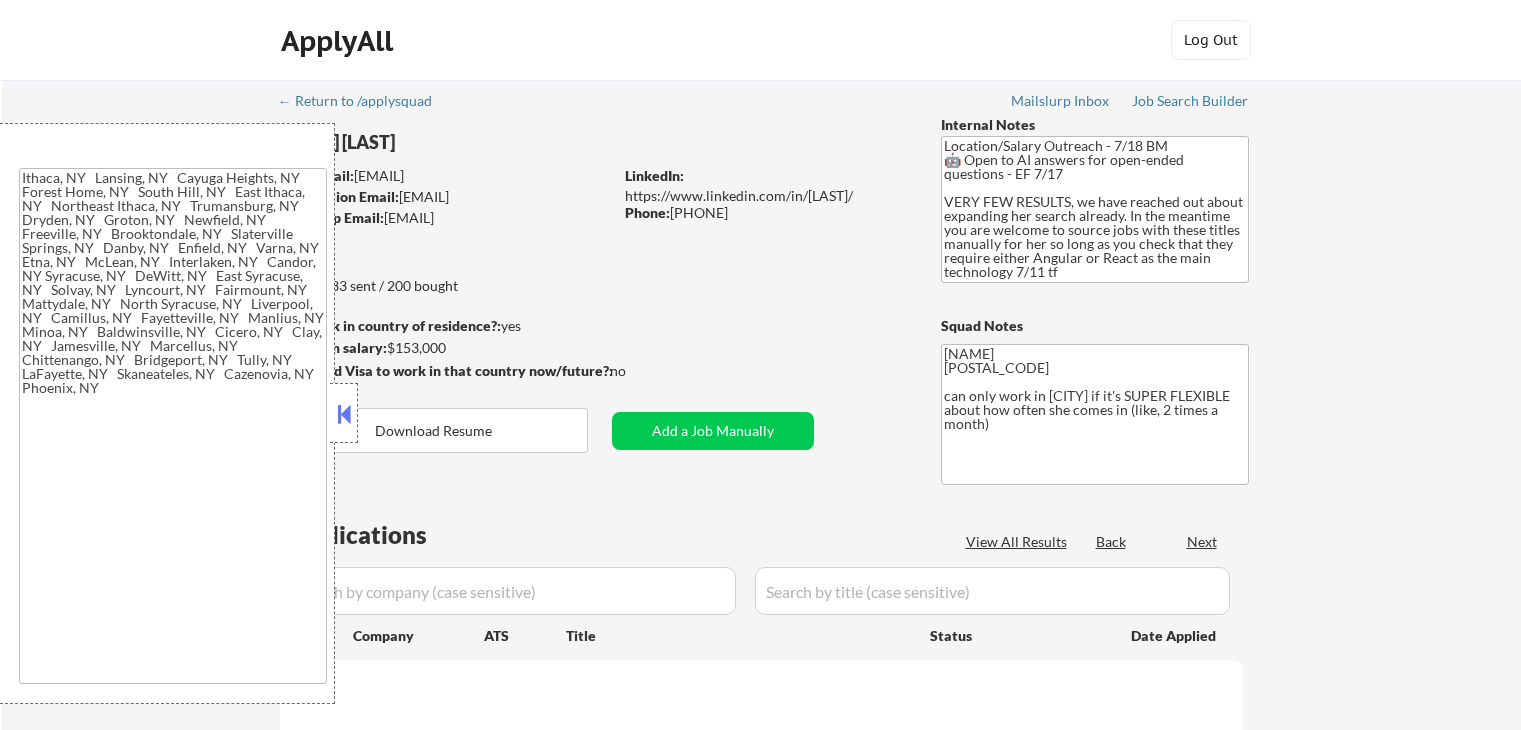 type on "Ithaca, NY   Lansing, NY   Cayuga Heights, NY   Forest Home, NY   South Hill, NY   East Ithaca, NY   Northeast Ithaca, NY   Trumansburg, NY   Dryden, NY   Groton, NY   Newfield, NY   Freeville, NY   Brooktondale, NY   Slaterville Springs, NY   Danby, NY   Enfield, NY   Varna, NY   Etna, NY   McLean, NY   Interlaken, NY   Candor, NY Syracuse, NY   DeWitt, NY   East Syracuse, NY   Solvay, NY   Lyncourt, NY   Fairmount, NY   Mattydale, NY   North Syracuse, NY   Liverpool, NY   Camillus, NY   Fayetteville, NY   Manlius, NY   Minoa, NY   Baldwinsville, NY   Cicero, NY   Clay, NY   Jamesville, NY   Marcellus, NY   Chittenango, NY   Bridgeport, NY   Tully, NY   LaFayette, NY   Skaneateles, NY   Cazenovia, NY   Phoenix, NY" 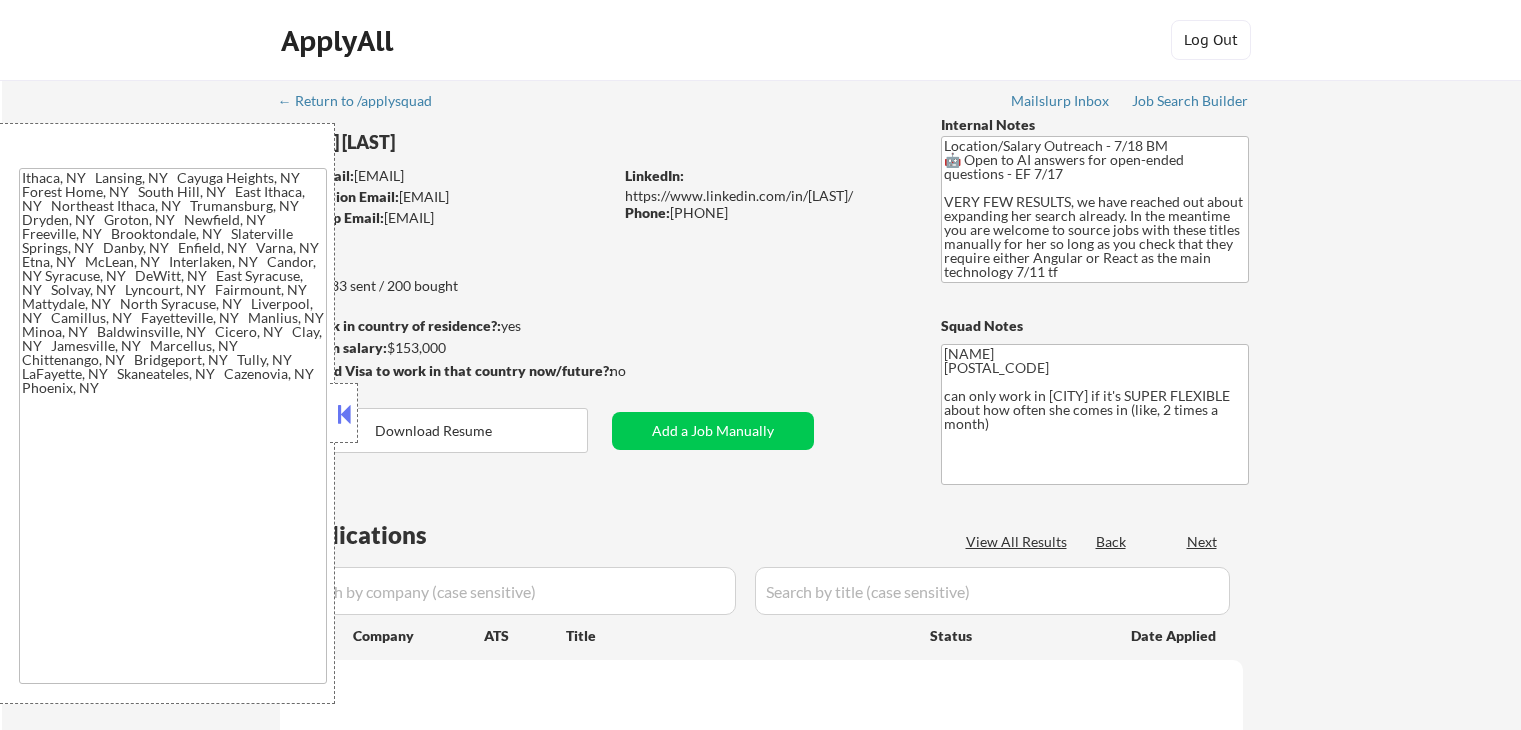 select on ""applied"" 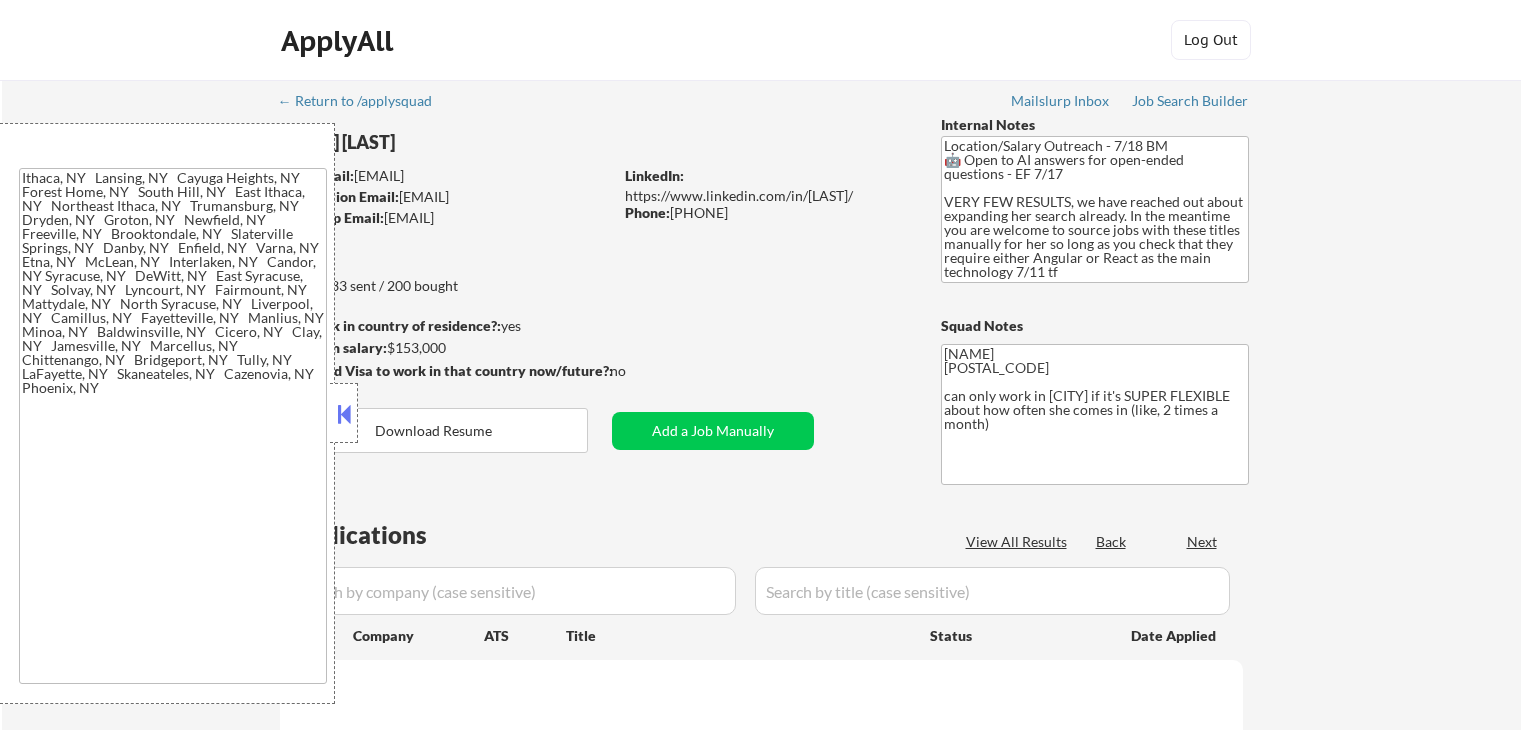 select on ""applied"" 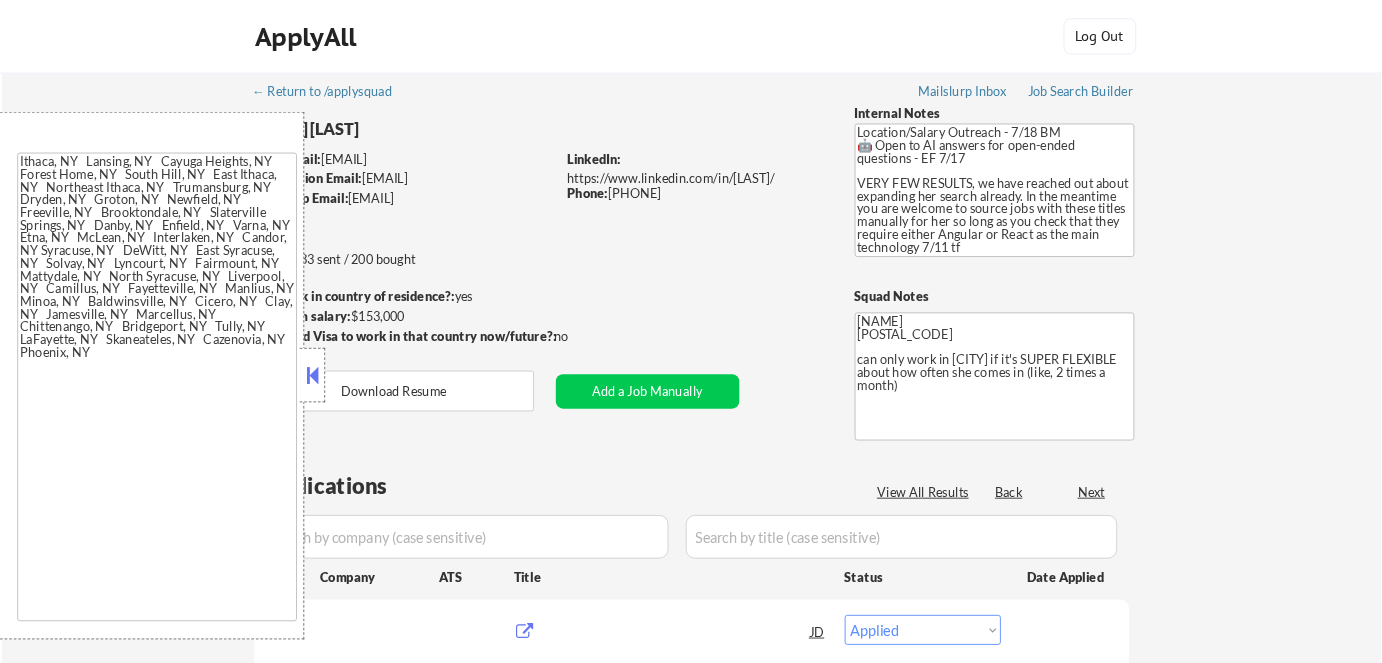scroll, scrollTop: 0, scrollLeft: 0, axis: both 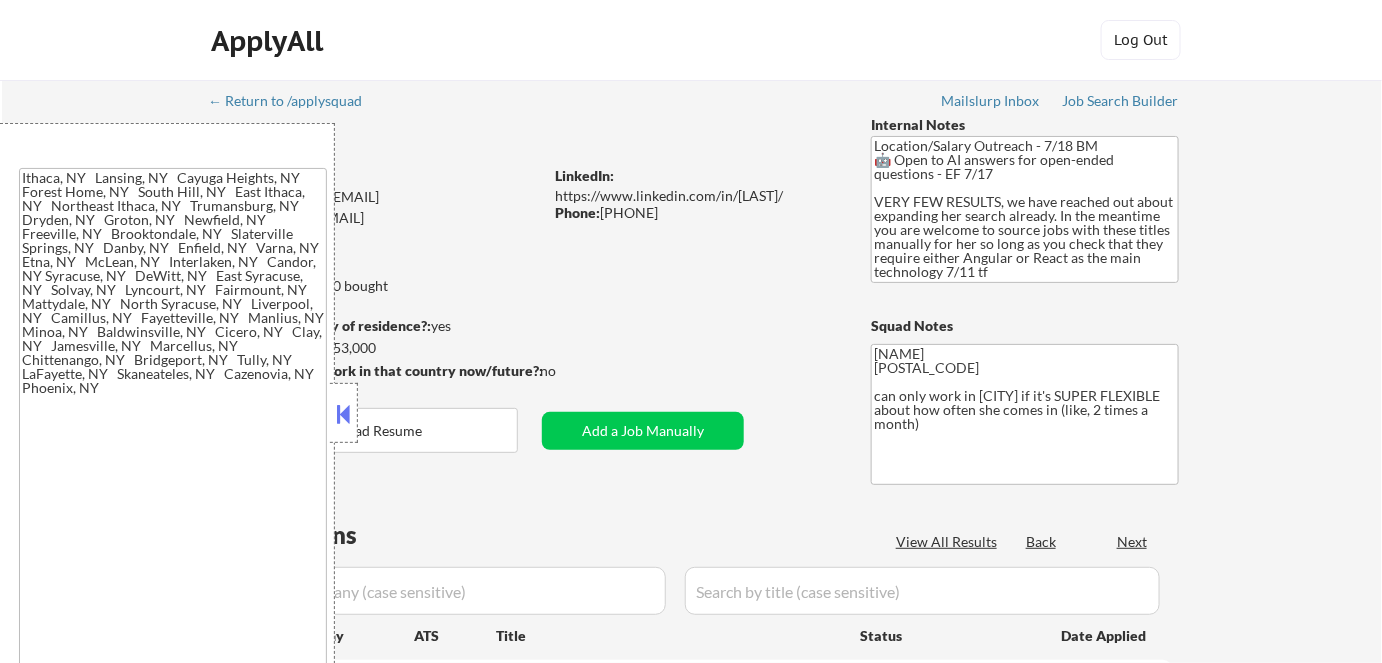 select on ""pending"" 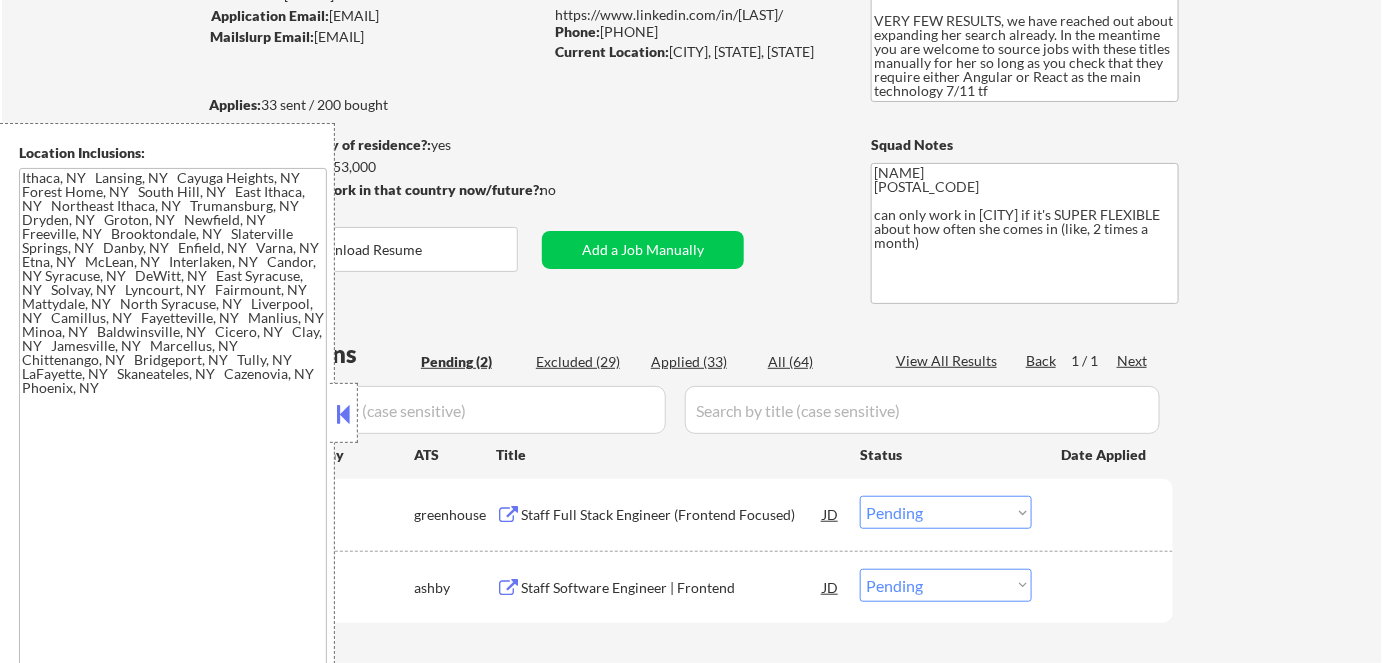 scroll, scrollTop: 272, scrollLeft: 0, axis: vertical 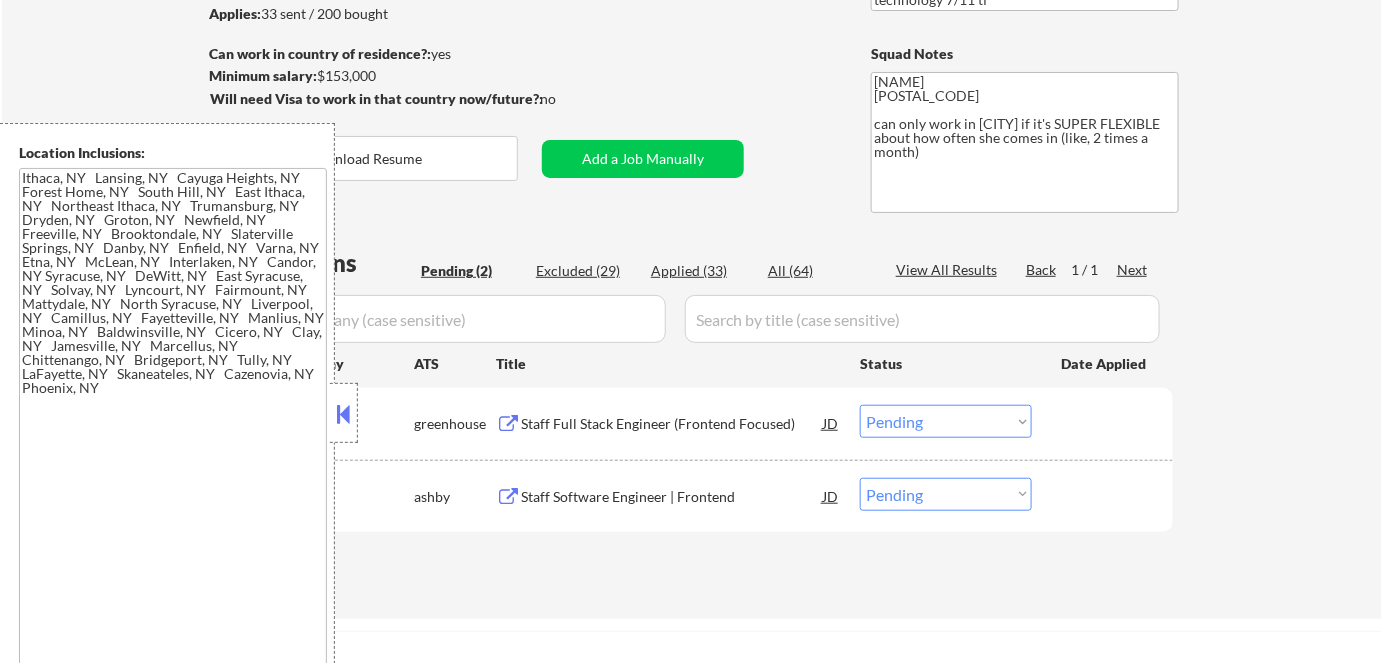 click at bounding box center (344, 414) 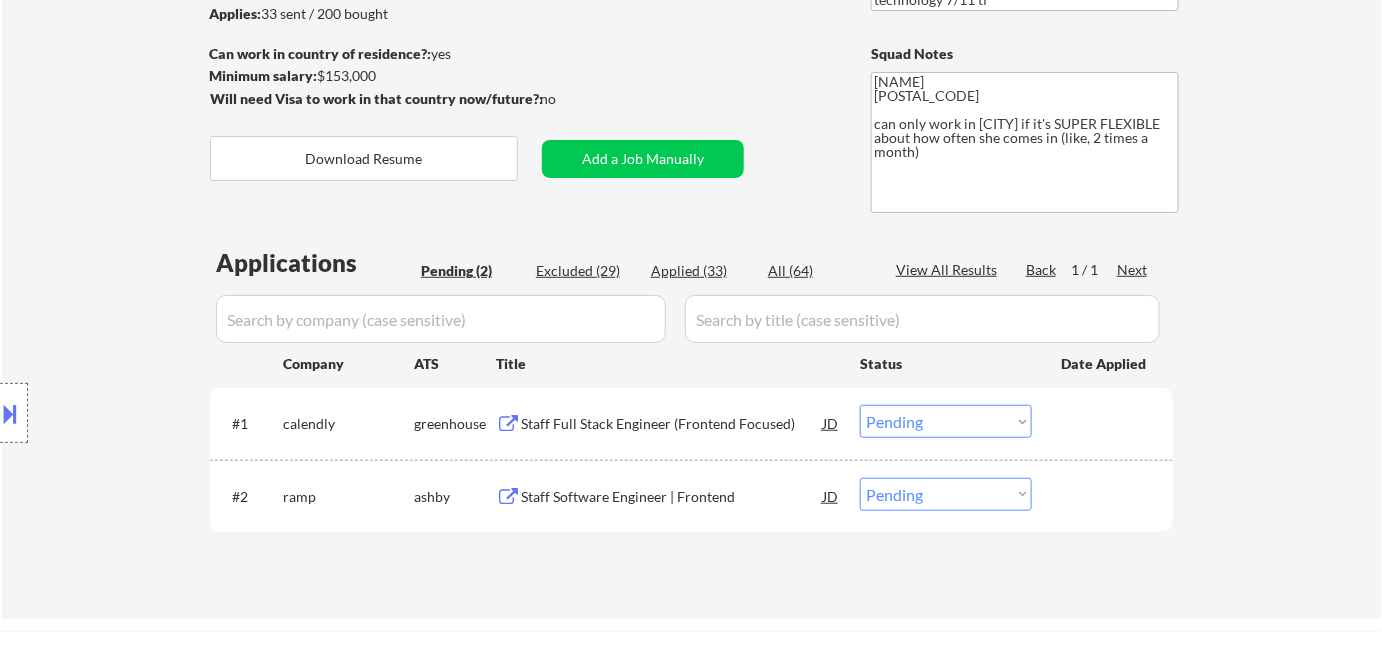 click on "Staff Software Engineer | Frontend" at bounding box center (672, 497) 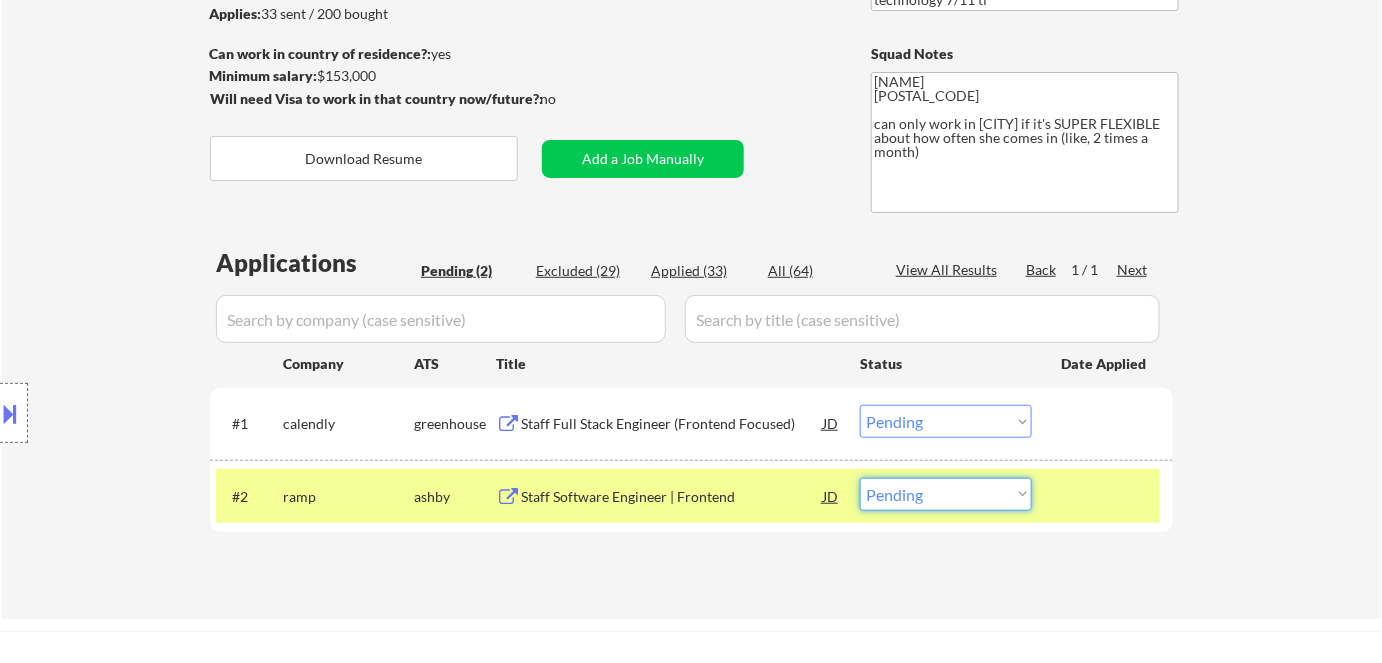 click on "Choose an option... Pending Applied Excluded (Questions) Excluded (Expired) Excluded (Location) Excluded (Bad Match) Excluded (Blocklist) Excluded (Salary) Excluded (Other)" at bounding box center (946, 494) 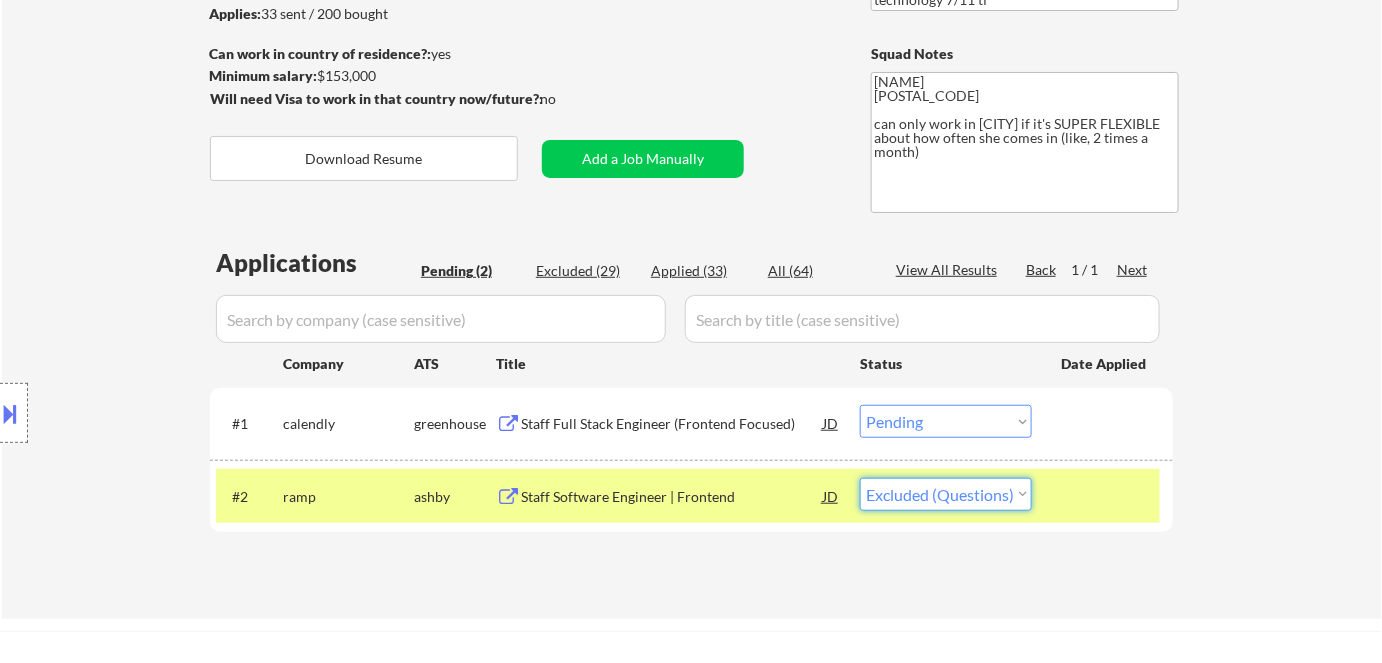 click on "Choose an option... Pending Applied Excluded (Questions) Excluded (Expired) Excluded (Location) Excluded (Bad Match) Excluded (Blocklist) Excluded (Salary) Excluded (Other)" at bounding box center [946, 494] 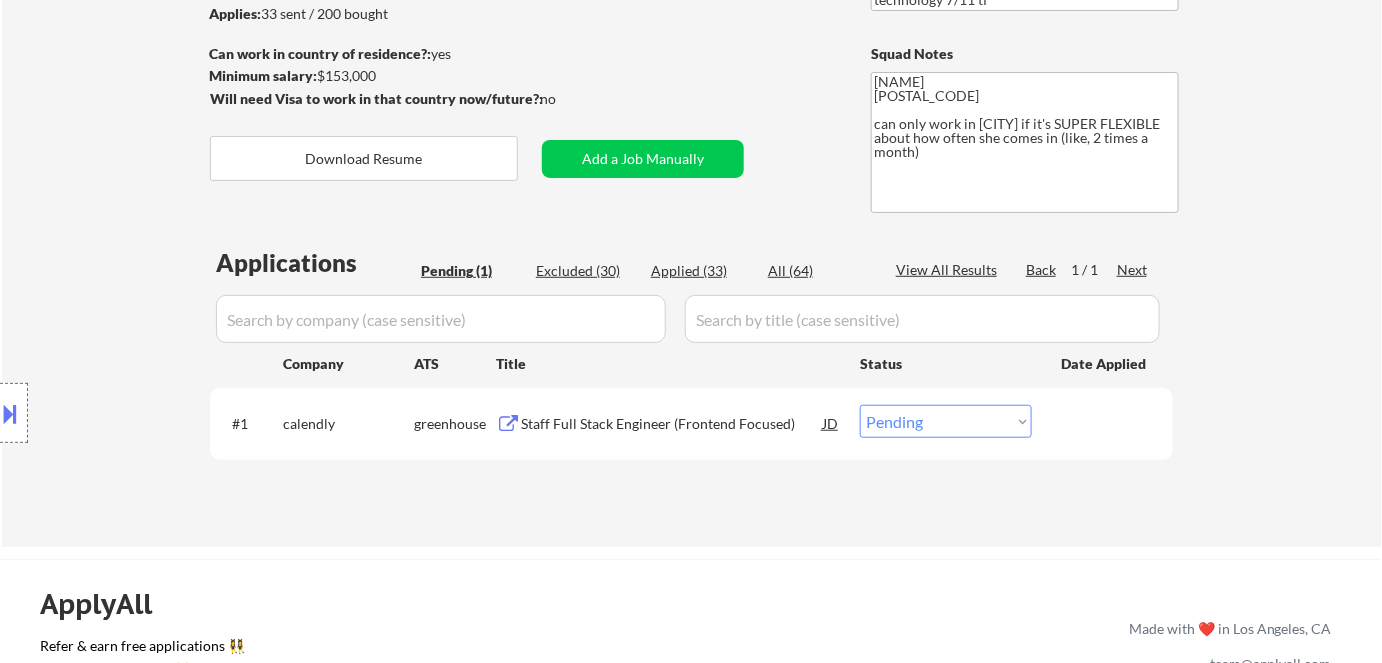 click on "Staff Full Stack Engineer (Frontend Focused)" at bounding box center (672, 424) 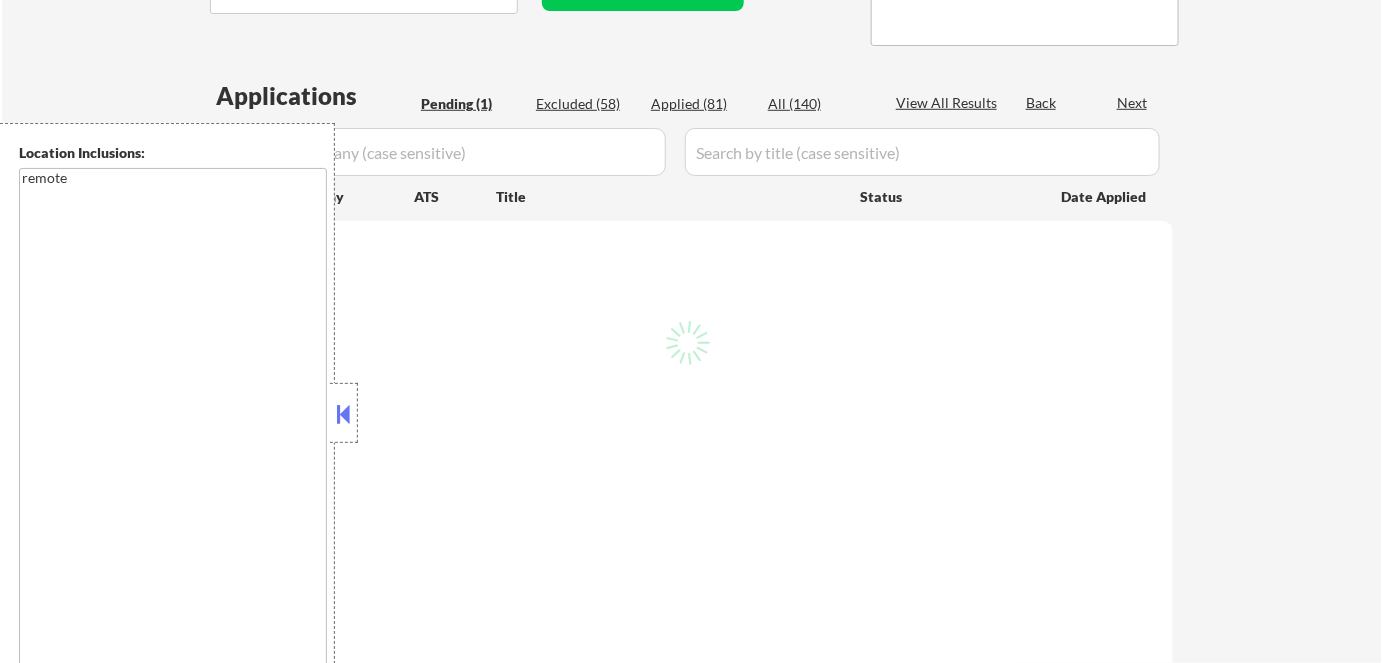 scroll, scrollTop: 454, scrollLeft: 0, axis: vertical 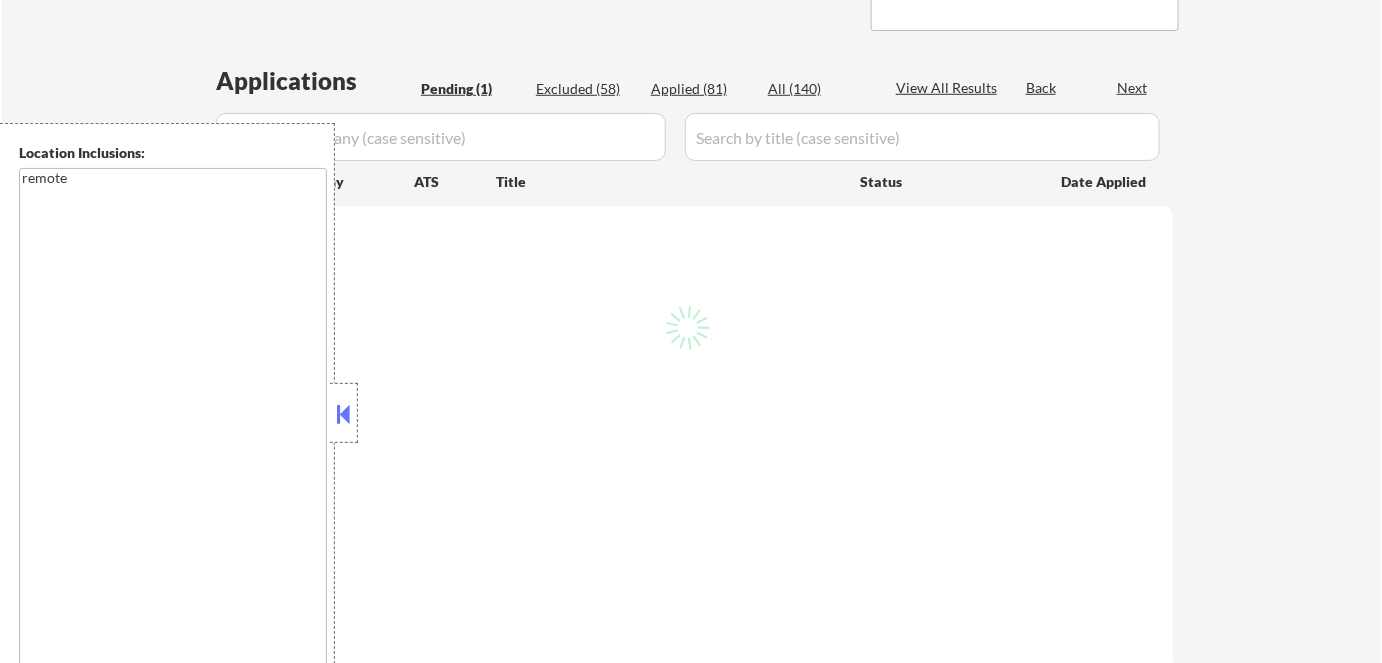 select on ""pending"" 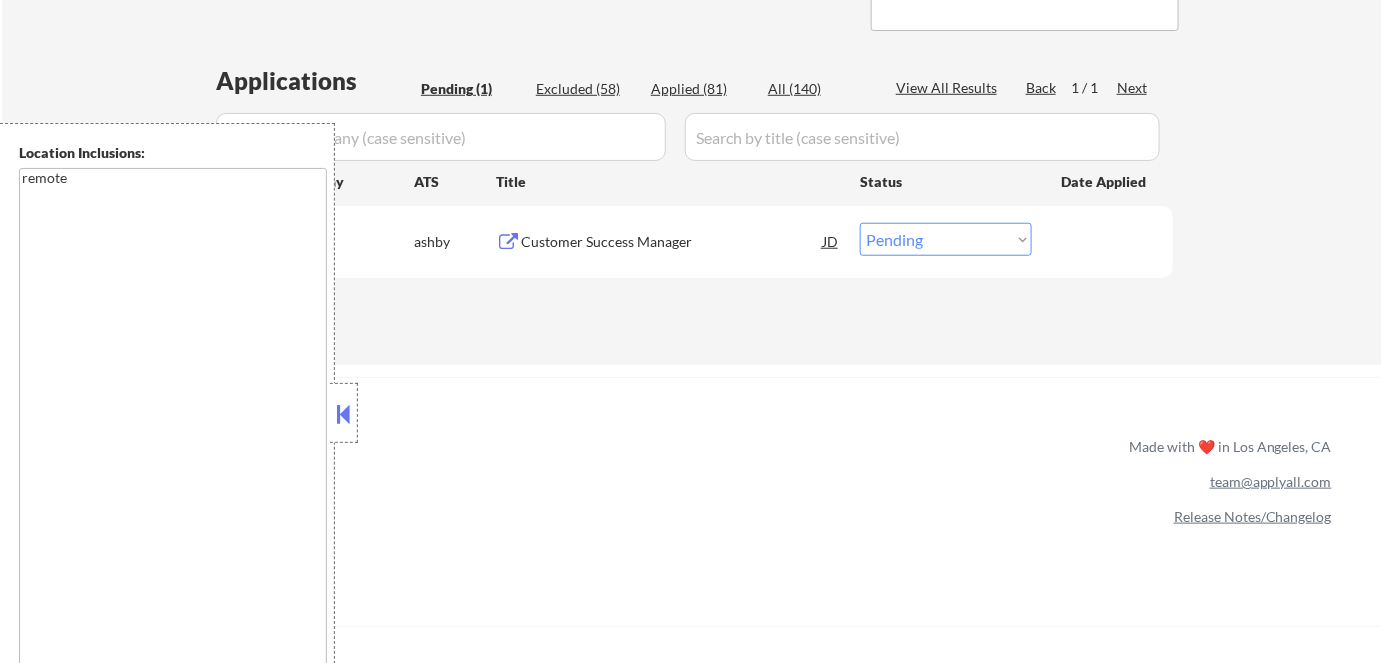 click at bounding box center (344, 414) 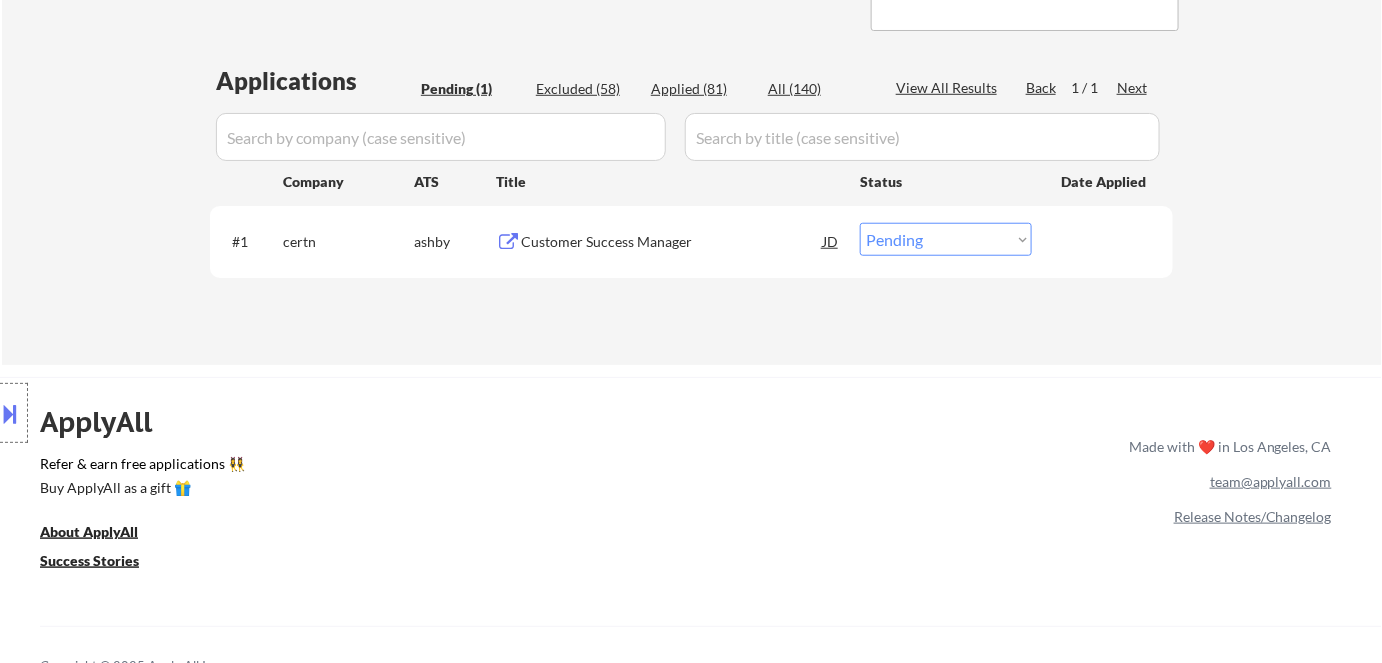 click on "Customer Success Manager" at bounding box center (672, 242) 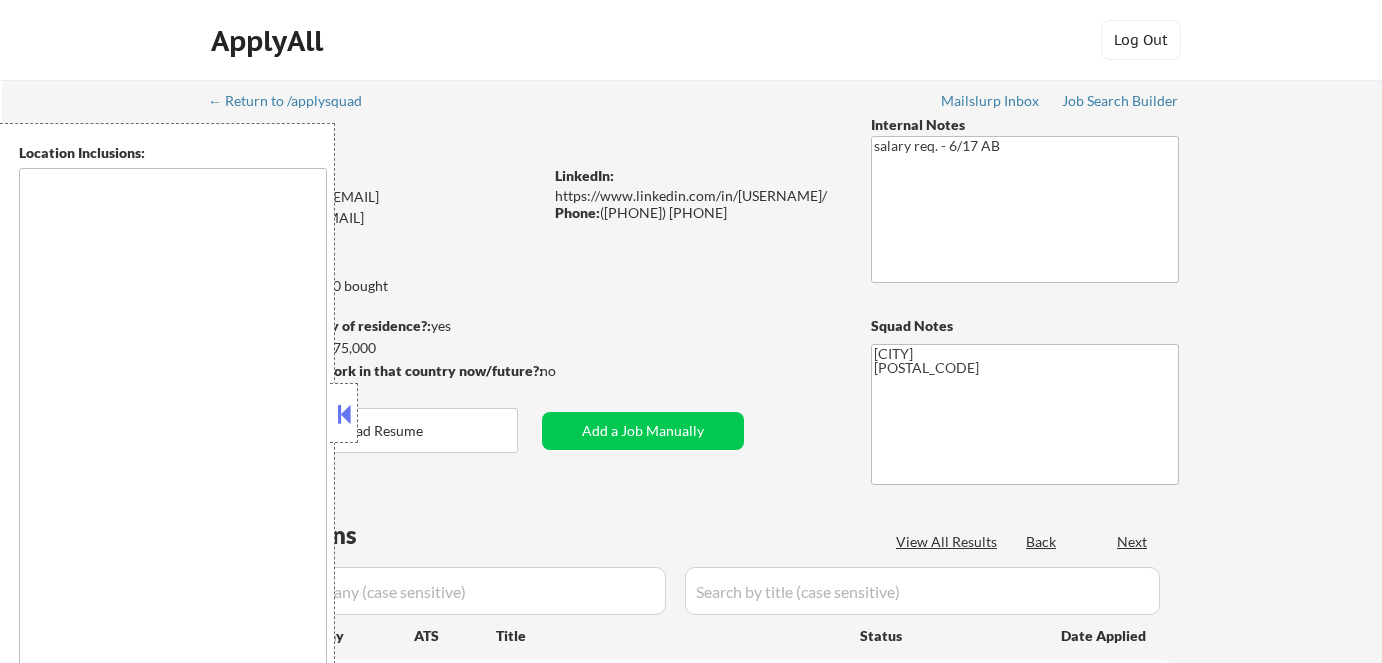 scroll, scrollTop: 0, scrollLeft: 0, axis: both 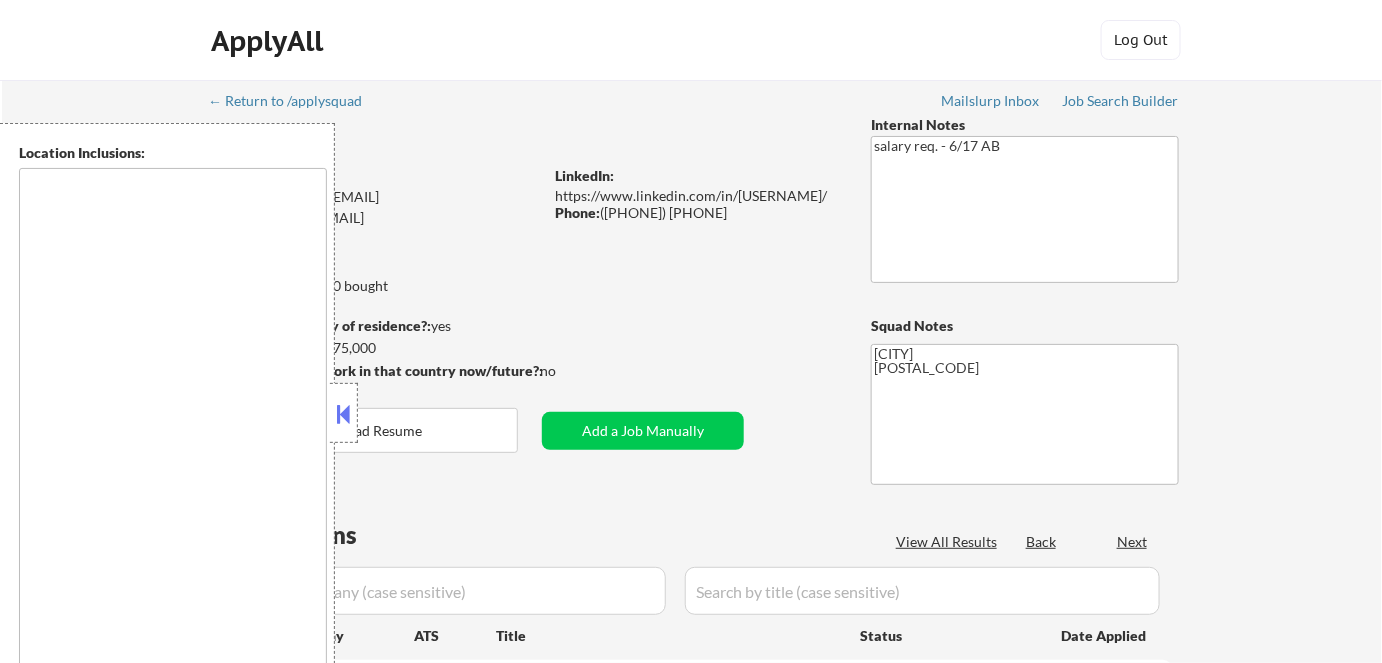 type on "[STATE] [STATE] [STATE] [STATE] [STATE] [STATE] [STATE] [STATE] [STATE] [STATE] [STATE] [STATE] [STATE] [STATE] [STATE] [STATE] [STATE] [STATE] [STATE] [STATE] [STATE] [STATE] [STATE] [STATE] [STATE] [STATE] [STATE] [STATE] [STATE] [STATE] [STATE] [STATE] [STATE] [STATE] [STATE] [STATE] [STATE] [STATE] [STATE] [STATE] [STATE] [STATE] [STATE] [STATE]" 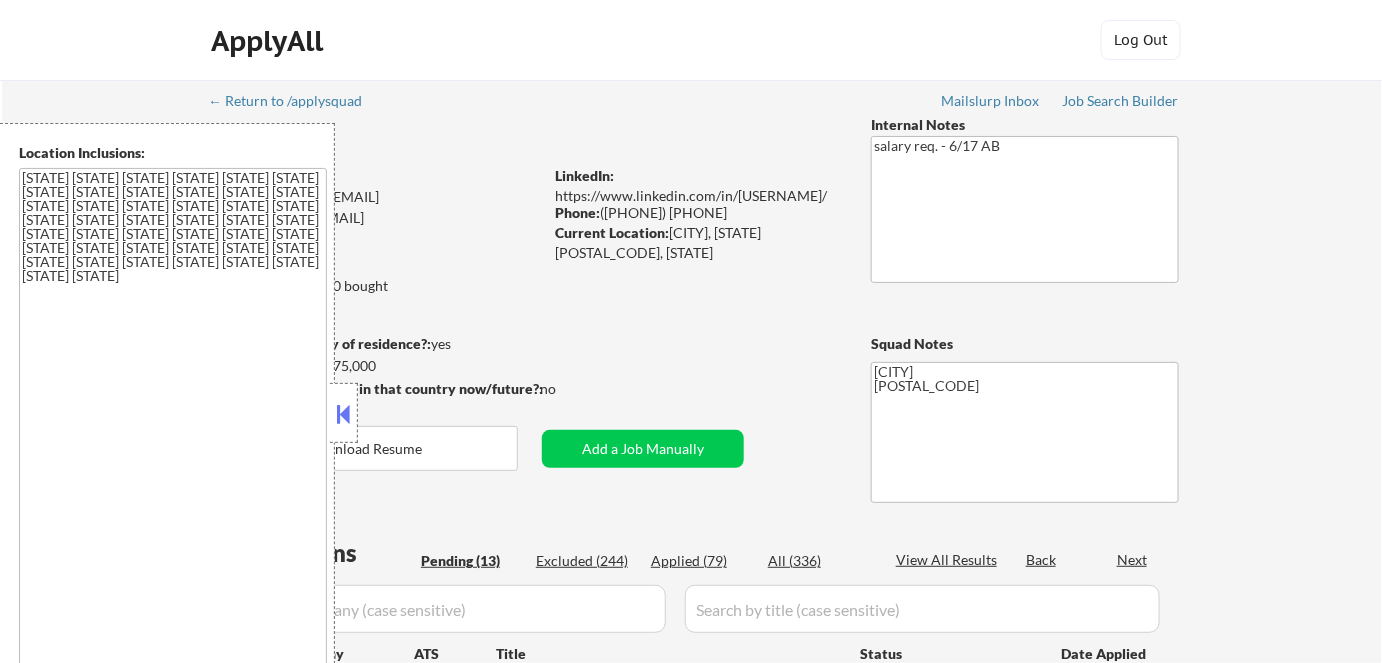 select on ""pending"" 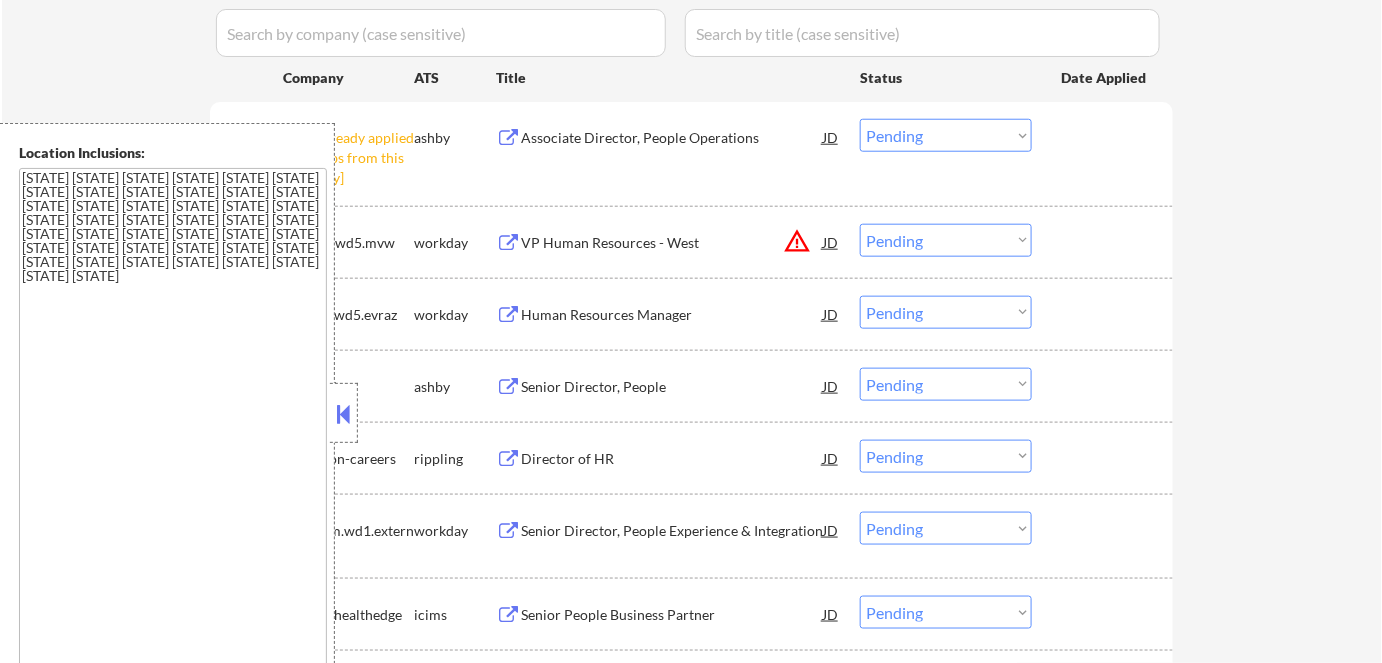 scroll, scrollTop: 545, scrollLeft: 0, axis: vertical 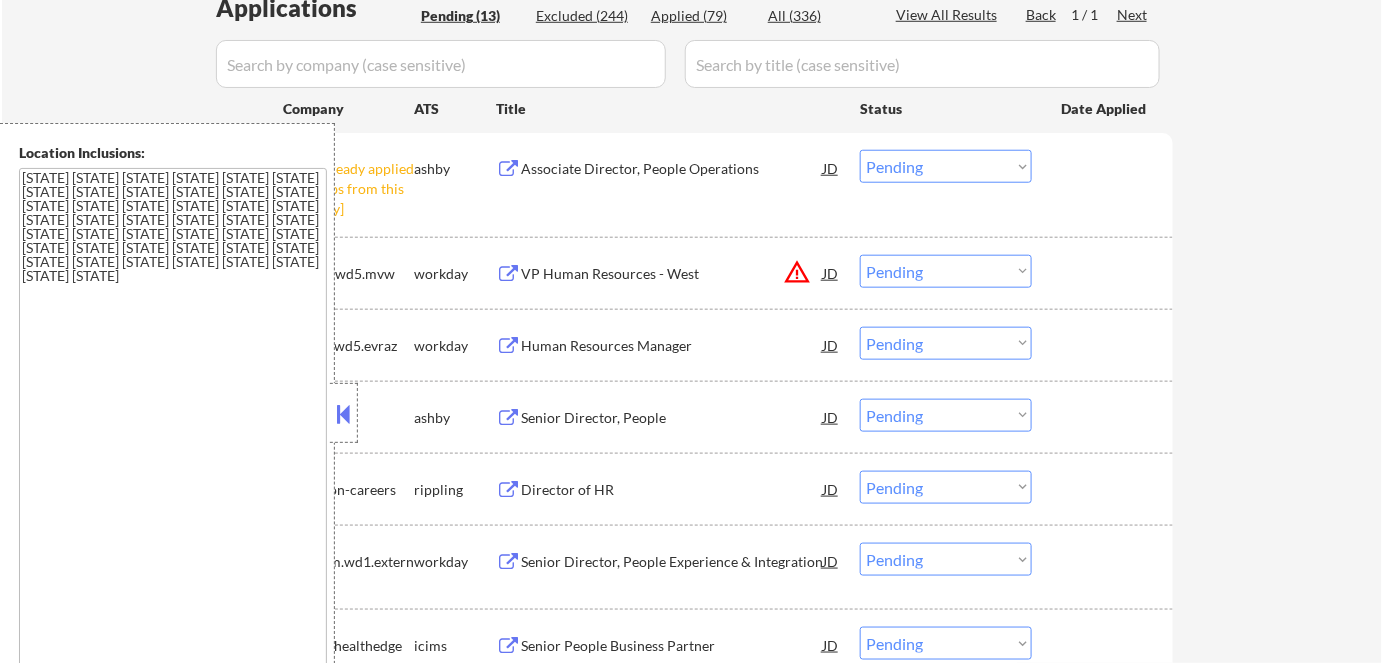 drag, startPoint x: 922, startPoint y: 184, endPoint x: 951, endPoint y: 227, distance: 51.86521 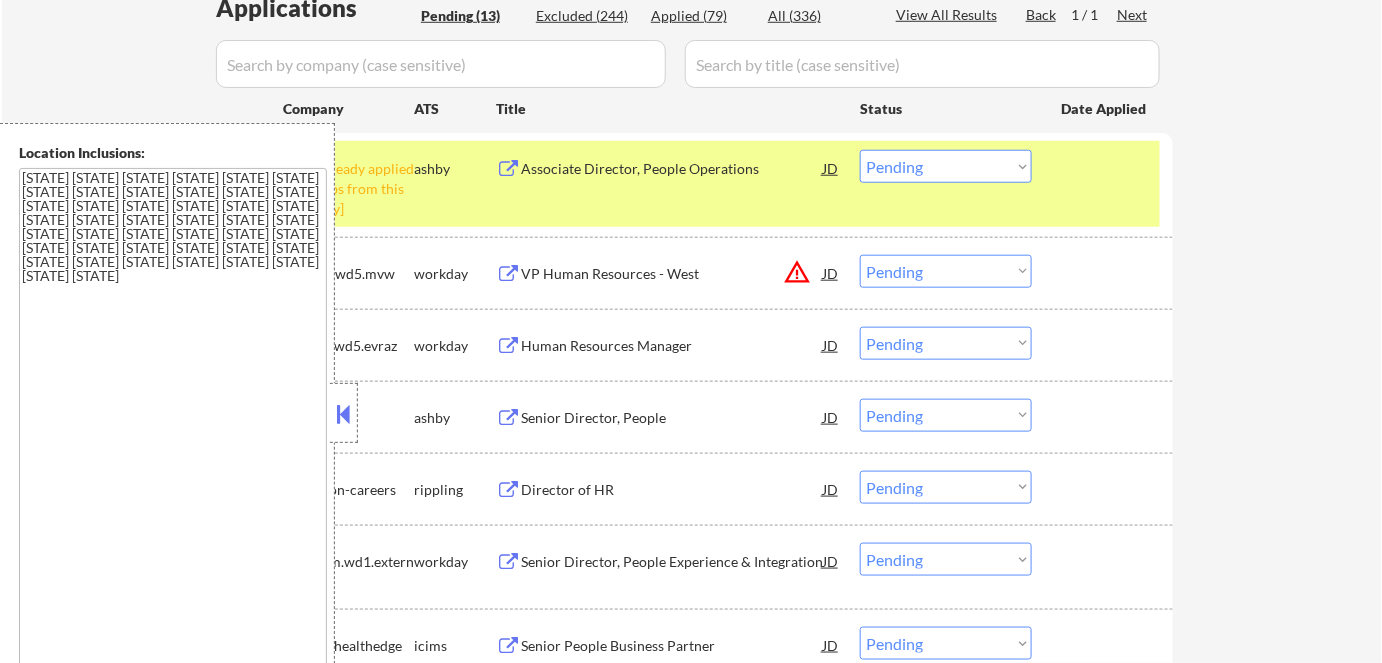 click on "Choose an option... Pending Applied Excluded (Questions) Excluded (Expired) Excluded (Location) Excluded (Bad Match) Excluded (Blocklist) Excluded (Salary) Excluded (Other)" at bounding box center [946, 166] 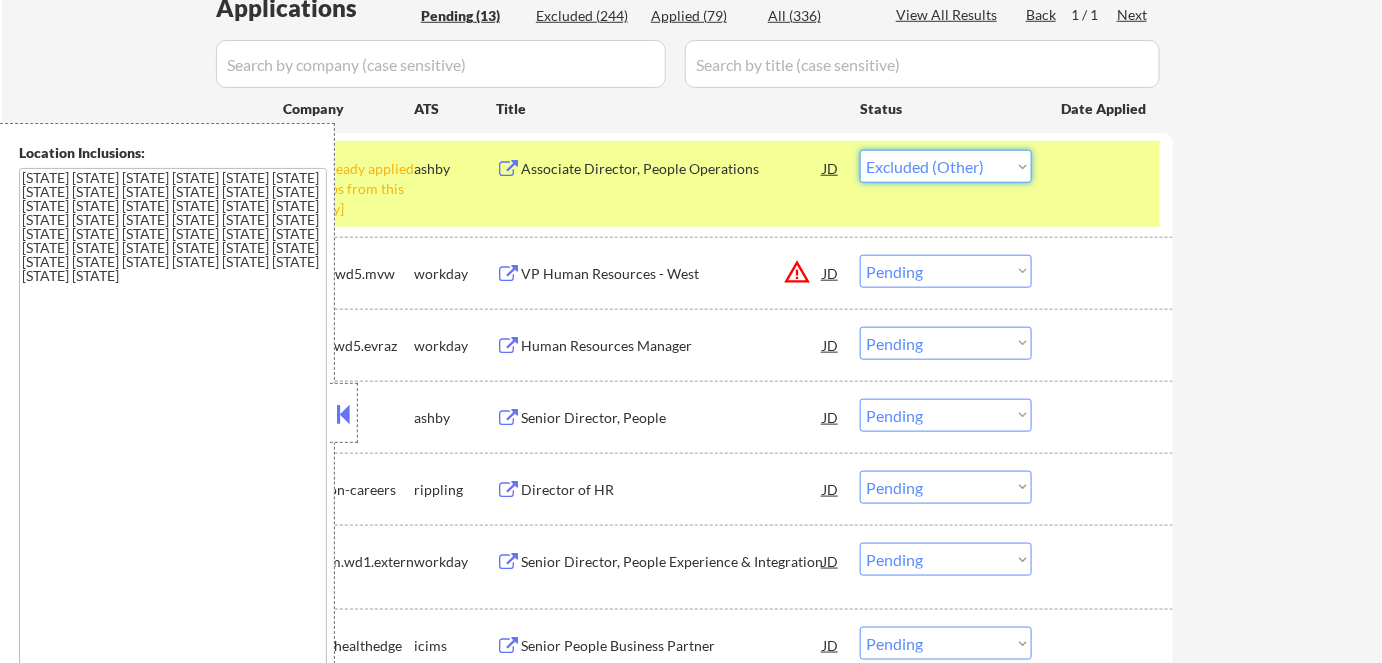 click on "Choose an option... Pending Applied Excluded (Questions) Excluded (Expired) Excluded (Location) Excluded (Bad Match) Excluded (Blocklist) Excluded (Salary) Excluded (Other)" at bounding box center (946, 166) 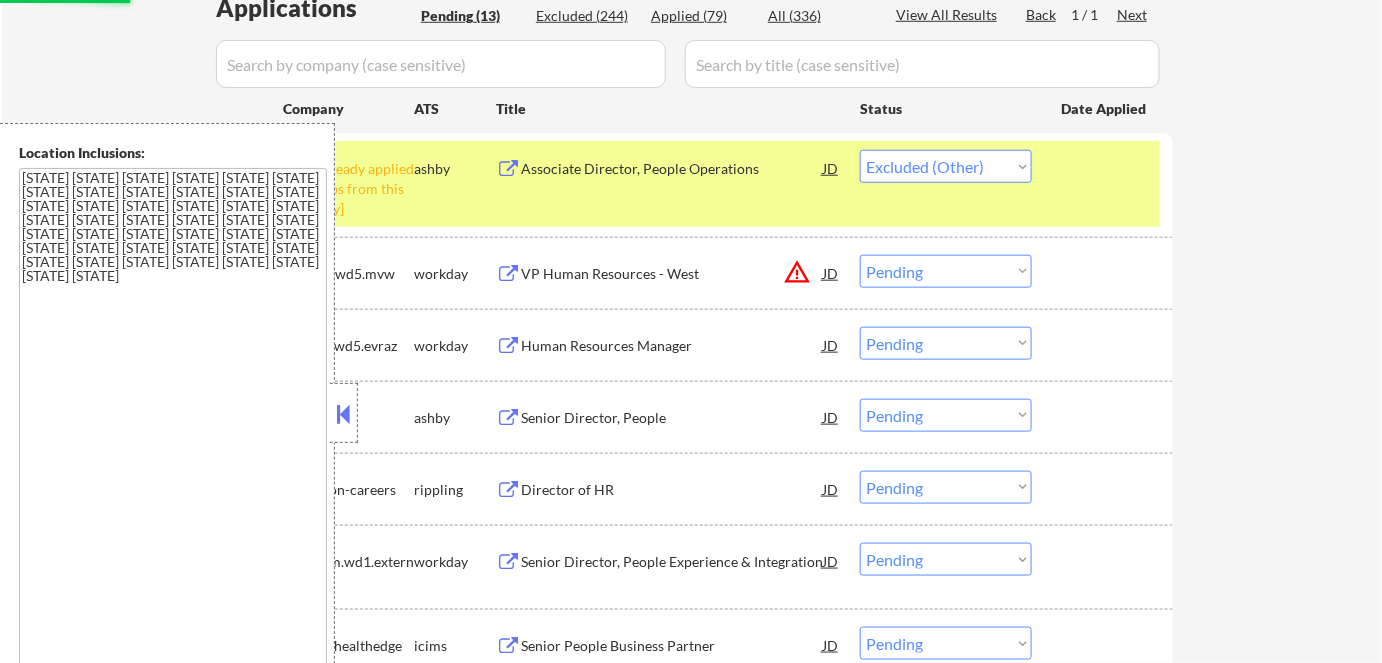 click at bounding box center (344, 414) 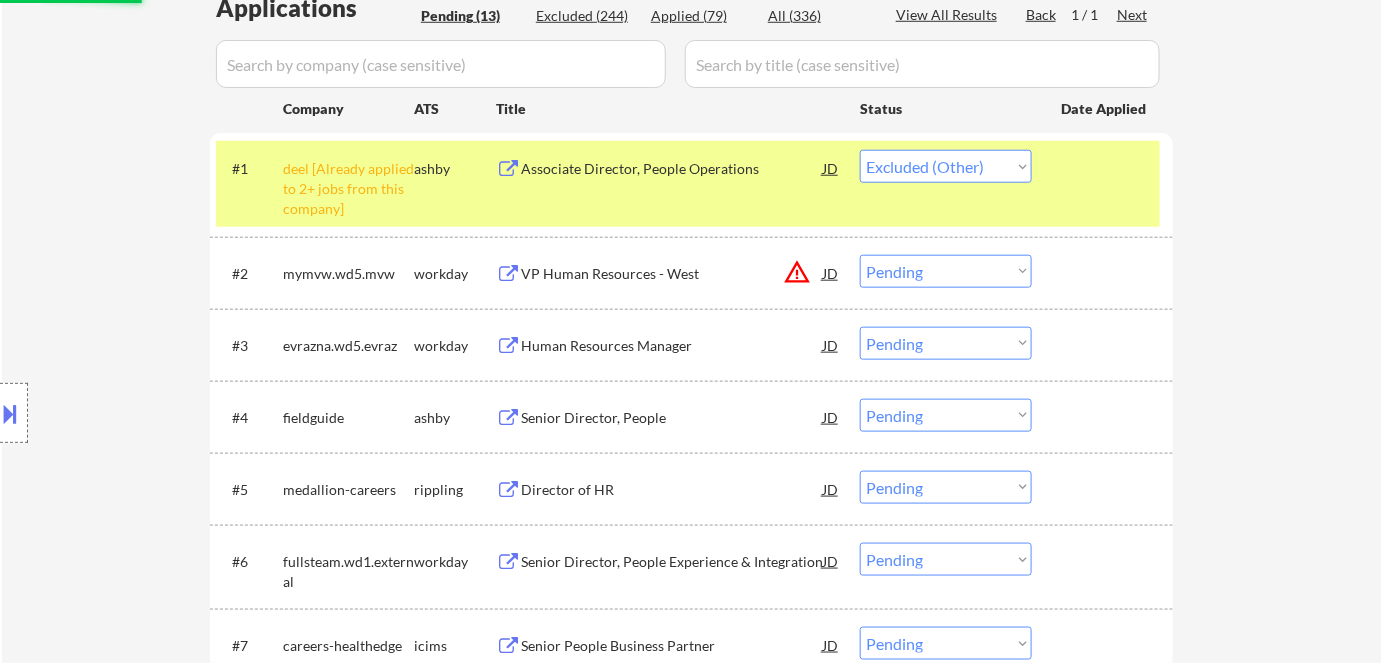 click on "VP Human Resources - West" at bounding box center (672, 274) 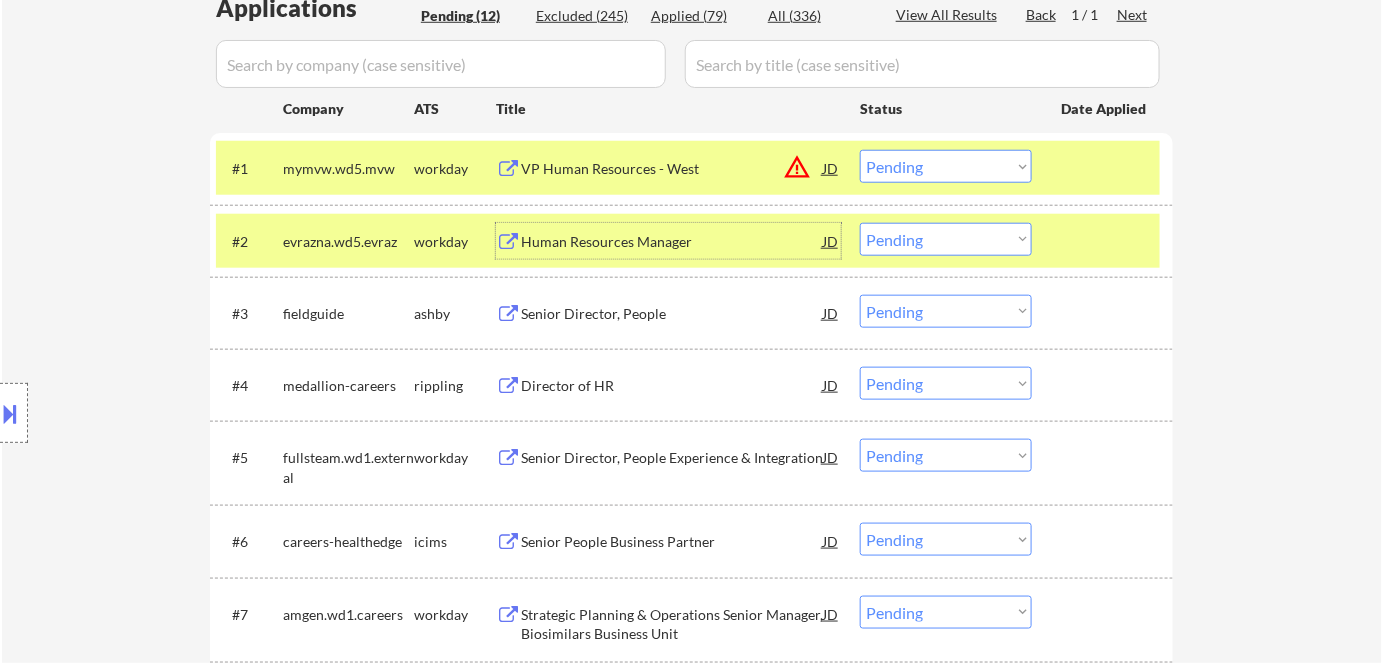 click on "Choose an option... Pending Applied Excluded (Questions) Excluded (Expired) Excluded (Location) Excluded (Bad Match) Excluded (Blocklist) Excluded (Salary) Excluded (Other)" at bounding box center (946, 166) 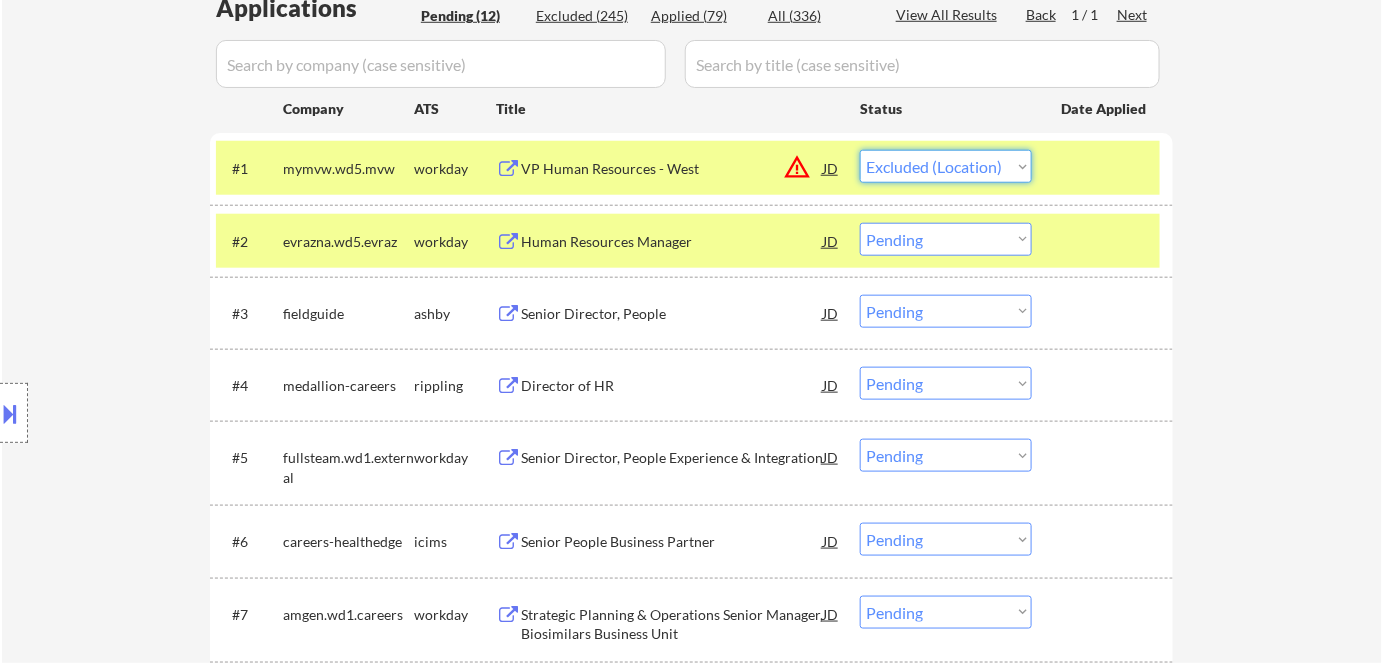 click on "Choose an option... Pending Applied Excluded (Questions) Excluded (Expired) Excluded (Location) Excluded (Bad Match) Excluded (Blocklist) Excluded (Salary) Excluded (Other)" at bounding box center [946, 166] 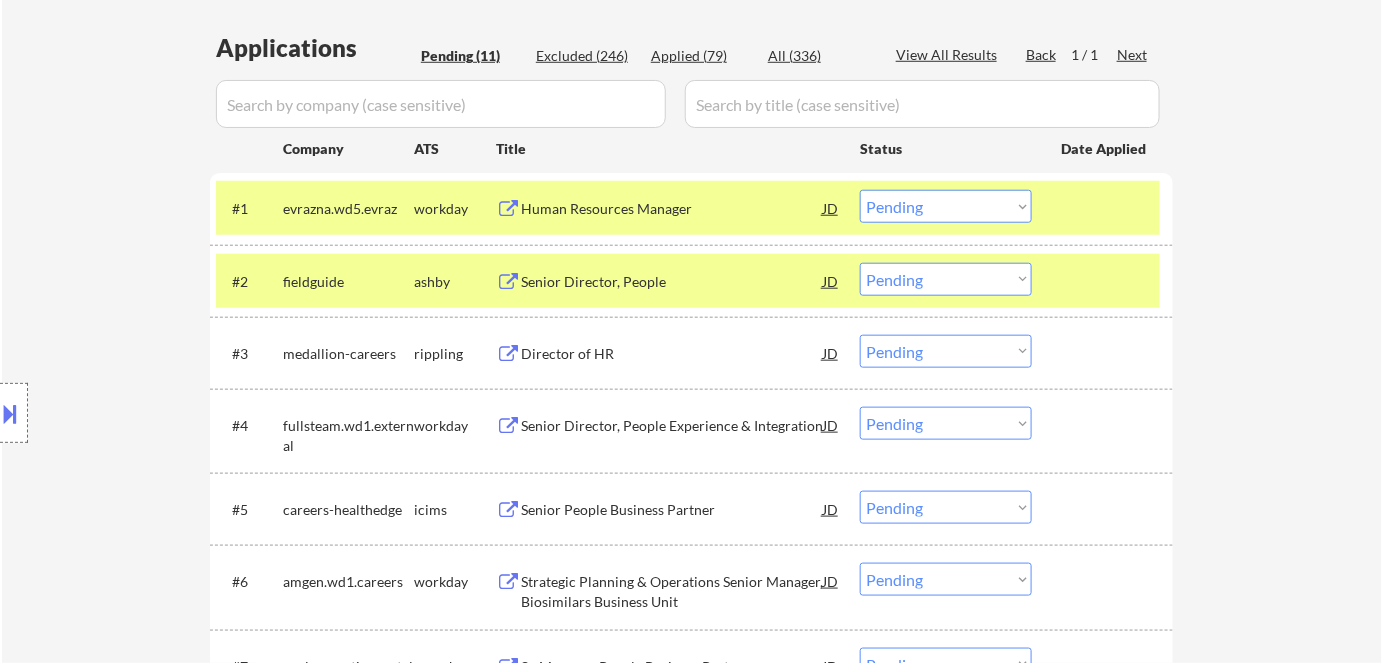 scroll, scrollTop: 504, scrollLeft: 0, axis: vertical 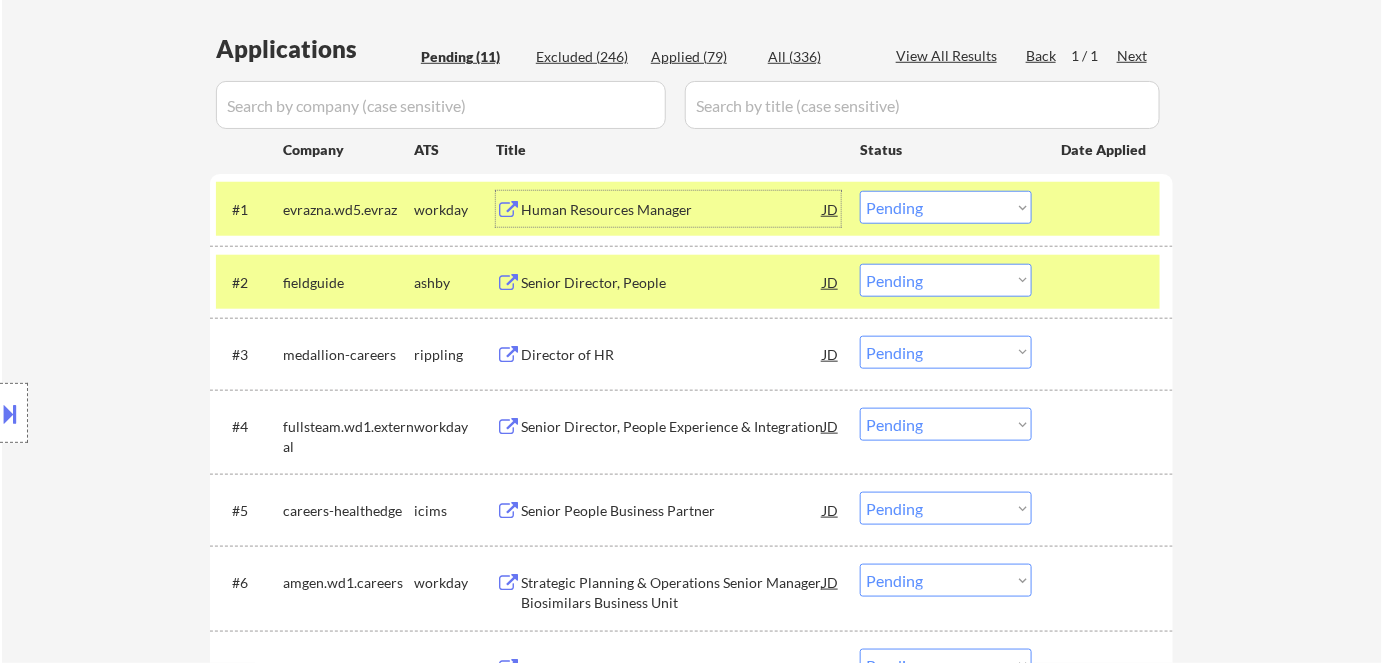 click on "Human Resources Manager" at bounding box center [672, 210] 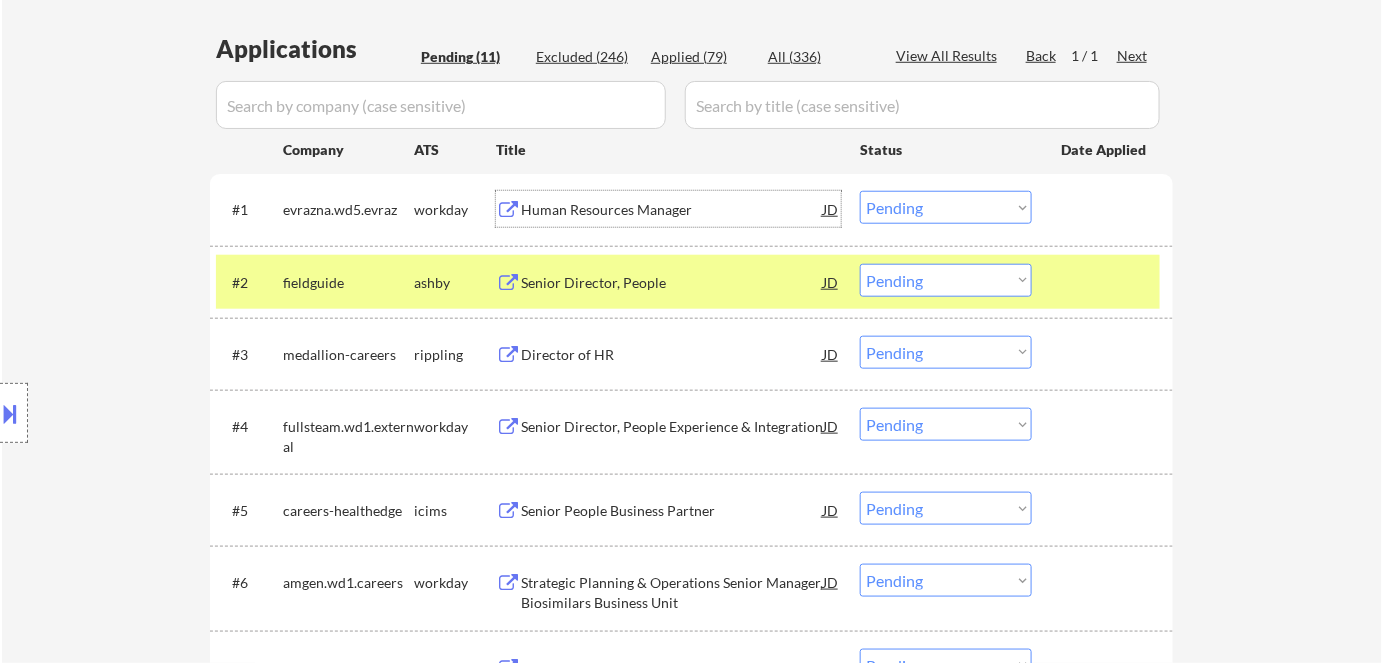 click at bounding box center [11, 413] 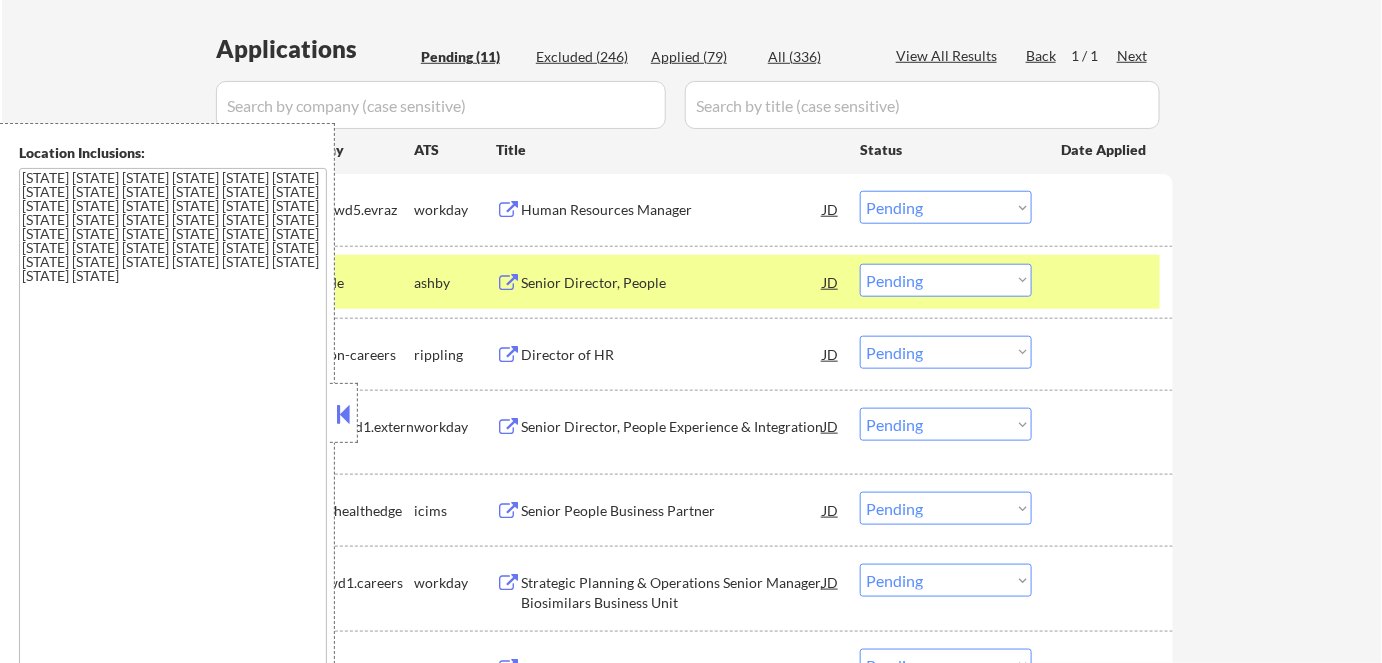 click at bounding box center (344, 414) 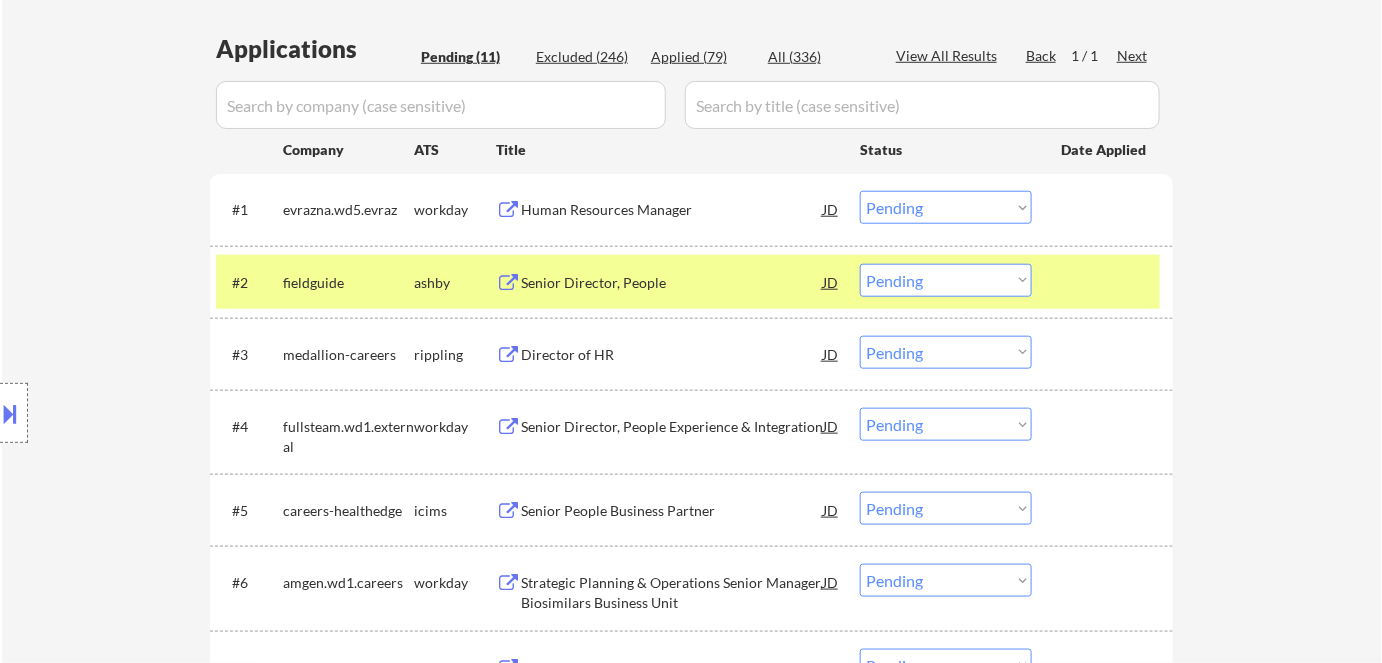 click on "Choose an option... Pending Applied Excluded (Questions) Excluded (Expired) Excluded (Location) Excluded (Bad Match) Excluded (Blocklist) Excluded (Salary) Excluded (Other)" at bounding box center (946, 207) 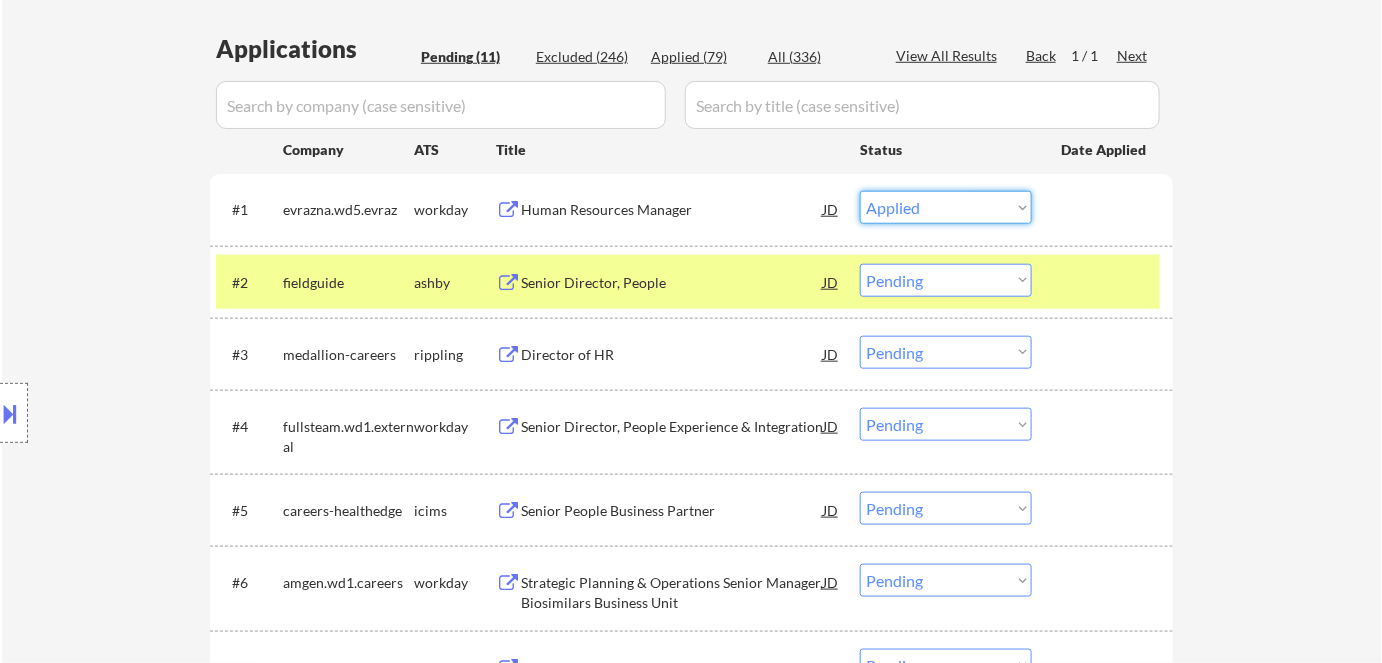 click on "Choose an option... Pending Applied Excluded (Questions) Excluded (Expired) Excluded (Location) Excluded (Bad Match) Excluded (Blocklist) Excluded (Salary) Excluded (Other)" at bounding box center (946, 207) 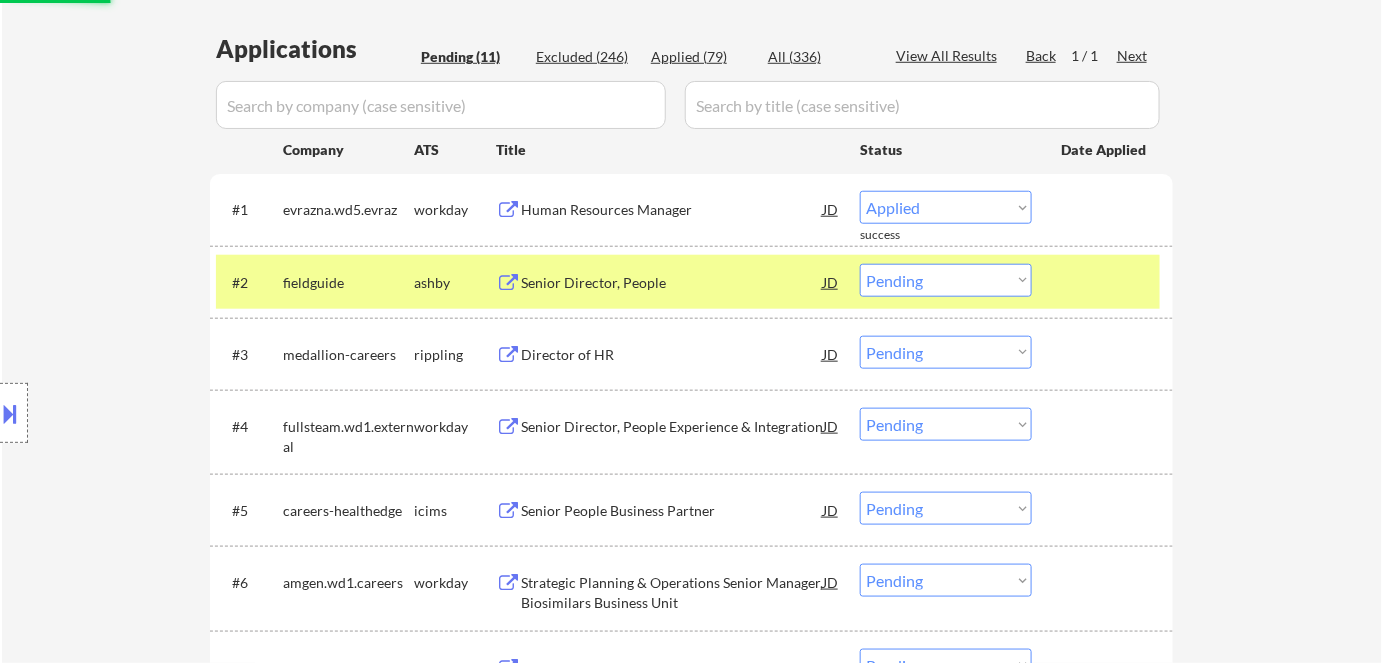 select on ""pending"" 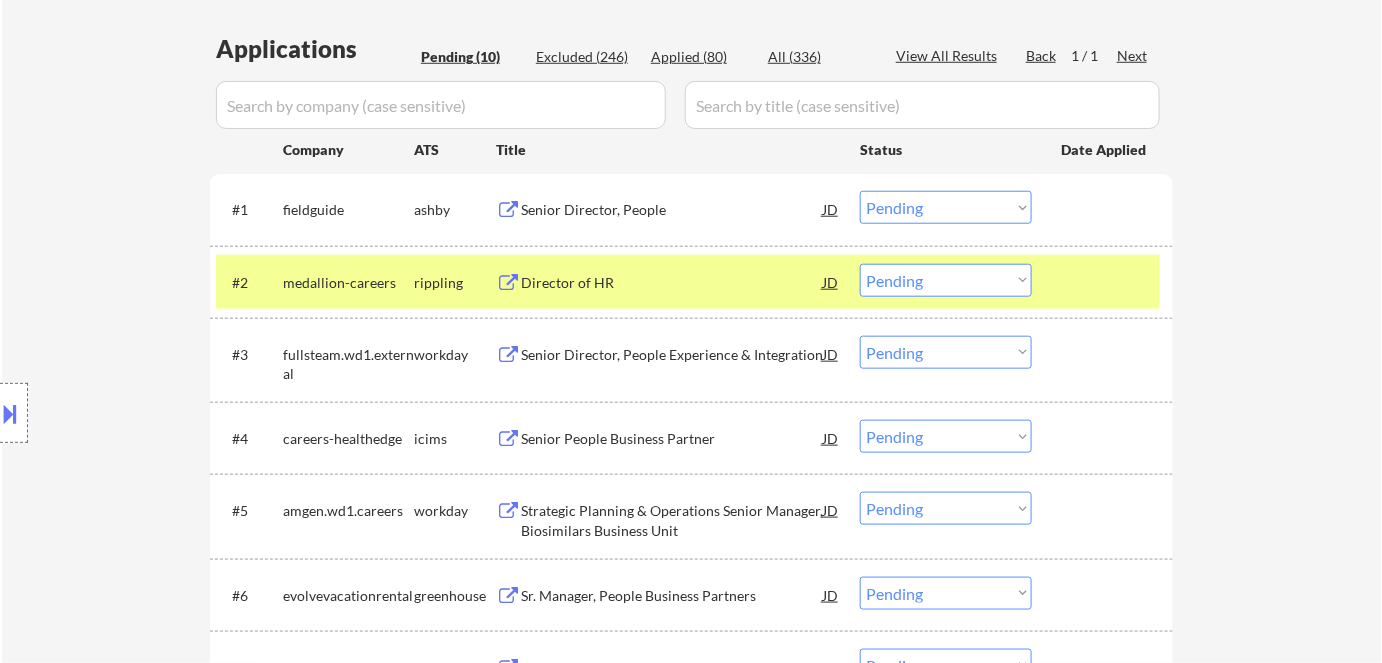 click on "Senior Director, People" at bounding box center [672, 210] 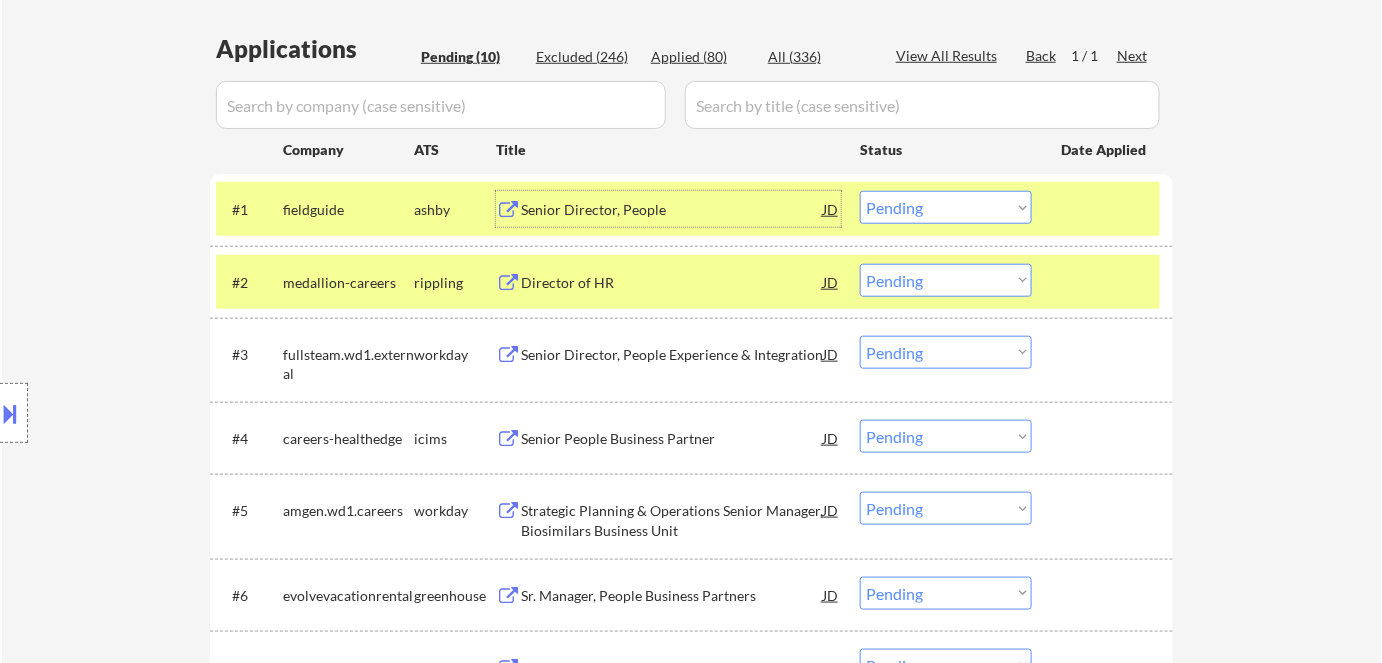 click on "Director of HR" at bounding box center (672, 283) 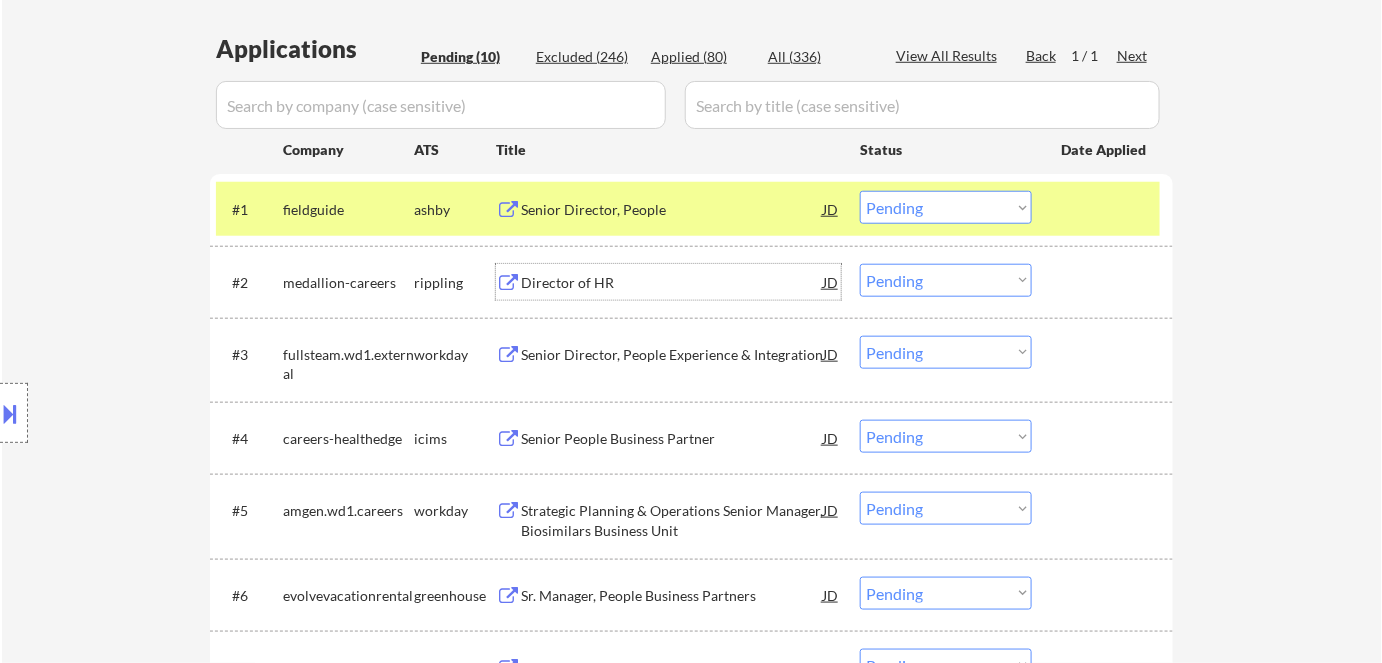 click on "Choose an option... Pending Applied Excluded (Questions) Excluded (Expired) Excluded (Location) Excluded (Bad Match) Excluded (Blocklist) Excluded (Salary) Excluded (Other)" at bounding box center (946, 280) 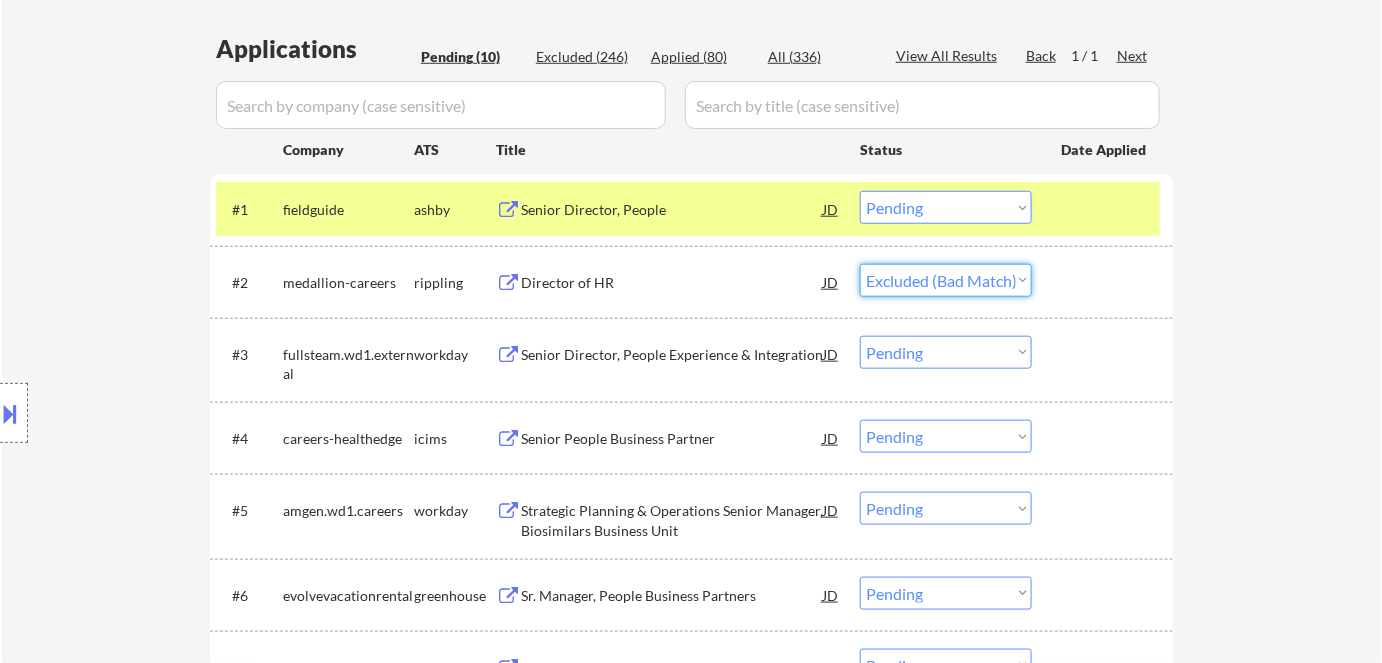 click on "Choose an option... Pending Applied Excluded (Questions) Excluded (Expired) Excluded (Location) Excluded (Bad Match) Excluded (Blocklist) Excluded (Salary) Excluded (Other)" at bounding box center (946, 280) 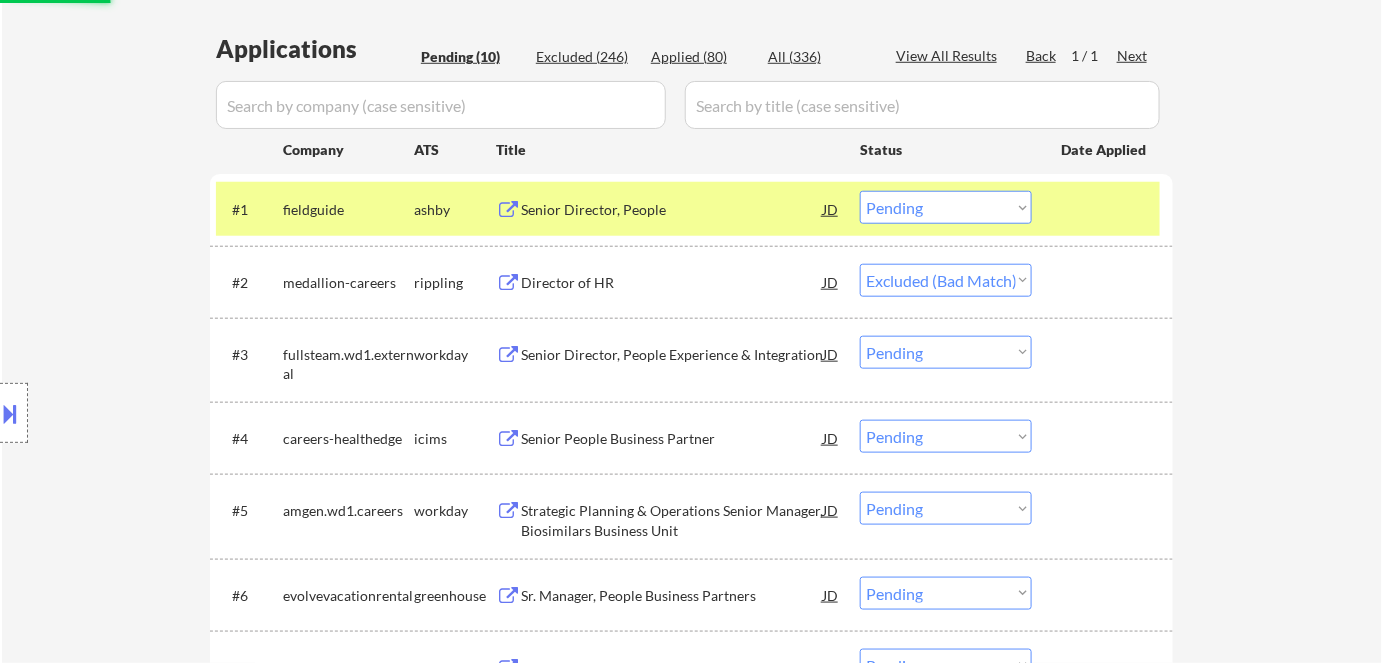 click on "Senior Director, People" at bounding box center (672, 209) 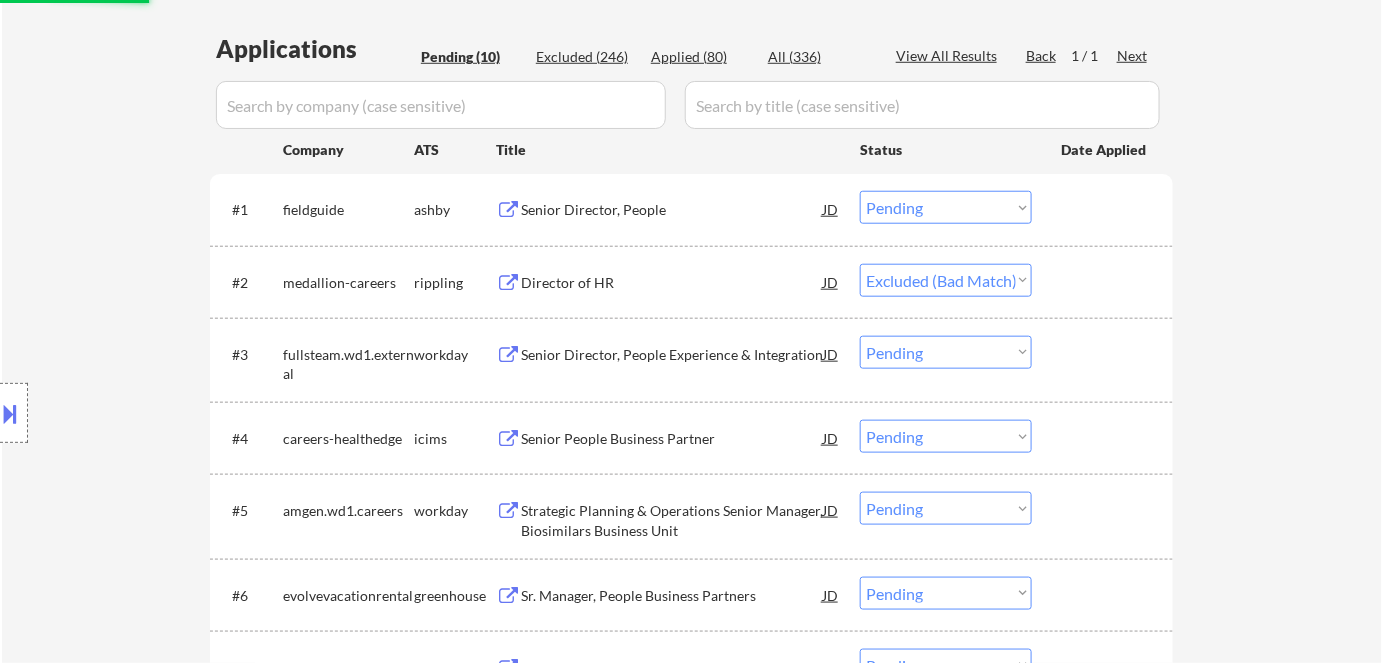 select on ""pending"" 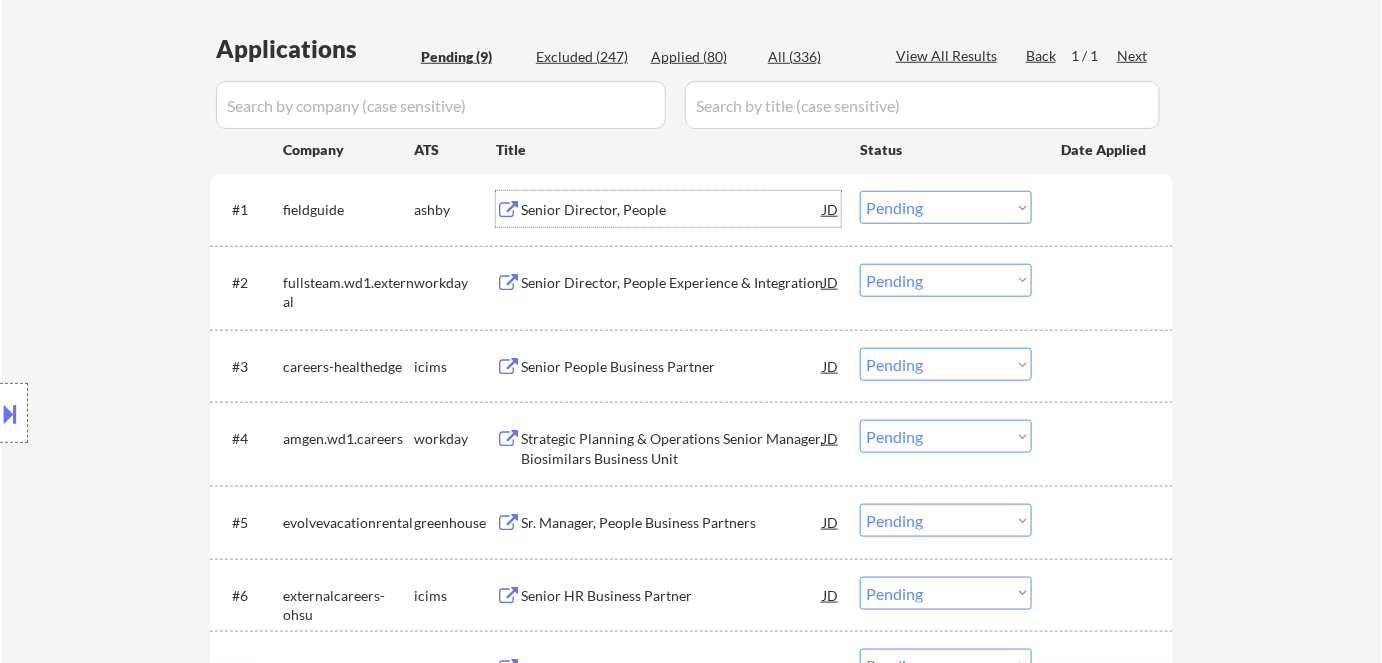 click on "Choose an option... Pending Applied Excluded (Questions) Excluded (Expired) Excluded (Location) Excluded (Bad Match) Excluded (Blocklist) Excluded (Salary) Excluded (Other)" at bounding box center [946, 207] 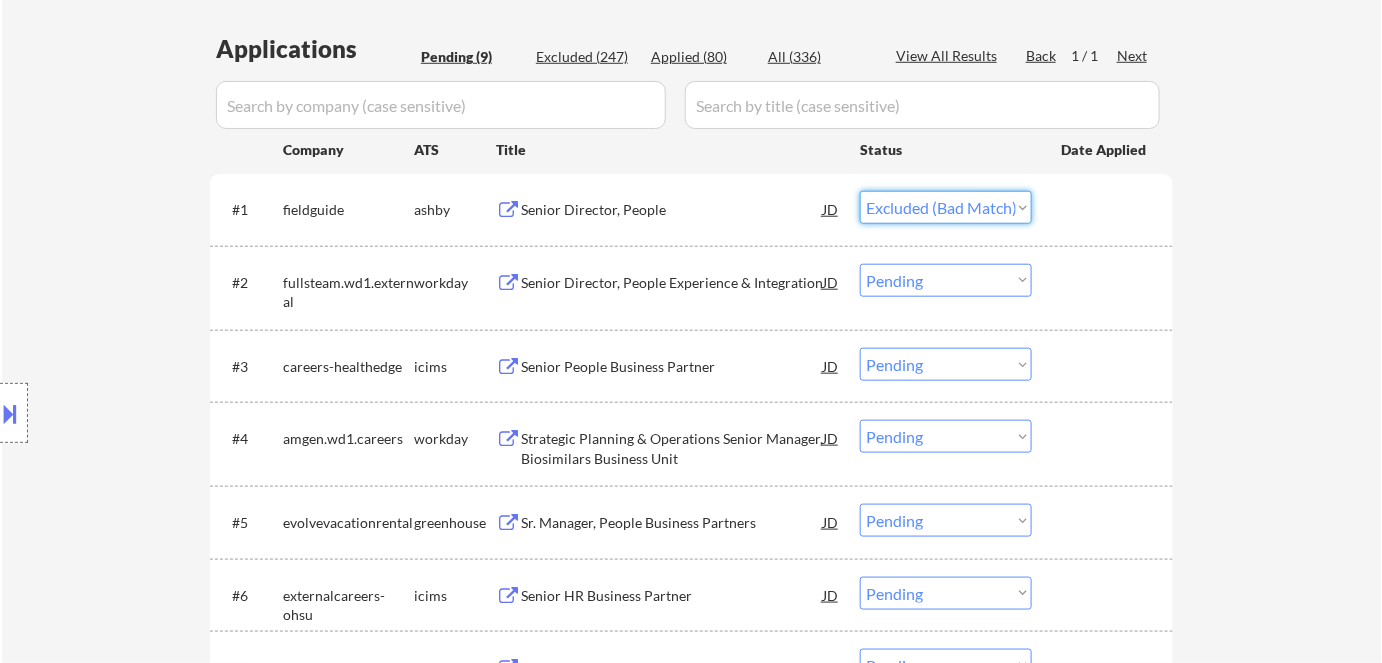 click on "Choose an option... Pending Applied Excluded (Questions) Excluded (Expired) Excluded (Location) Excluded (Bad Match) Excluded (Blocklist) Excluded (Salary) Excluded (Other)" at bounding box center [946, 207] 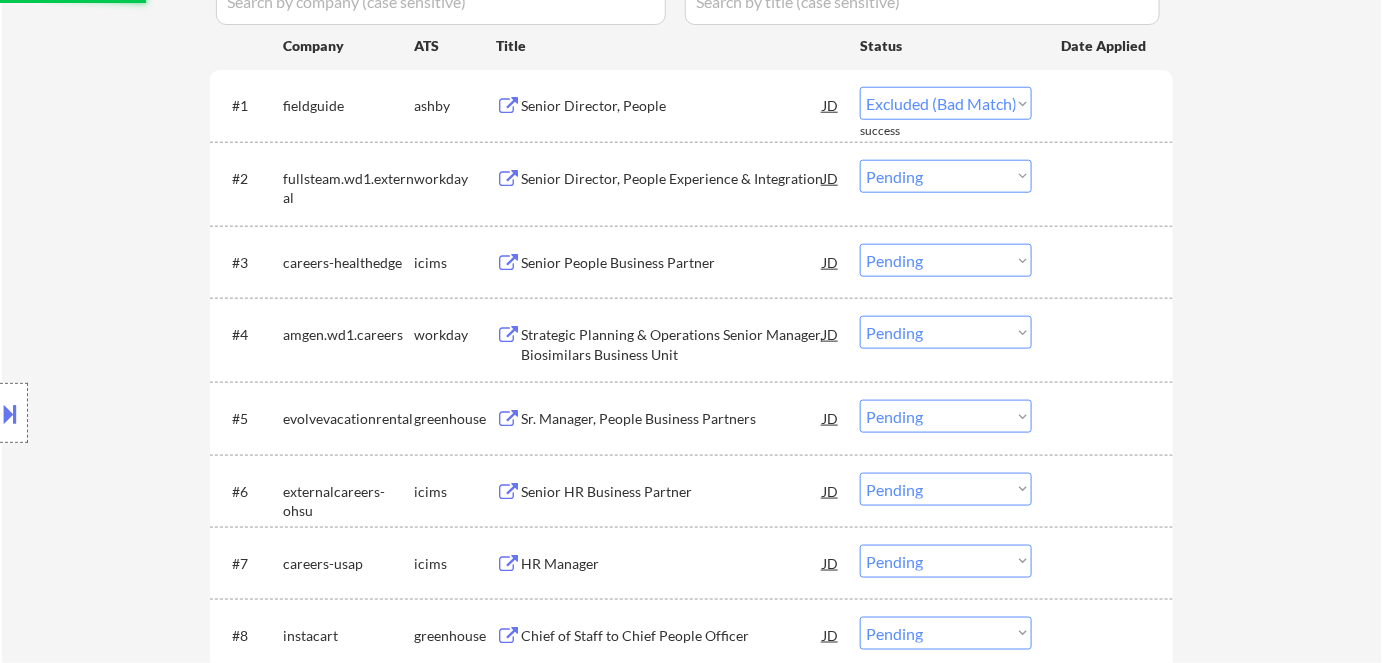select on ""pending"" 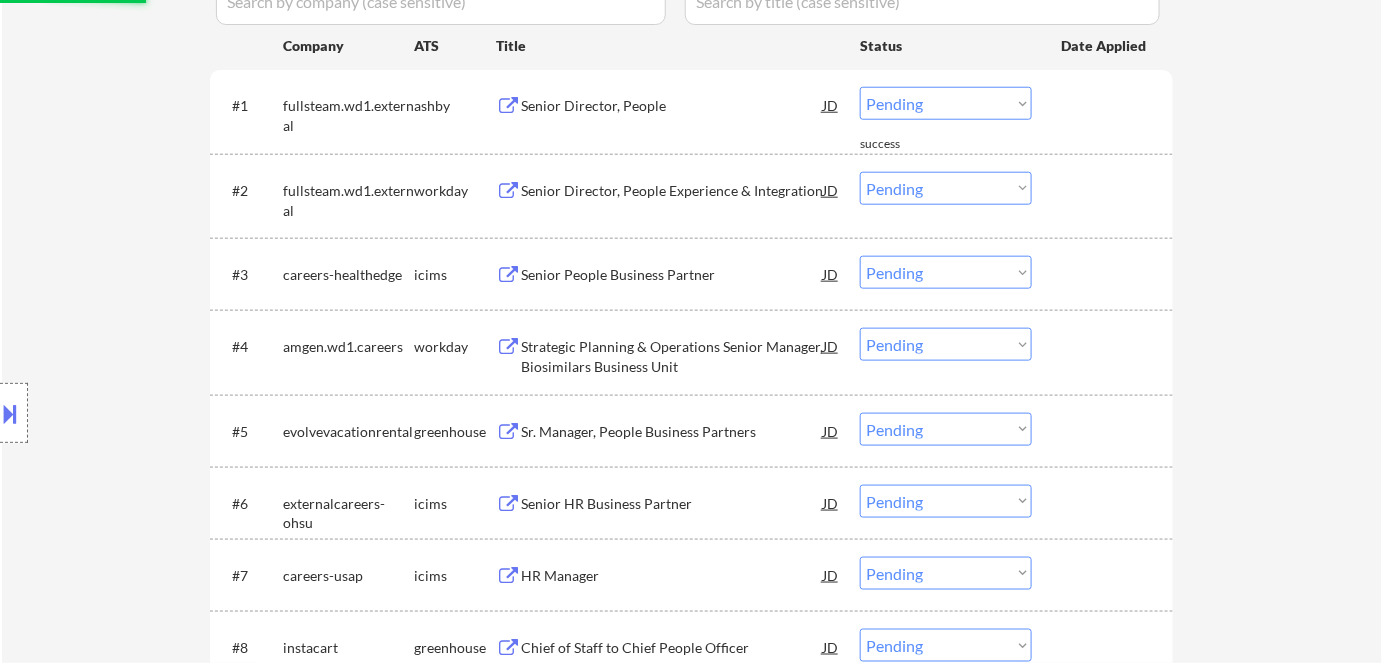 scroll, scrollTop: 686, scrollLeft: 0, axis: vertical 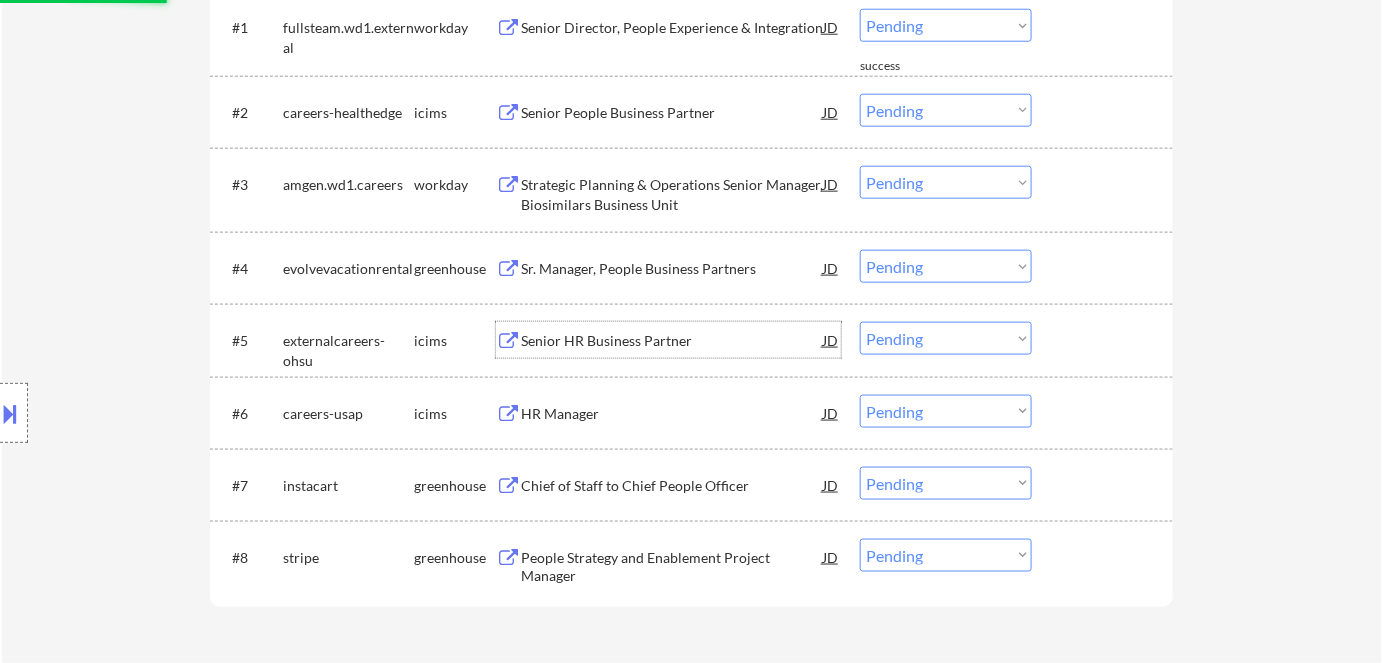 click on "Senior HR Business Partner" at bounding box center [672, 341] 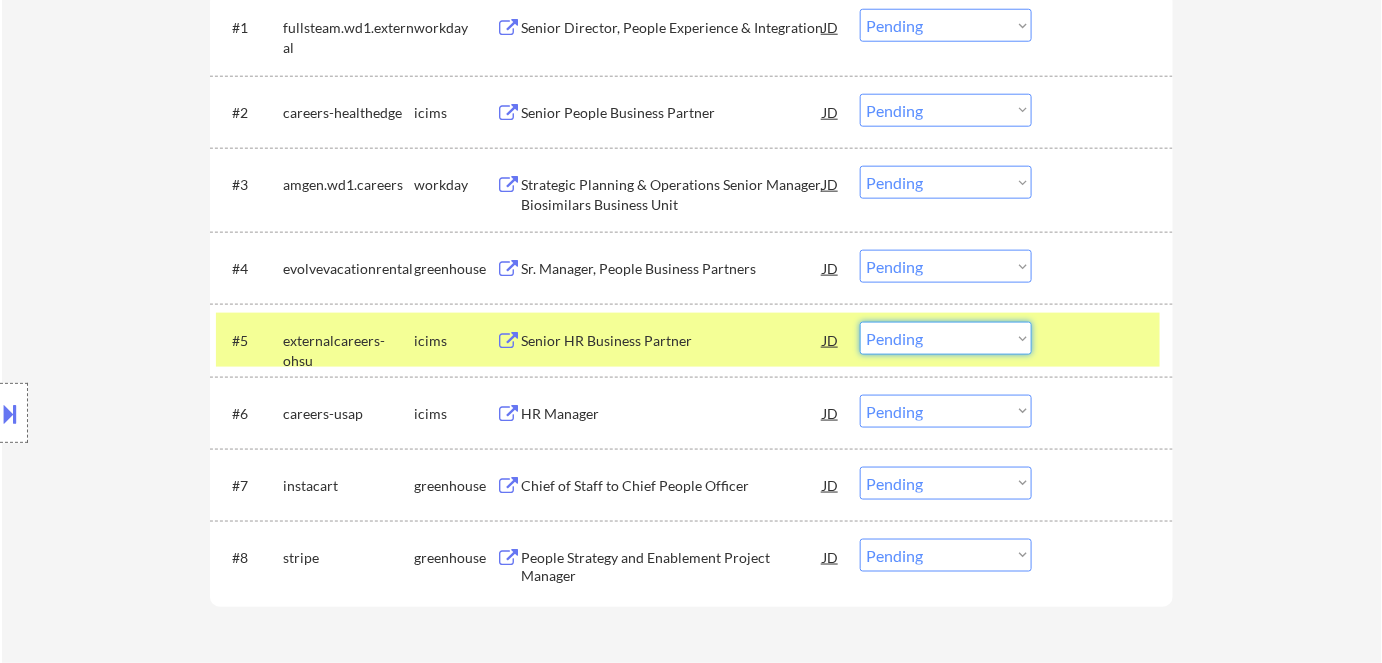drag, startPoint x: 945, startPoint y: 339, endPoint x: 952, endPoint y: 351, distance: 13.892444 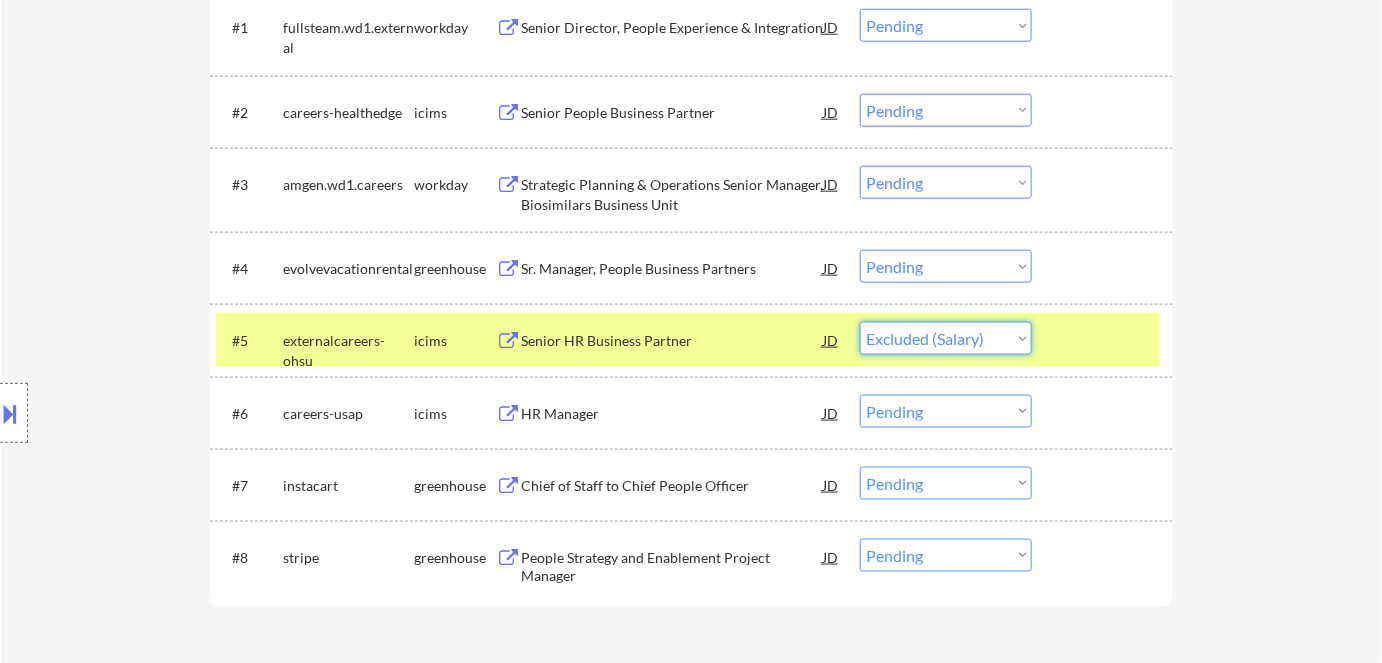 click on "Choose an option... Pending Applied Excluded (Questions) Excluded (Expired) Excluded (Location) Excluded (Bad Match) Excluded (Blocklist) Excluded (Salary) Excluded (Other)" at bounding box center (946, 338) 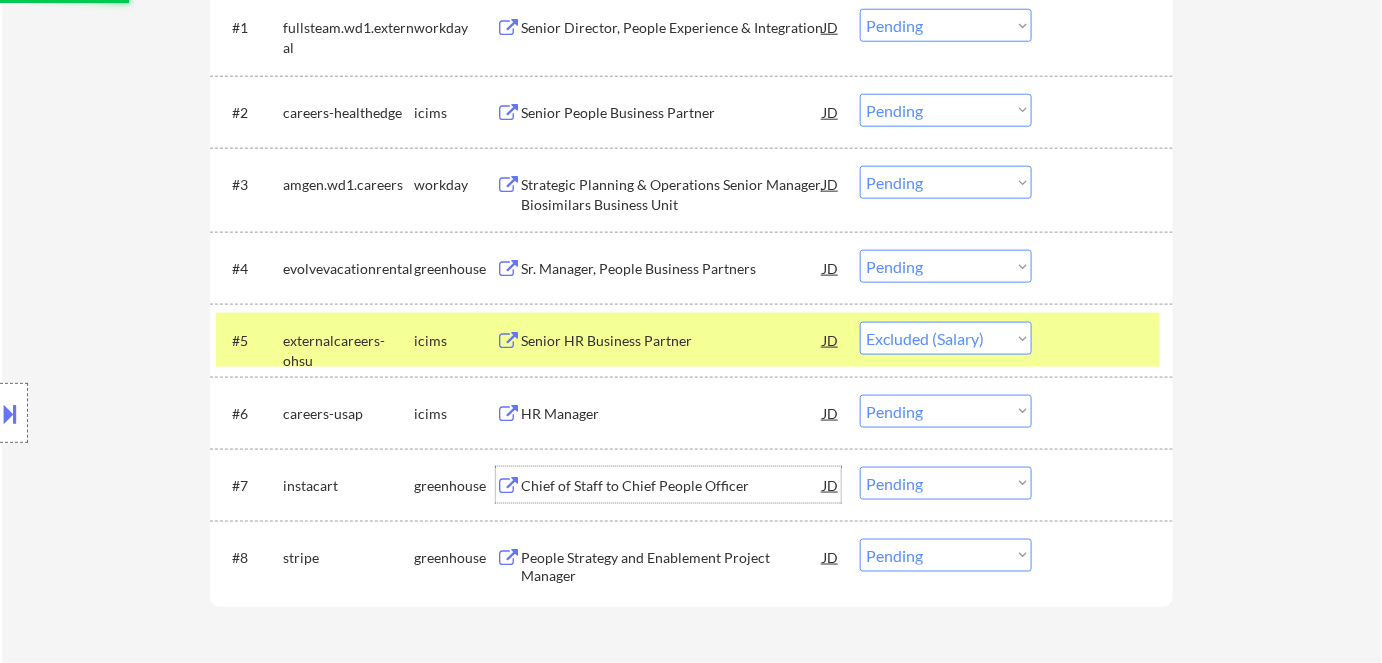 click on "Chief of Staff to Chief People Officer" at bounding box center [672, 486] 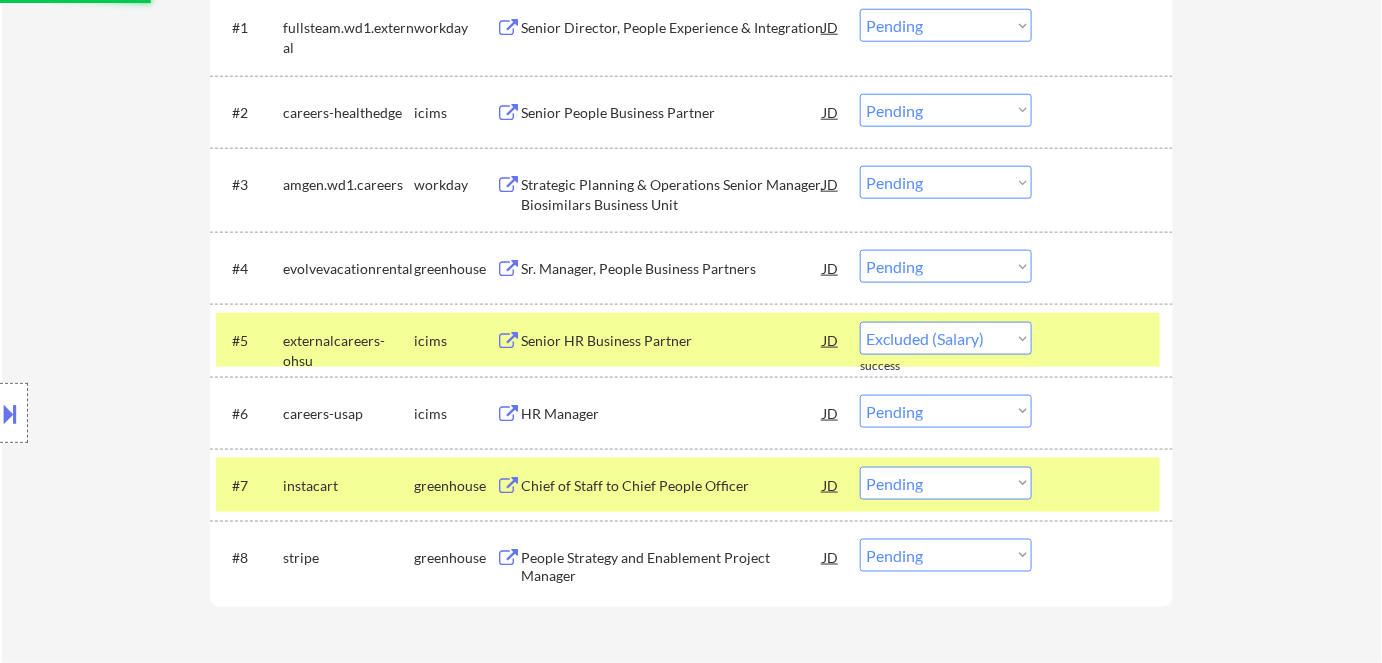 select on ""pending"" 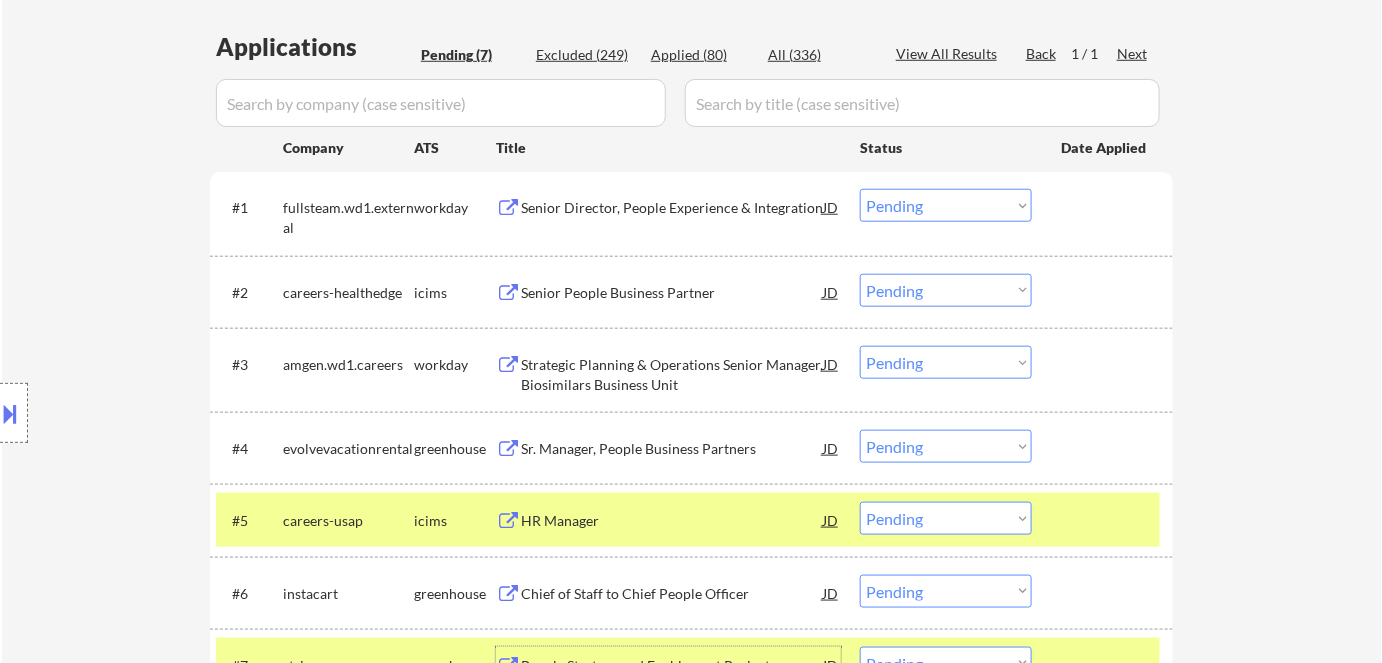 scroll, scrollTop: 504, scrollLeft: 0, axis: vertical 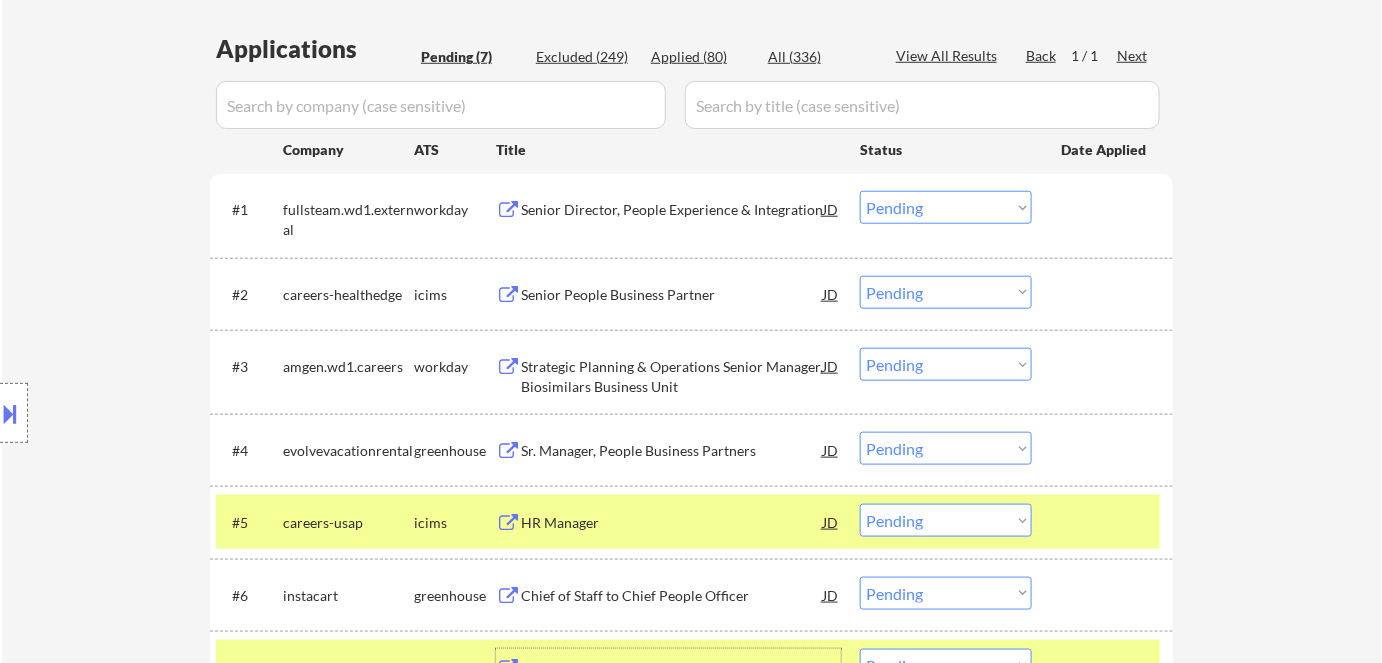 click on "Senior Director, People Experience & Integration" at bounding box center [672, 210] 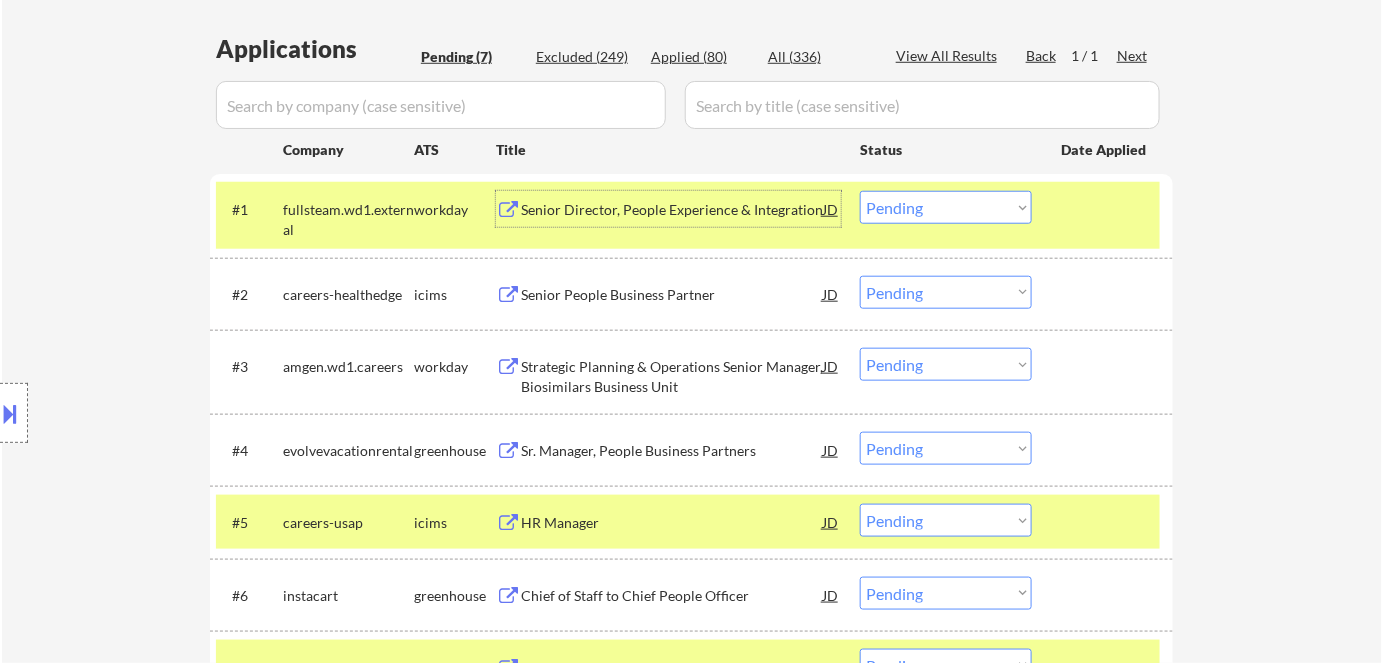 click on "Choose an option... Pending Applied Excluded (Questions) Excluded (Expired) Excluded (Location) Excluded (Bad Match) Excluded (Blocklist) Excluded (Salary) Excluded (Other)" at bounding box center (946, 207) 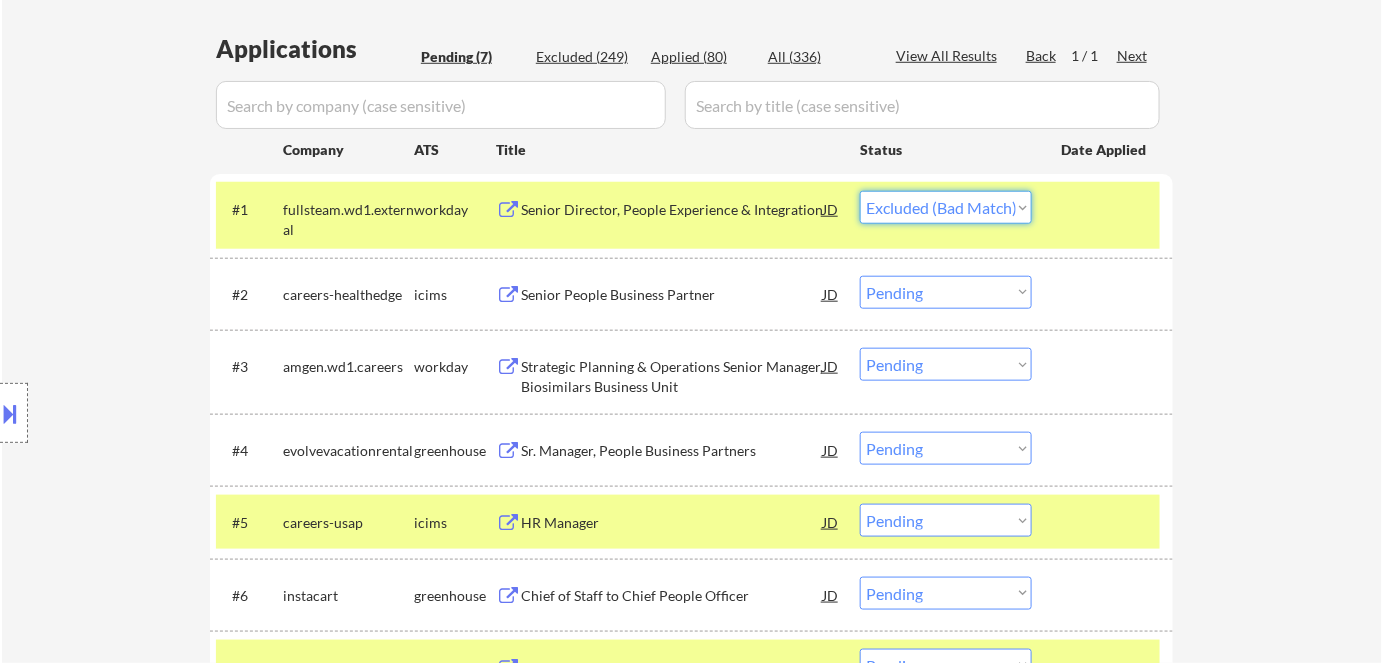 click on "Choose an option... Pending Applied Excluded (Questions) Excluded (Expired) Excluded (Location) Excluded (Bad Match) Excluded (Blocklist) Excluded (Salary) Excluded (Other)" at bounding box center (946, 207) 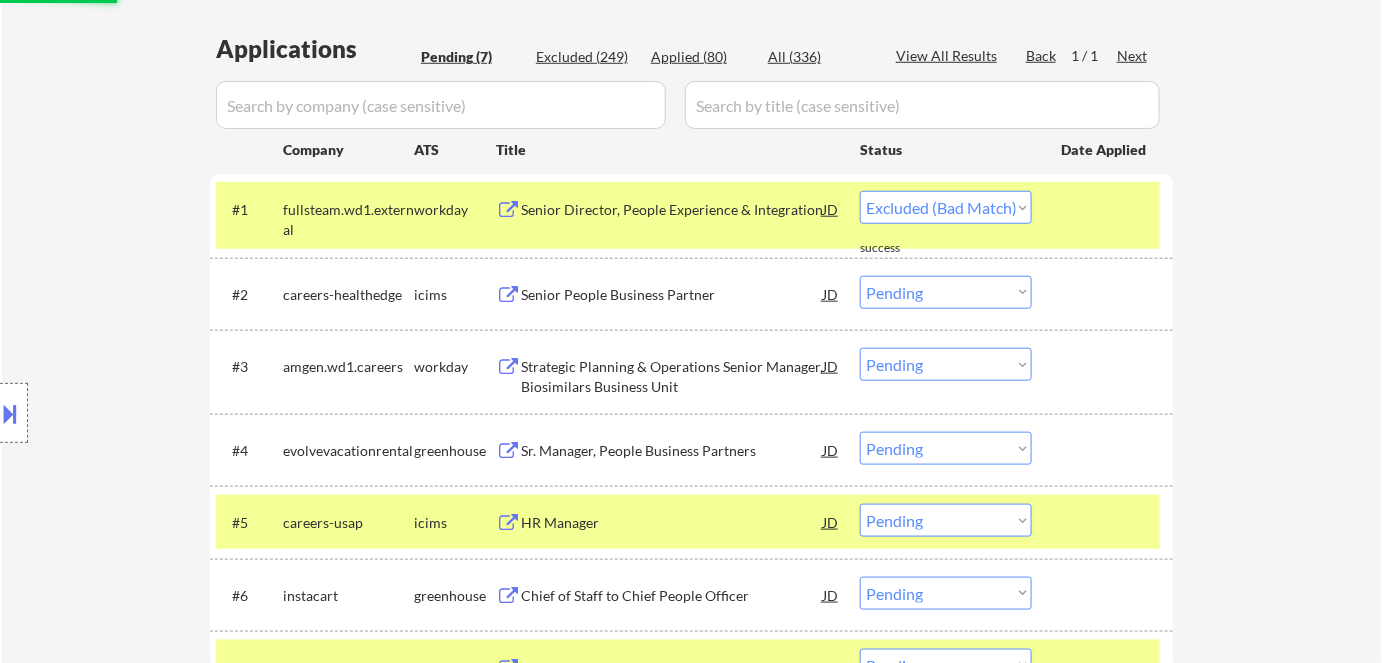 select on ""pending"" 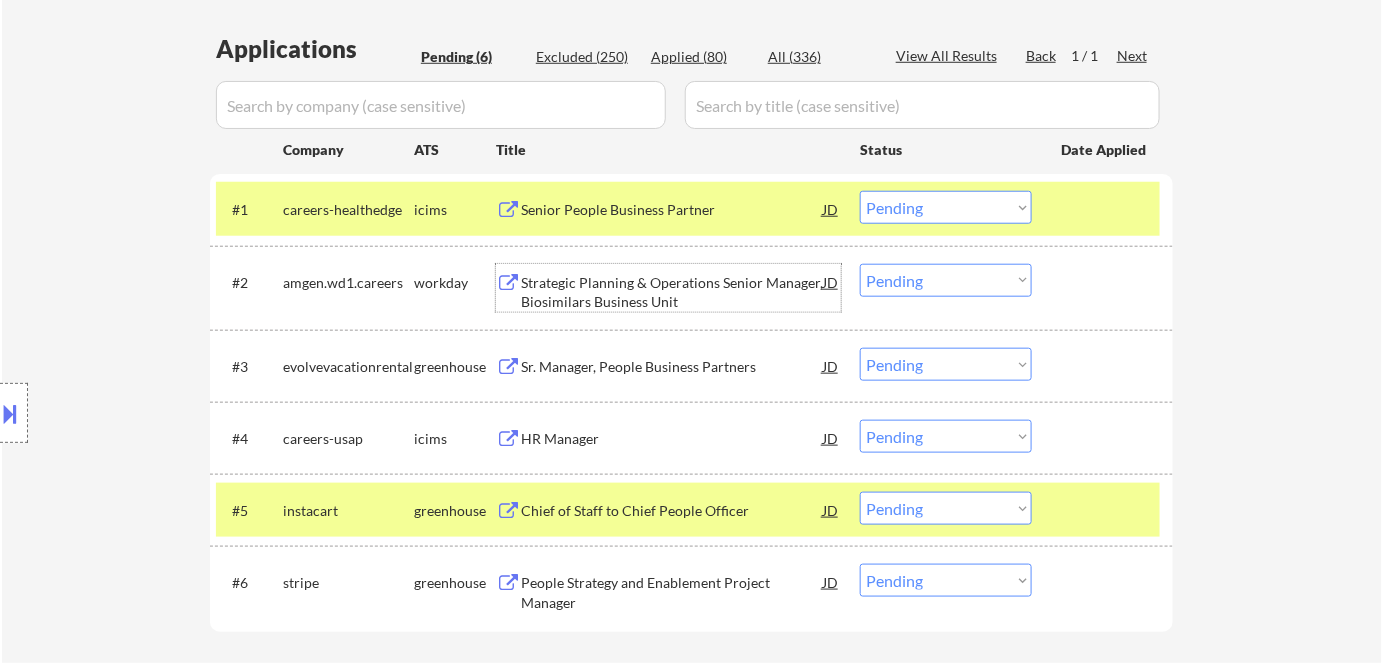 click on "Strategic Planning & Operations Senior Manager, Biosimilars Business Unit" at bounding box center [672, 292] 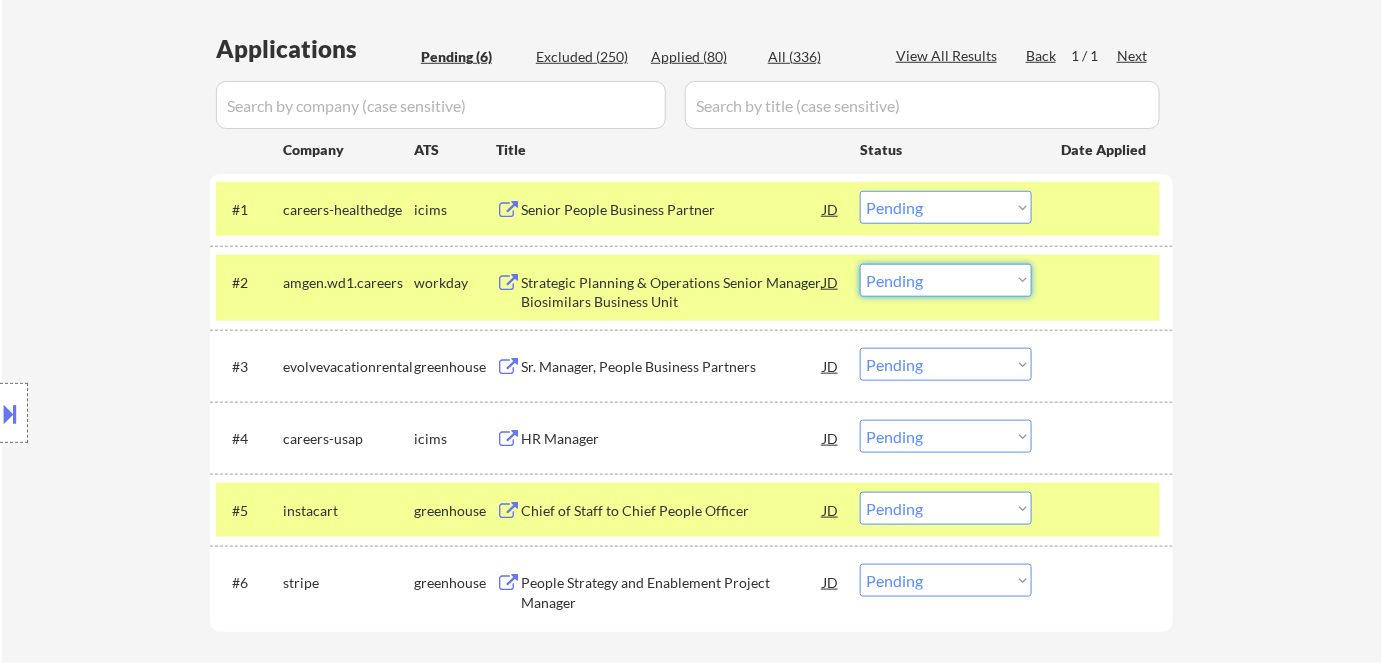 click on "Choose an option... Pending Applied Excluded (Questions) Excluded (Expired) Excluded (Location) Excluded (Bad Match) Excluded (Blocklist) Excluded (Salary) Excluded (Other)" at bounding box center (946, 280) 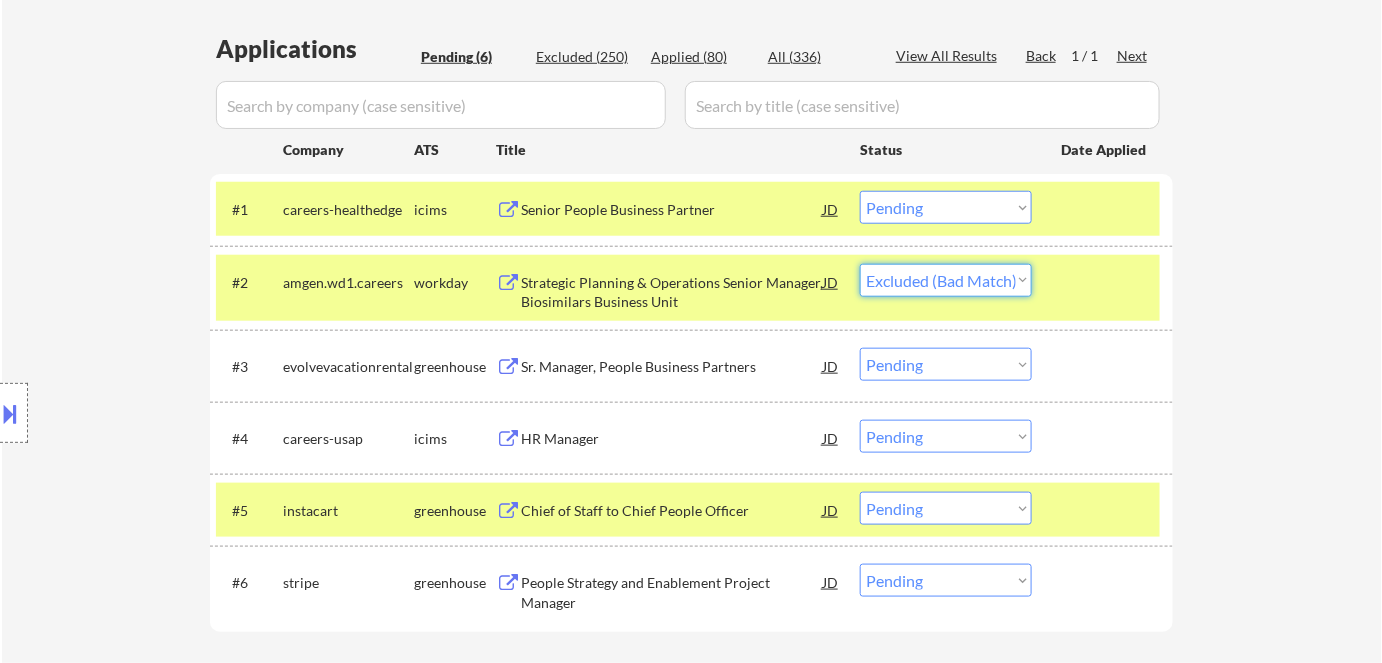 click on "Choose an option... Pending Applied Excluded (Questions) Excluded (Expired) Excluded (Location) Excluded (Bad Match) Excluded (Blocklist) Excluded (Salary) Excluded (Other)" at bounding box center (946, 280) 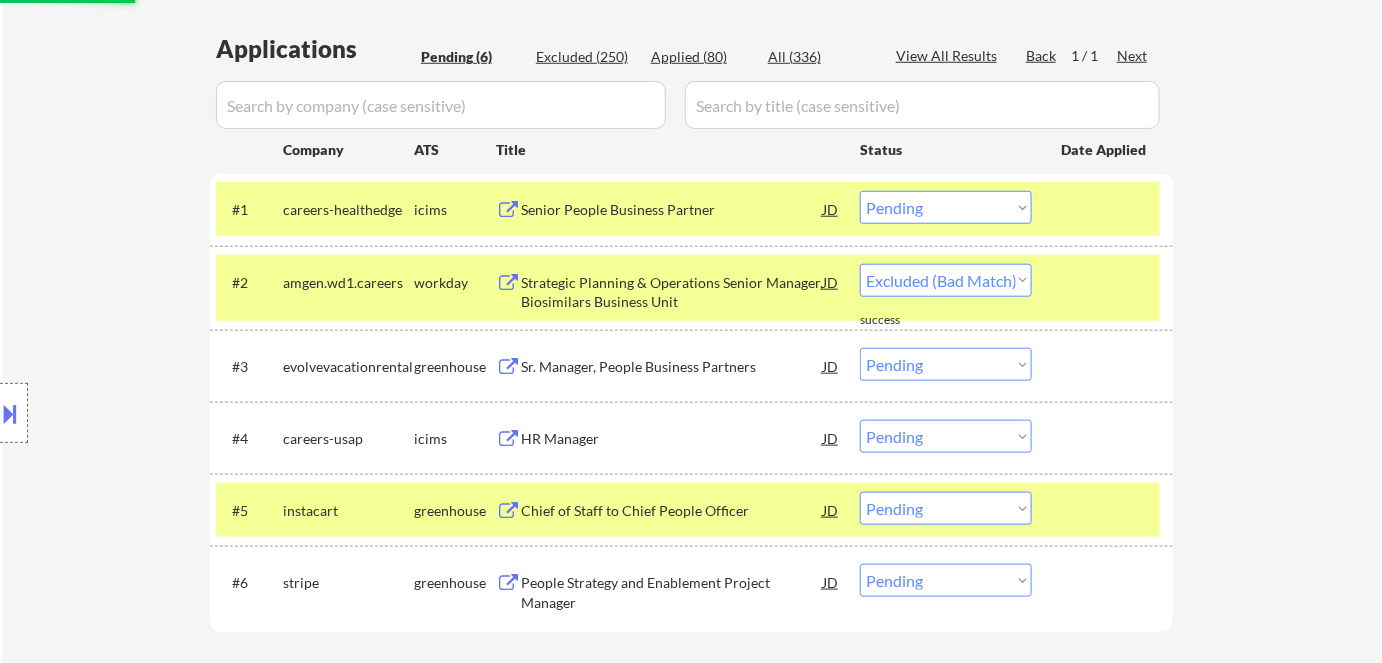 click on "Sr. Manager, People Business Partners" at bounding box center [672, 367] 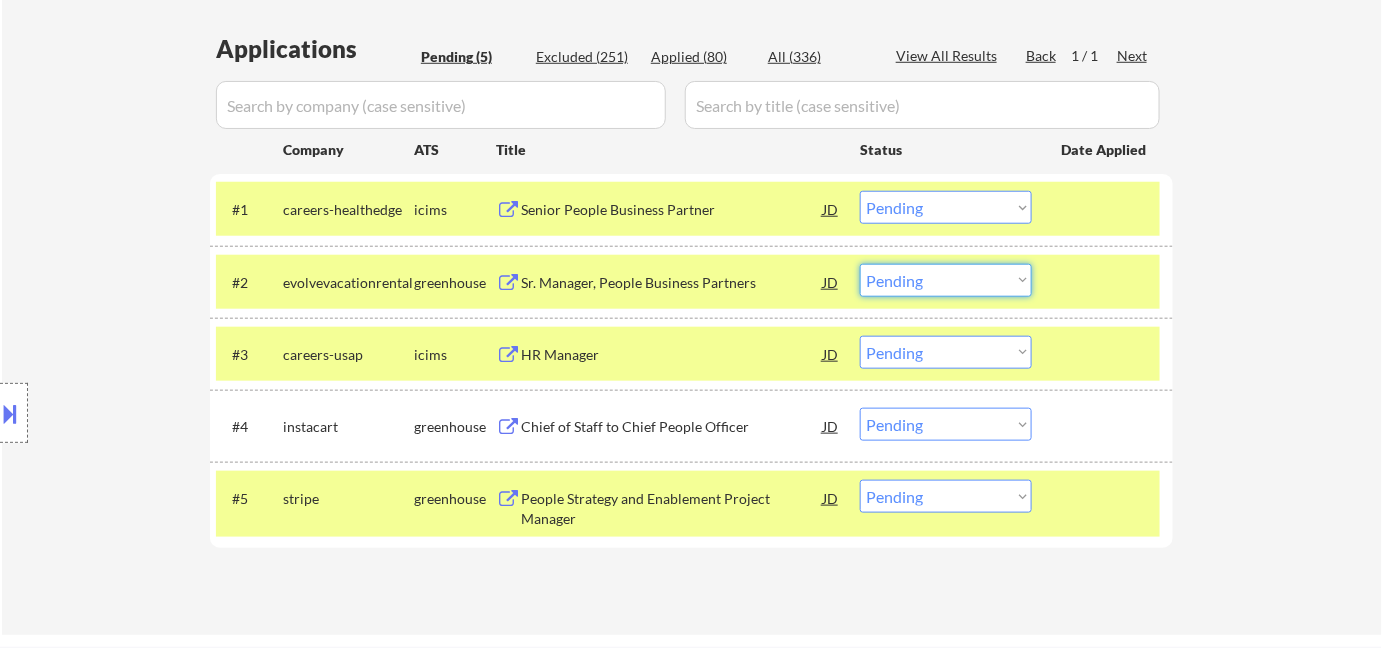 drag, startPoint x: 948, startPoint y: 272, endPoint x: 952, endPoint y: 288, distance: 16.492422 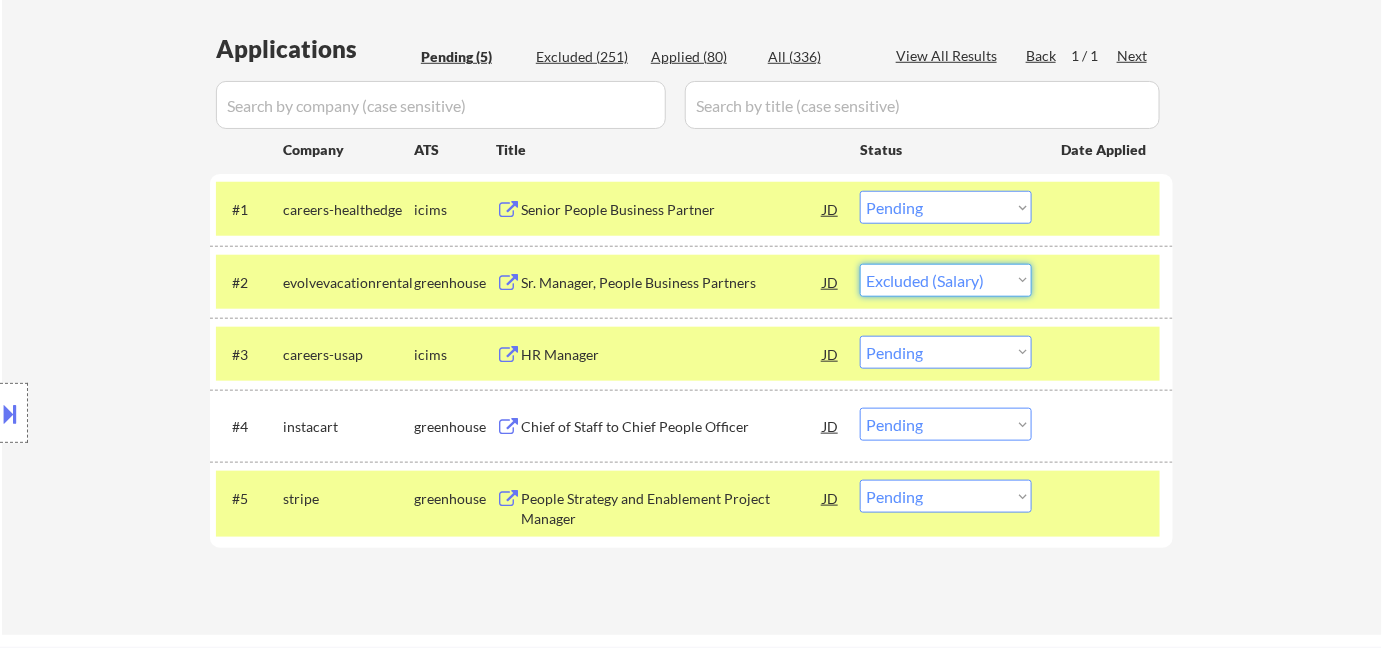 click on "Choose an option... Pending Applied Excluded (Questions) Excluded (Expired) Excluded (Location) Excluded (Bad Match) Excluded (Blocklist) Excluded (Salary) Excluded (Other)" at bounding box center [946, 280] 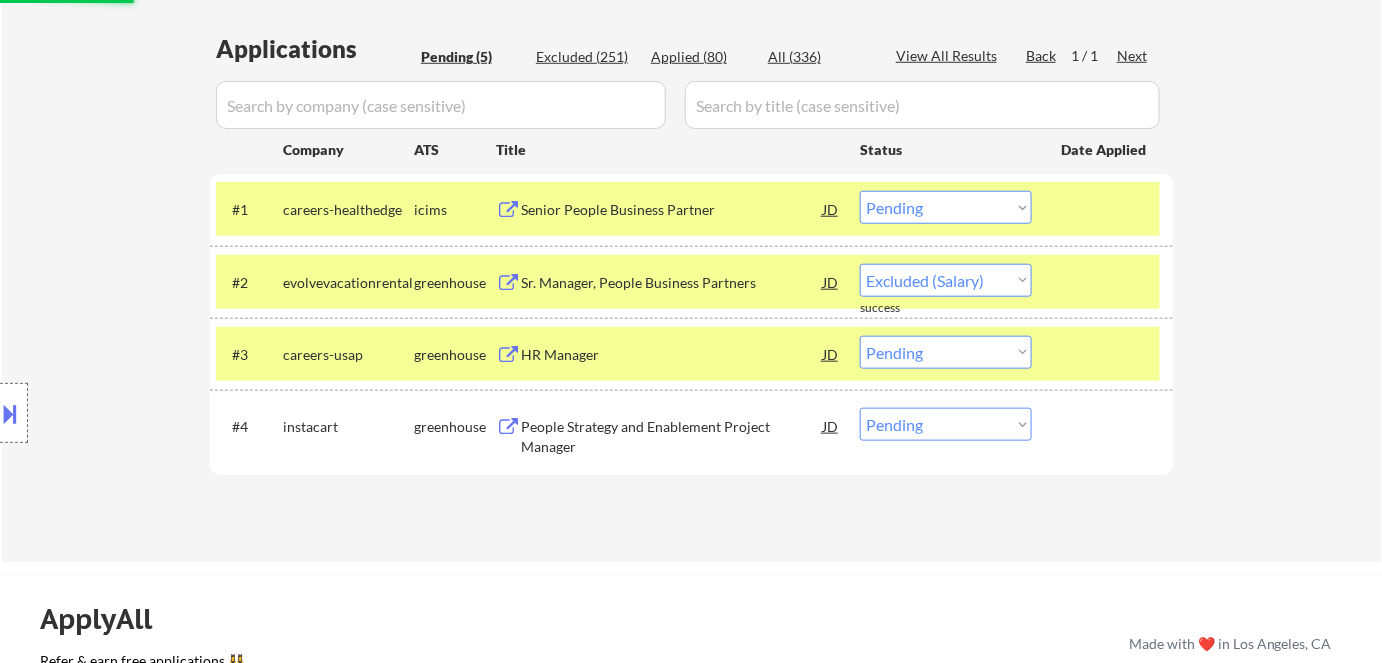 select on ""pending"" 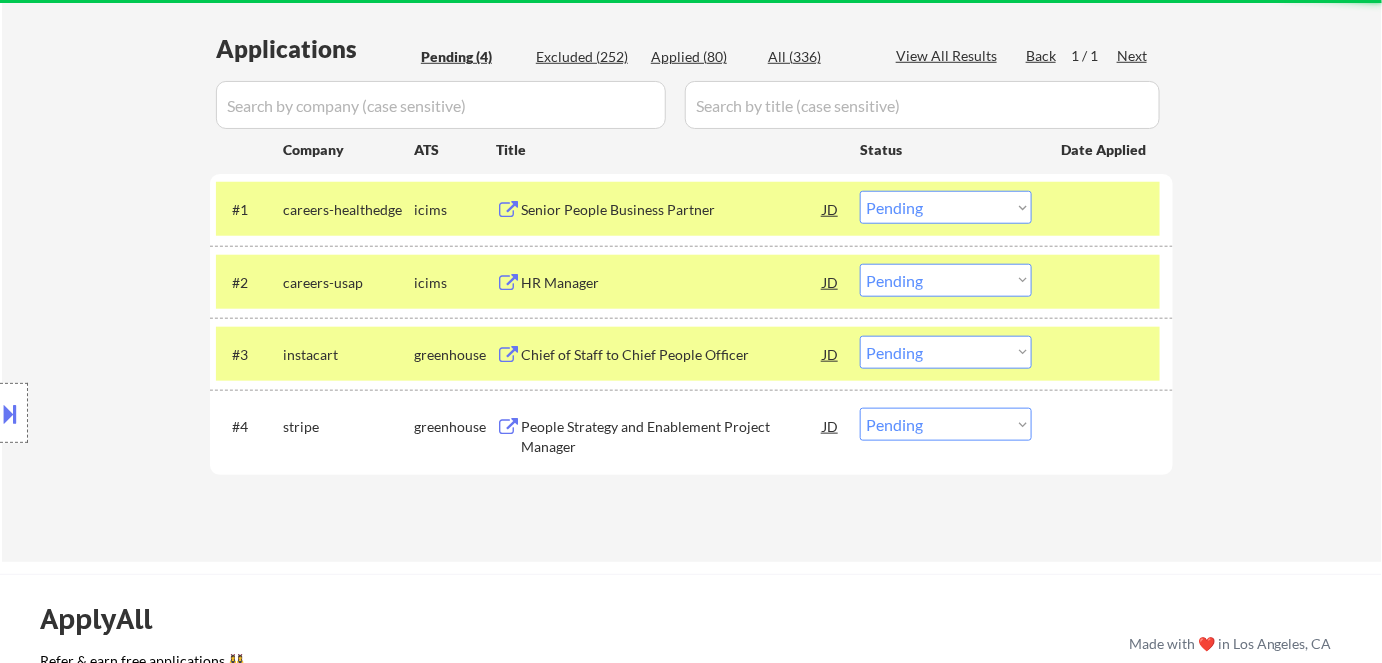 click on "People Strategy and Enablement Project Manager" at bounding box center [672, 436] 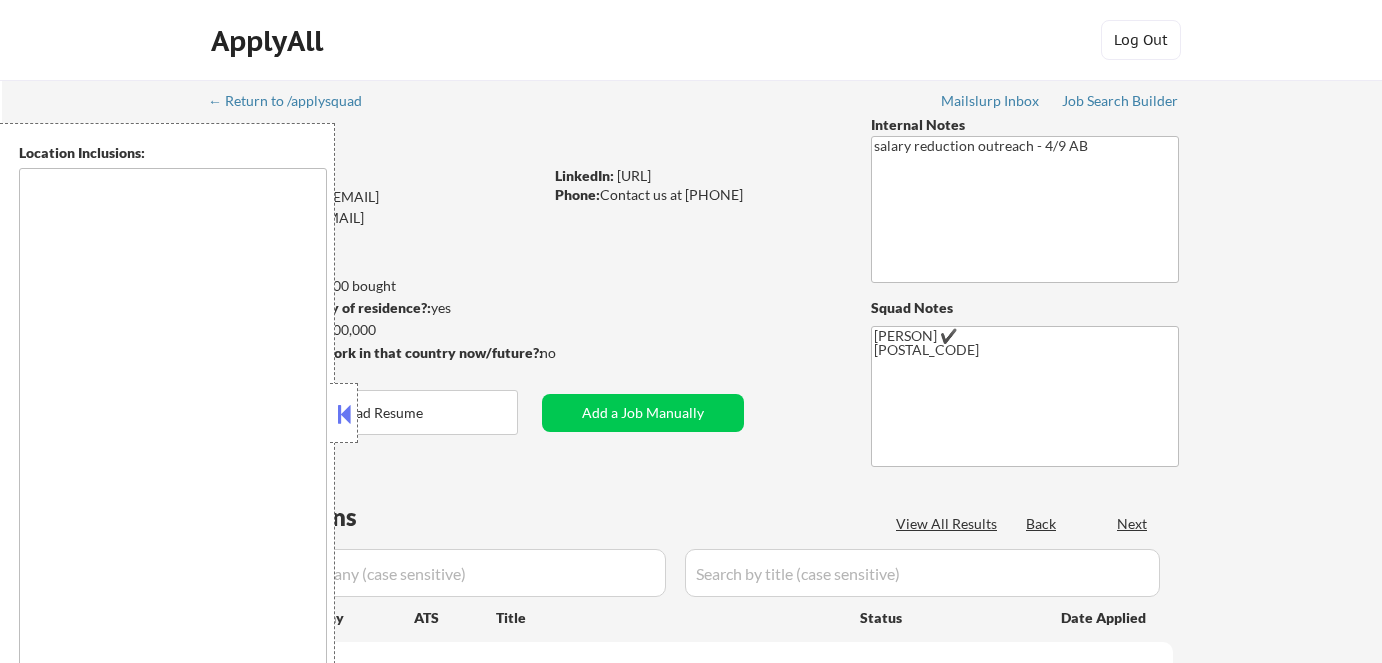 scroll, scrollTop: 0, scrollLeft: 0, axis: both 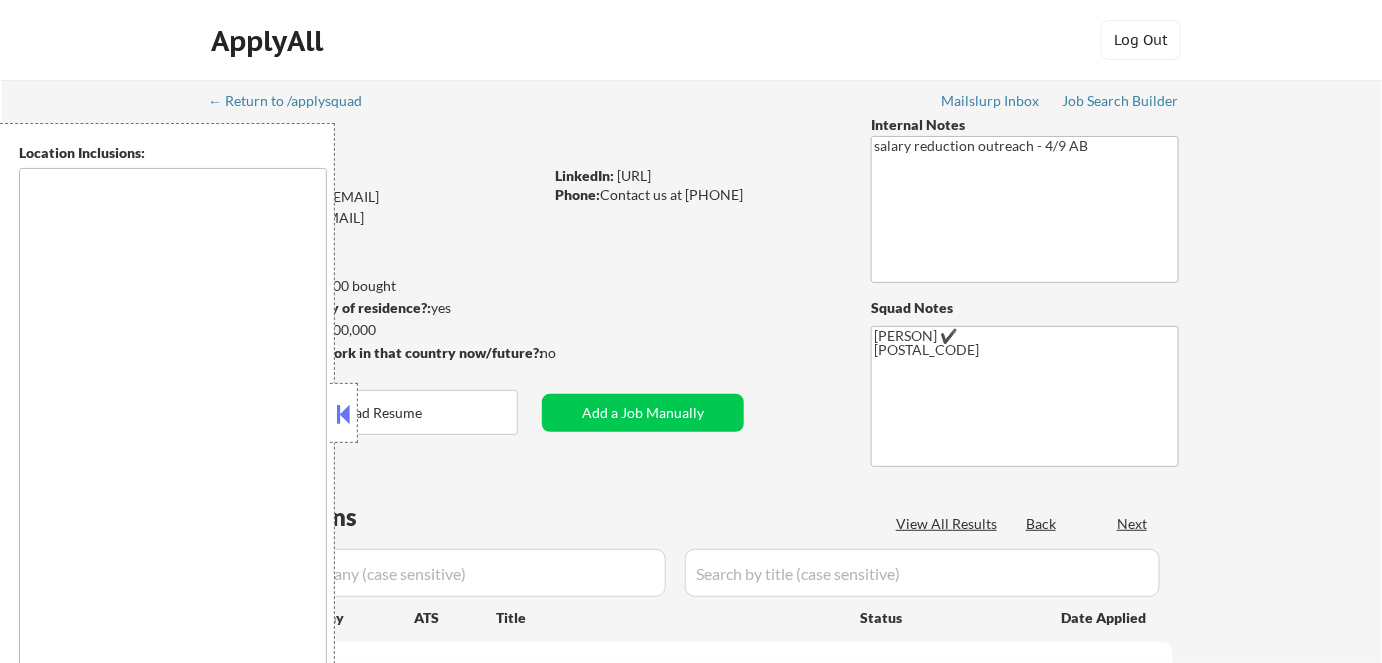 type on "[CITY], [STATE]   [CITY], [STATE]   [CITY], [STATE]   [CITY], [STATE]   [CITY], [STATE]   [CITY], [STATE]   [CITY], [STATE]   [CITY], [STATE]   [CITY], [STATE]   [CITY], [STATE] [CITY], [STATE]   [CITY], [STATE]" 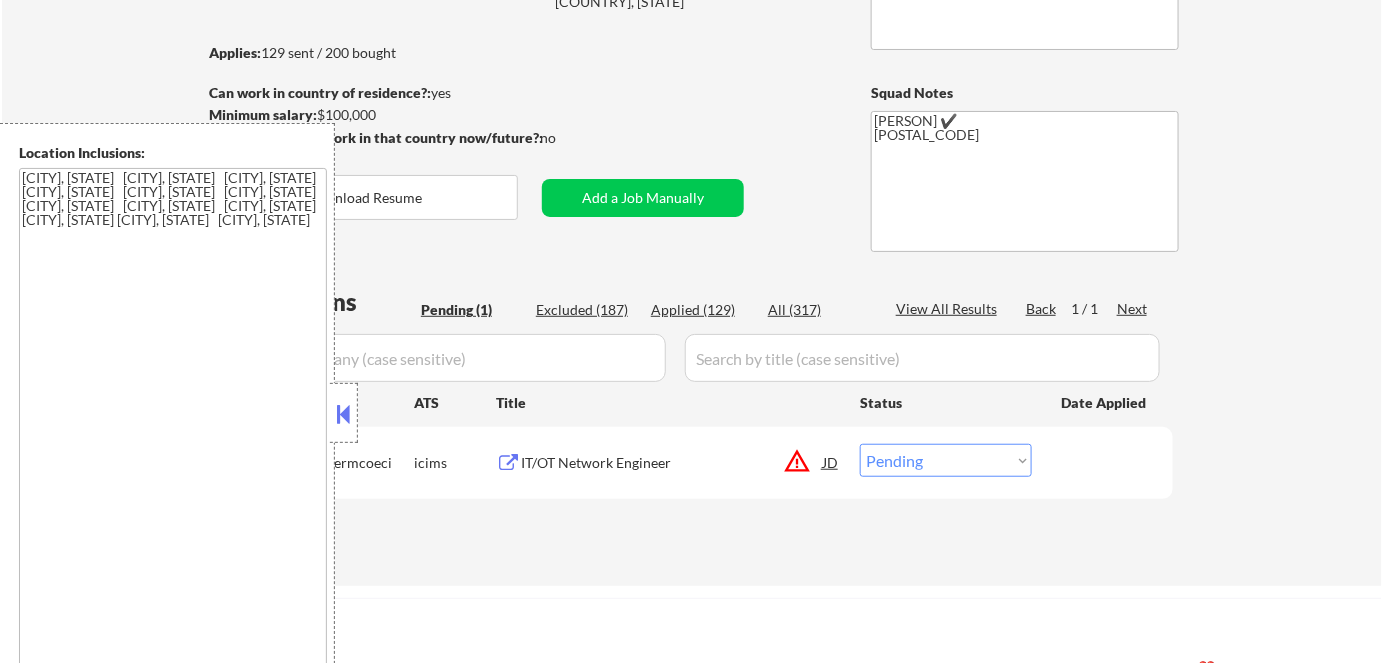 scroll, scrollTop: 272, scrollLeft: 0, axis: vertical 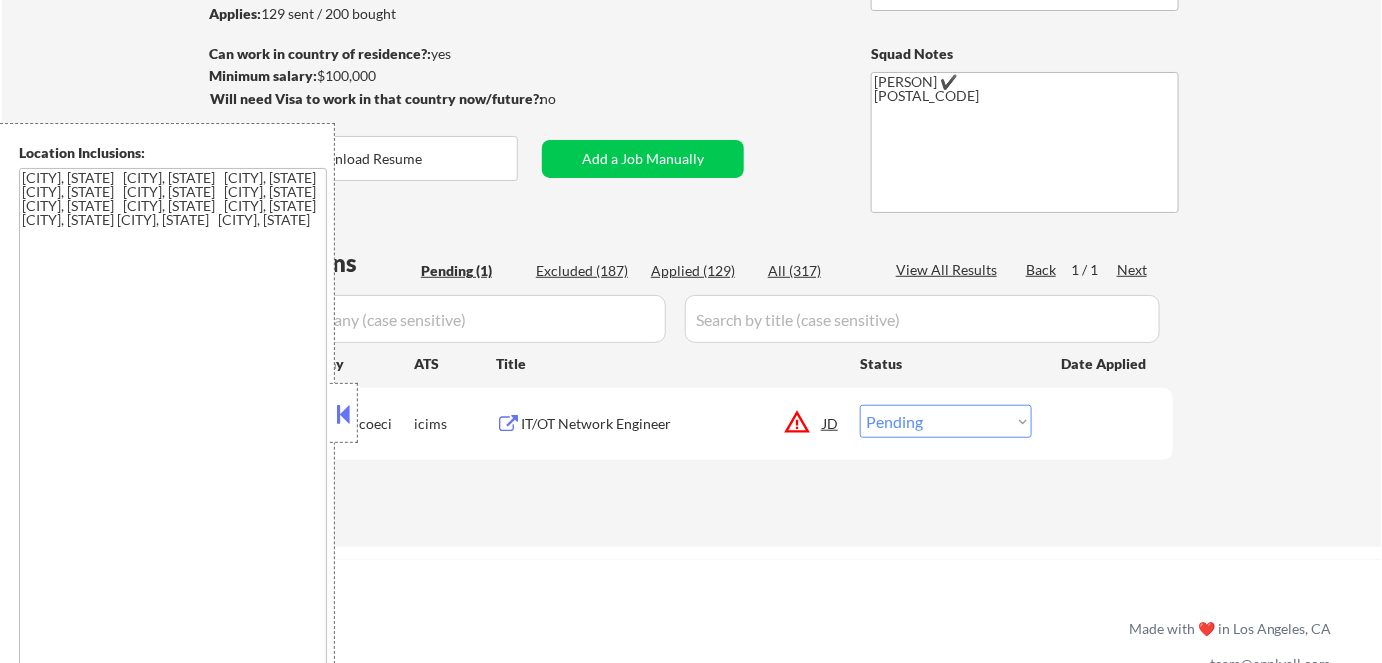 click at bounding box center (344, 414) 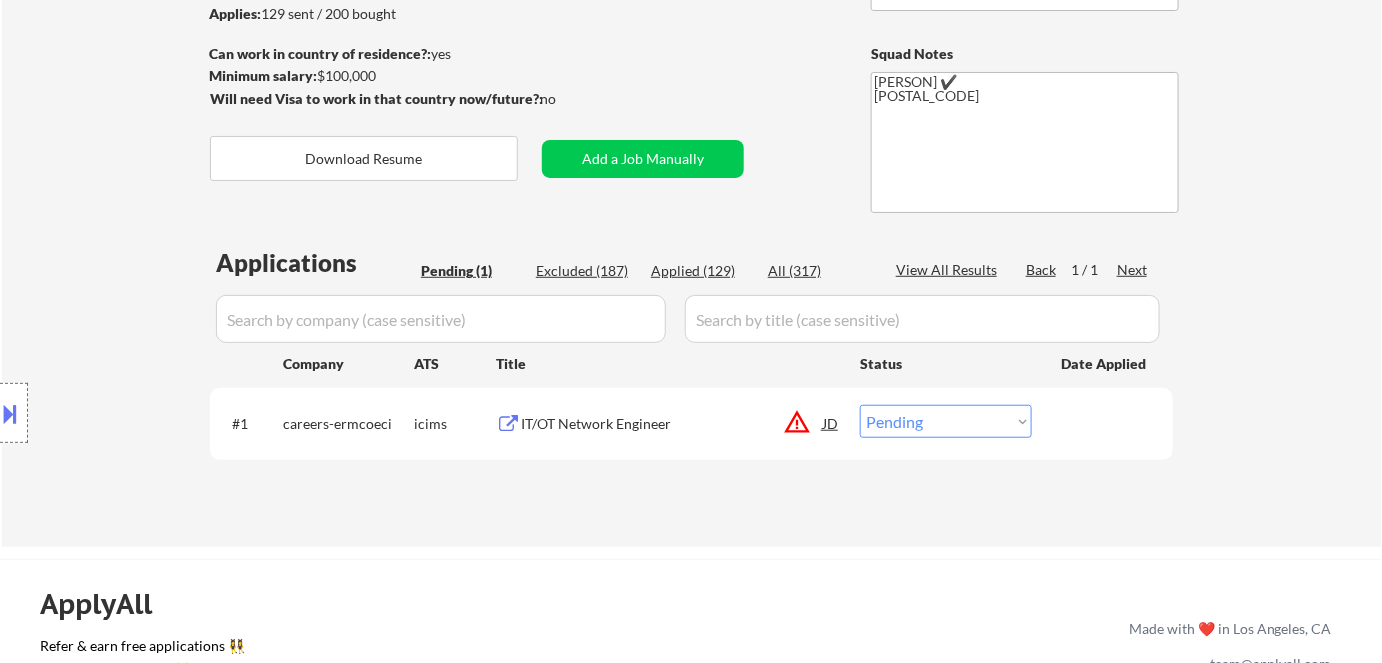 click on "warning_amber" at bounding box center [797, 422] 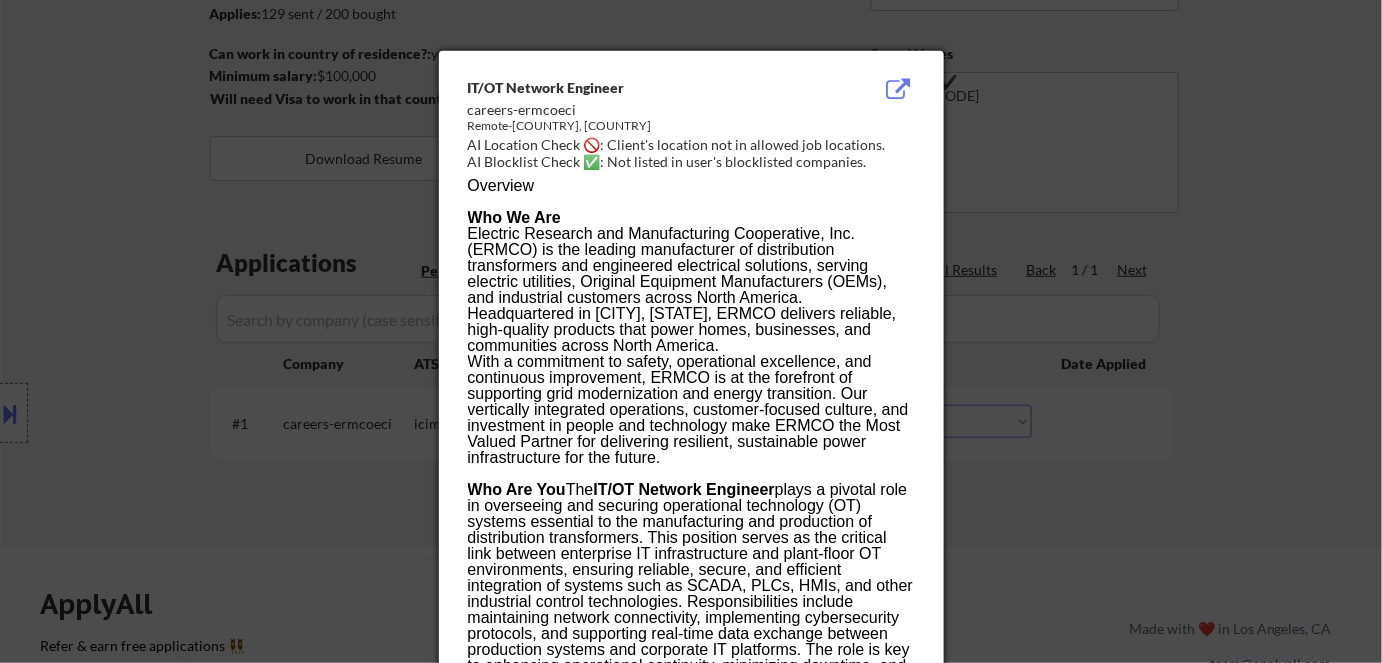 drag, startPoint x: 64, startPoint y: 630, endPoint x: 124, endPoint y: 596, distance: 68.96376 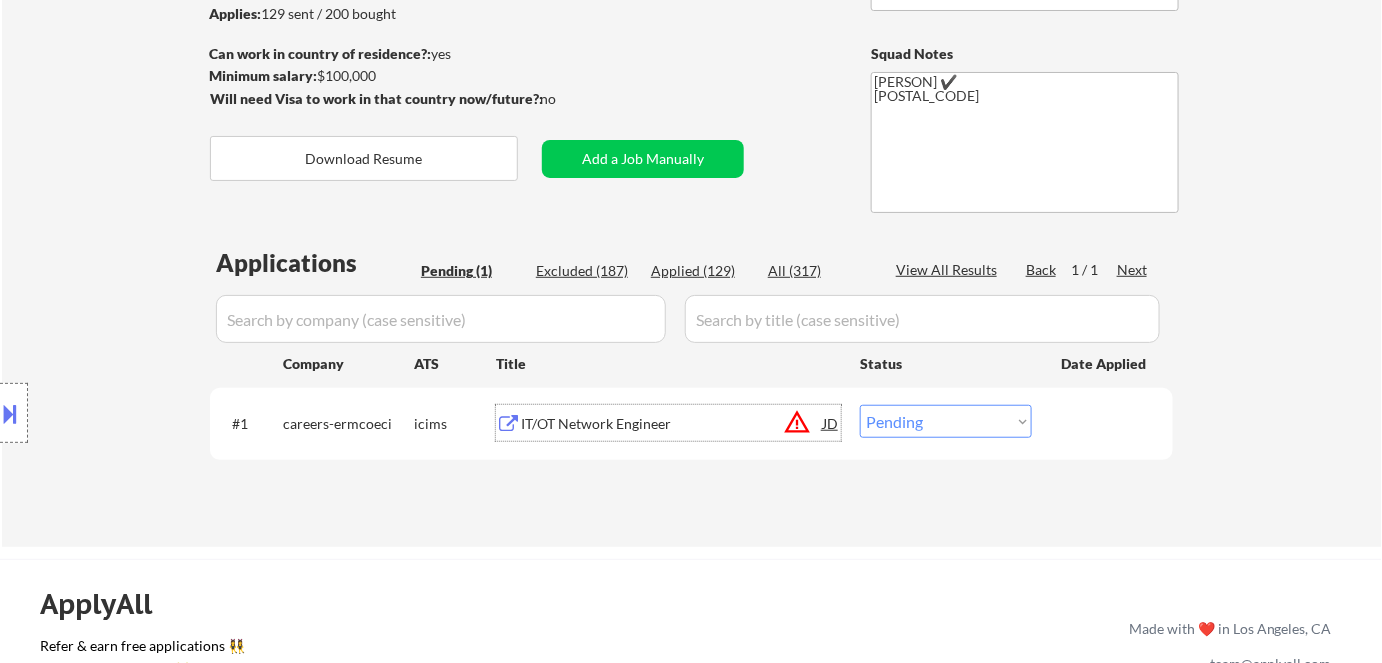 click on "IT/OT Network Engineer" at bounding box center (672, 424) 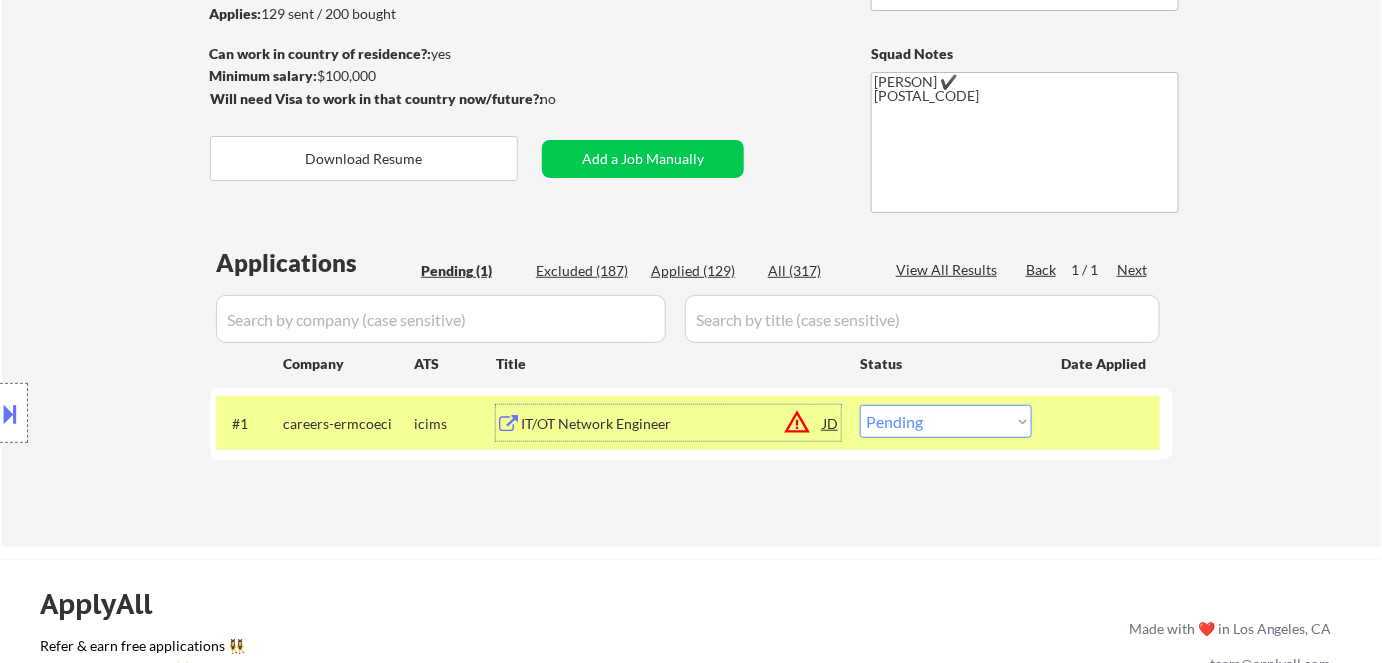 click on "Choose an option... Pending Applied Excluded (Questions) Excluded (Expired) Excluded (Location) Excluded (Bad Match) Excluded (Blocklist) Excluded (Salary) Excluded (Other)" at bounding box center [946, 421] 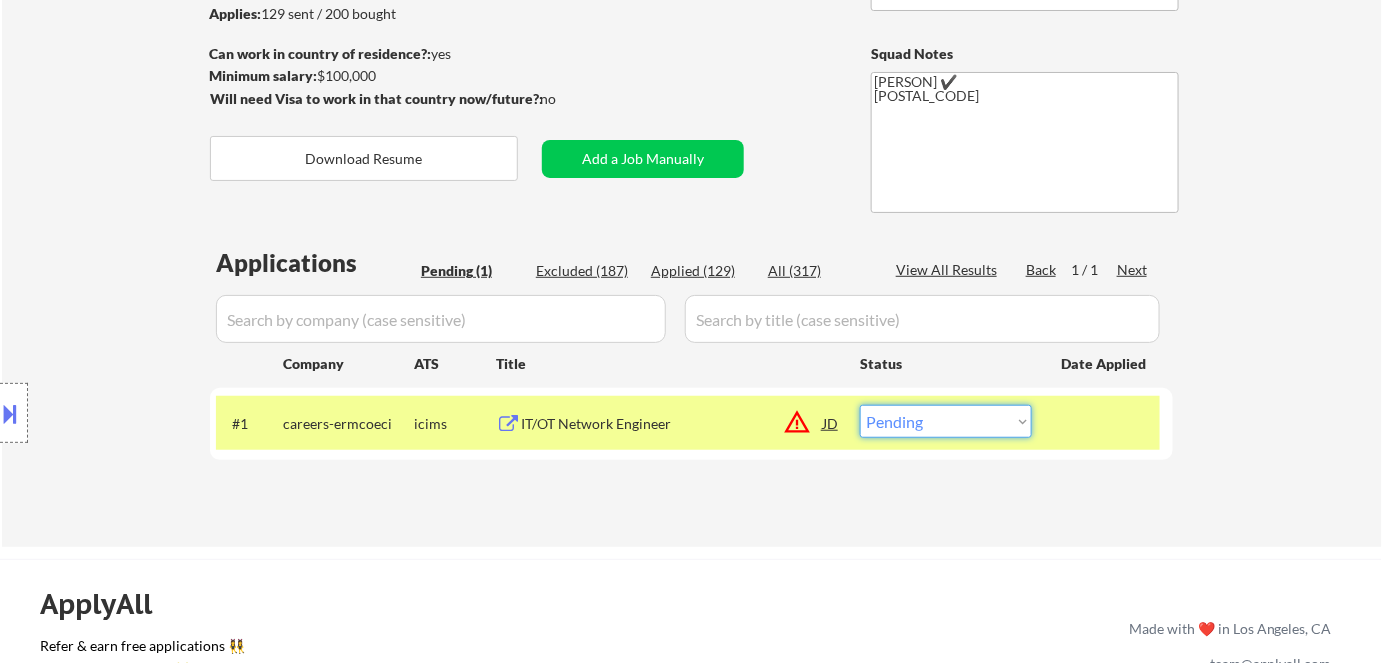 select on ""excluded__location_"" 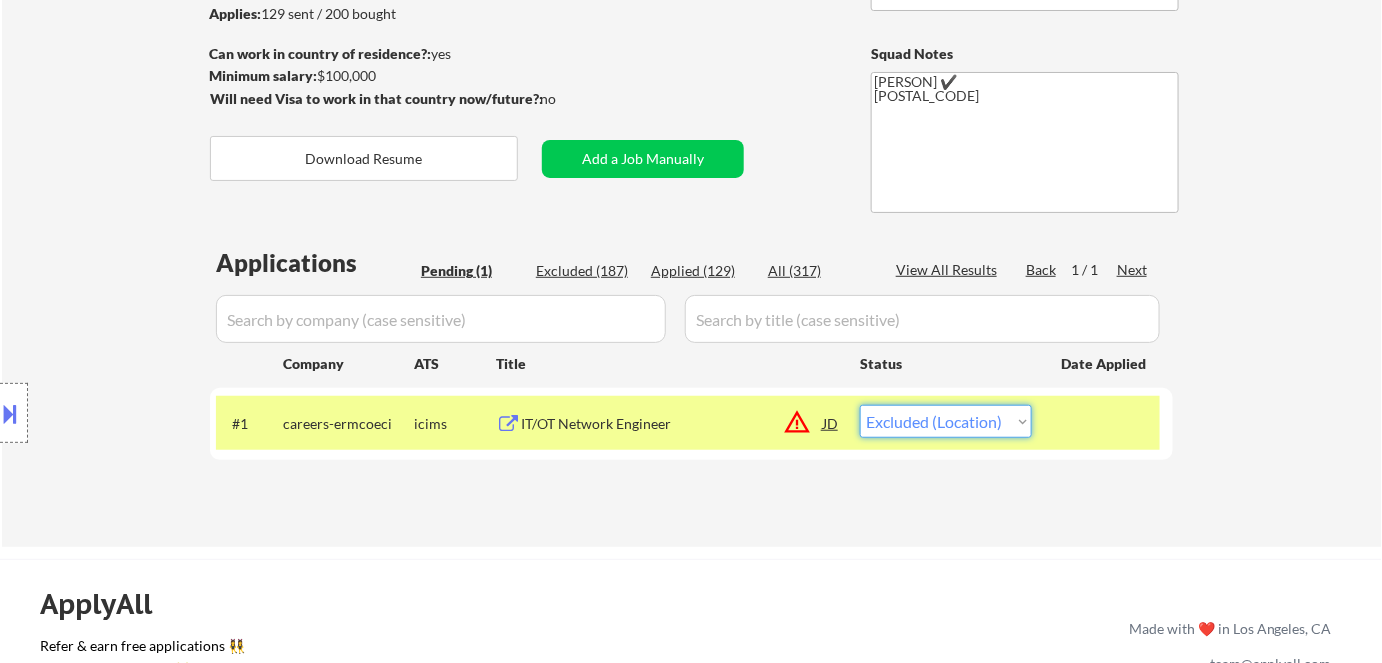 click on "Choose an option... Pending Applied Excluded (Questions) Excluded (Expired) Excluded (Location) Excluded (Bad Match) Excluded (Blocklist) Excluded (Salary) Excluded (Other)" at bounding box center (946, 421) 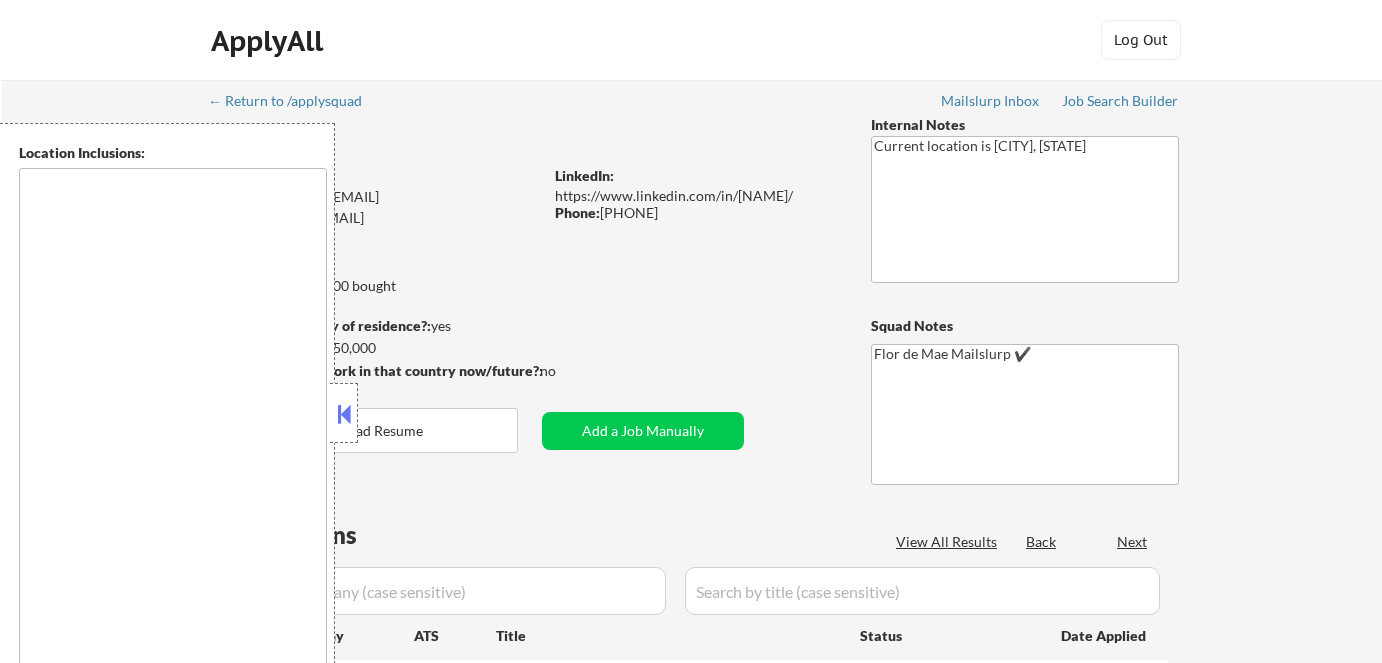 type on "Bend, OR   Tumalo, OR   Deschutes River Woods, OR   Sunriver, OR   Sisters, OR   Redmond, OR   Powell Butte, OR   Alfalfa, OR   Terrebonne, OR   La Pine, OR Seattle, WA   Mercer Island, WA   Shoreline, WA   Lake Forest Park, WA   White Center, WA   Burien, WA   Tukwila, WA   SeaTac, WA   Renton, WA   Kenmore, WA   Bothell, WA   Kirkland, WA   Redmond, WA   Bellevue, WA   Newcastle, WA   Sammamish, WA   Issaquah, WA   Lynnwood, WA   Mountlake Terrace, WA   Edmonds, WA   Des Moines, WA   Normandy Park, WA   Woodinville, WA   Federal Way, WA   Kent, WA   Auburn, WA" 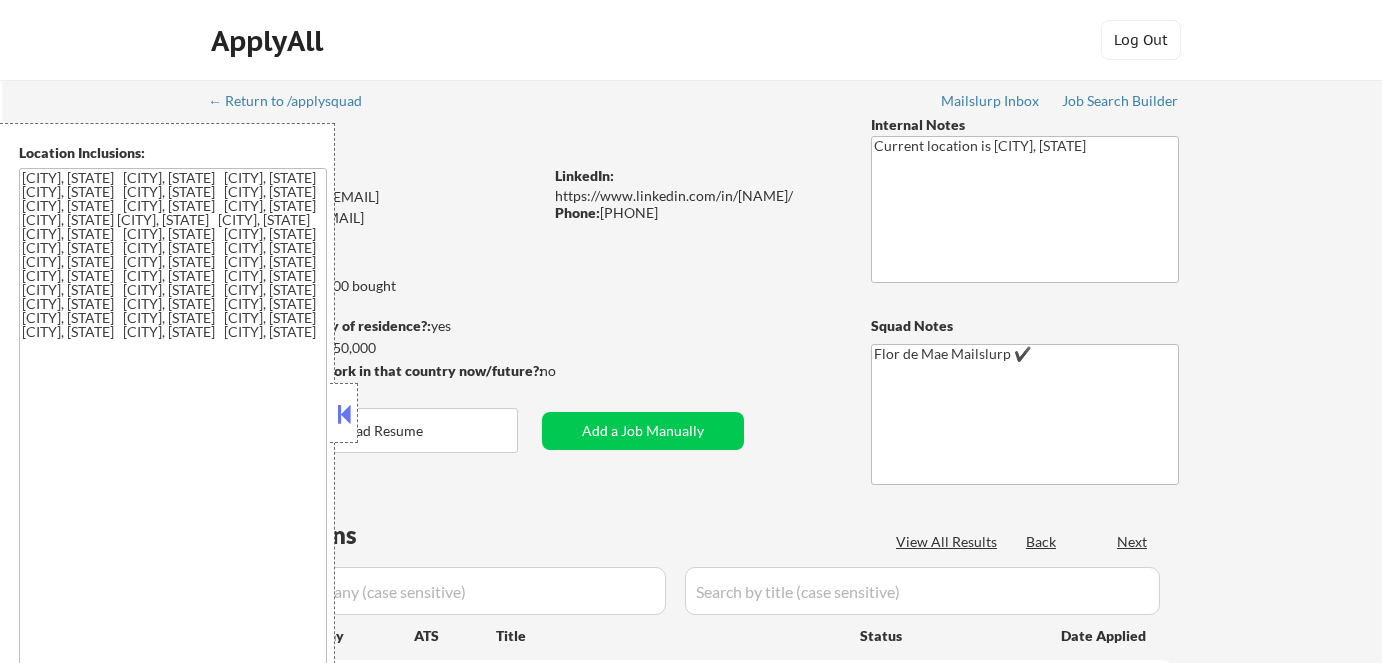 scroll, scrollTop: 0, scrollLeft: 0, axis: both 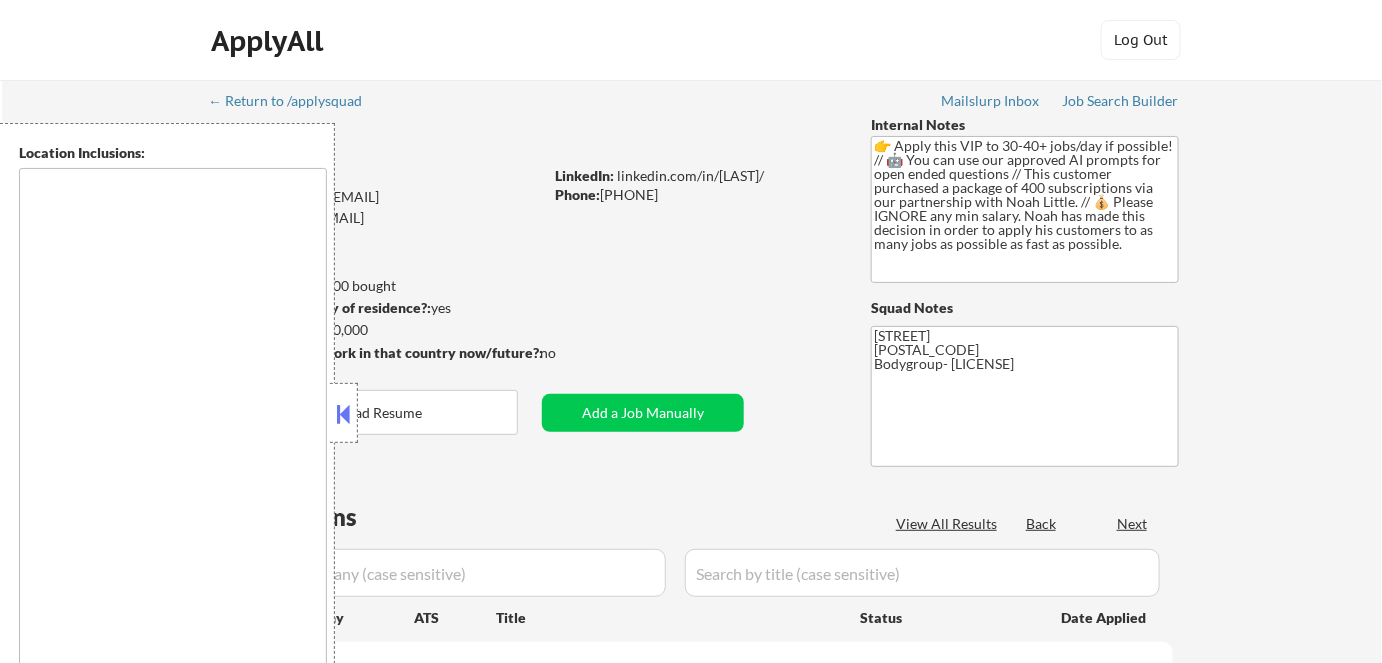 type on "remote" 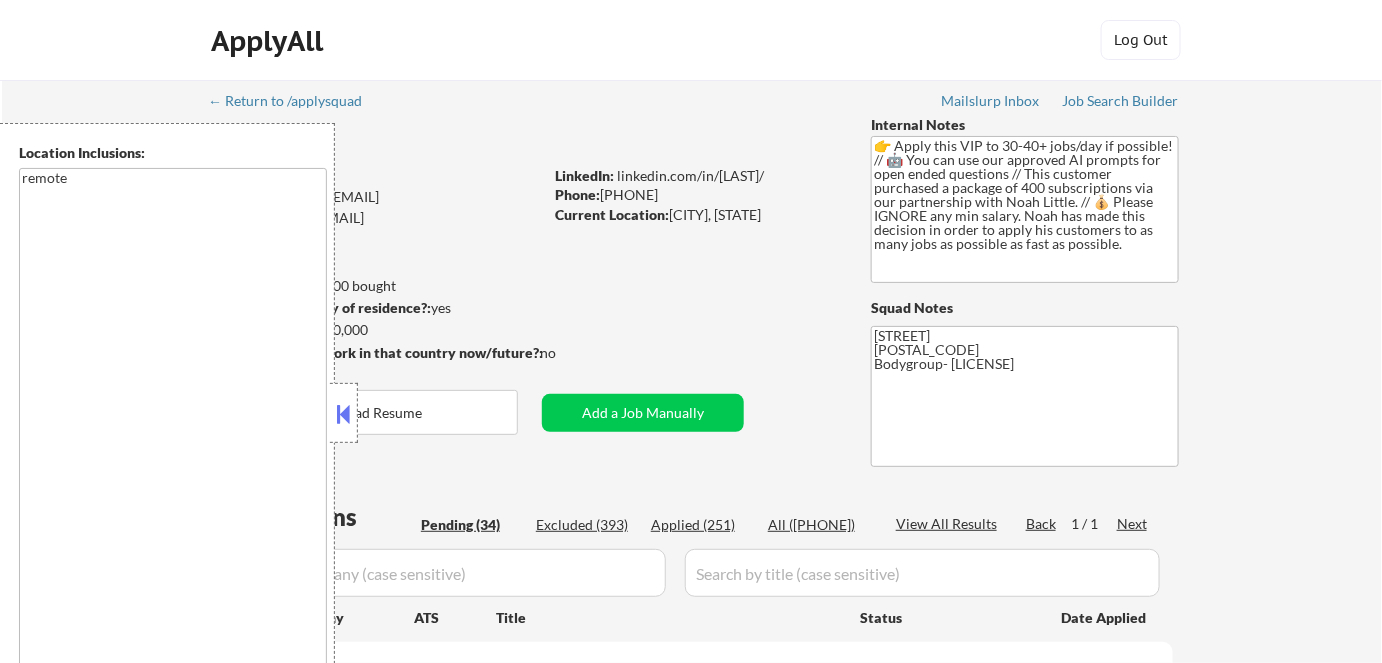 select on ""pending"" 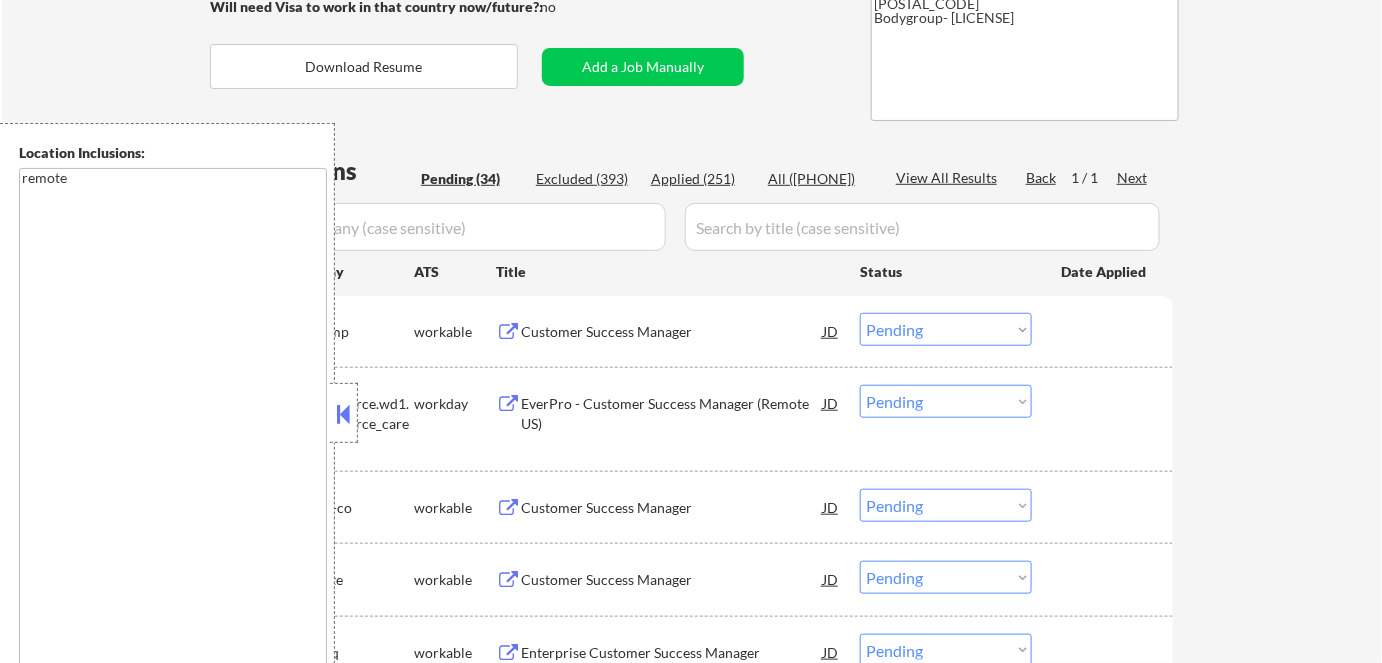 scroll, scrollTop: 363, scrollLeft: 0, axis: vertical 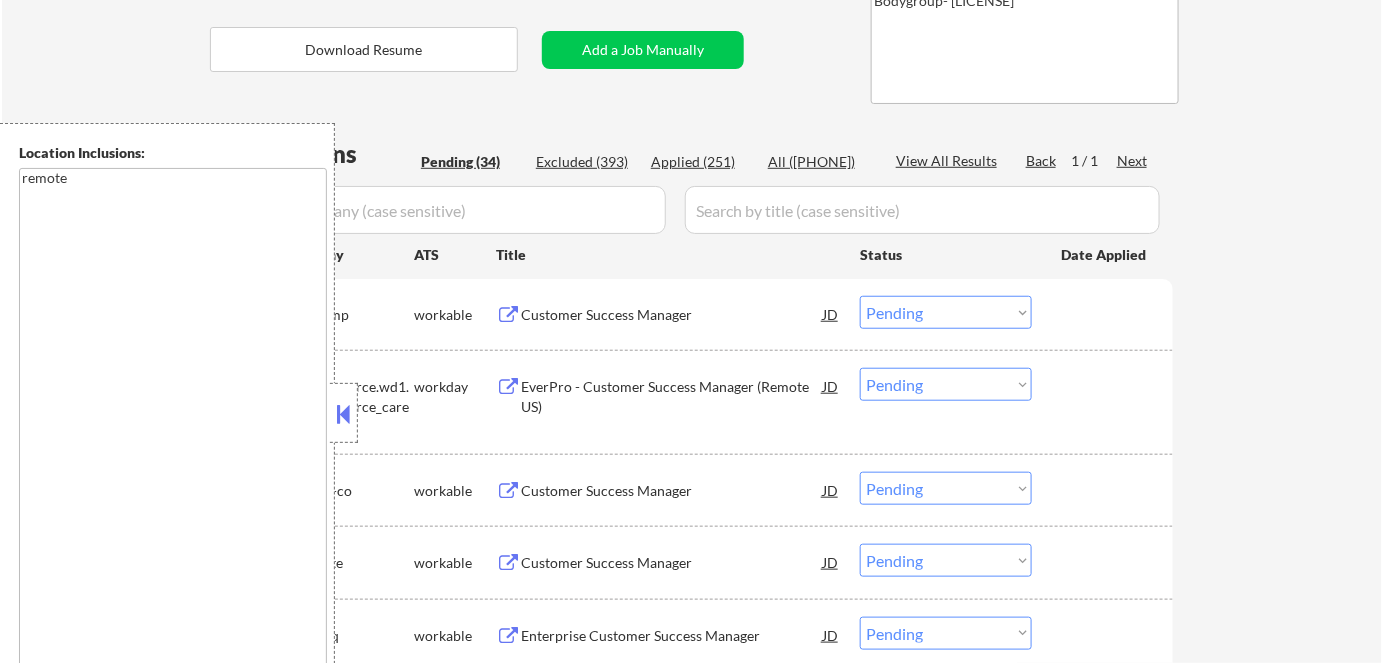 click on "Location Inclusions: remote" at bounding box center (179, 413) 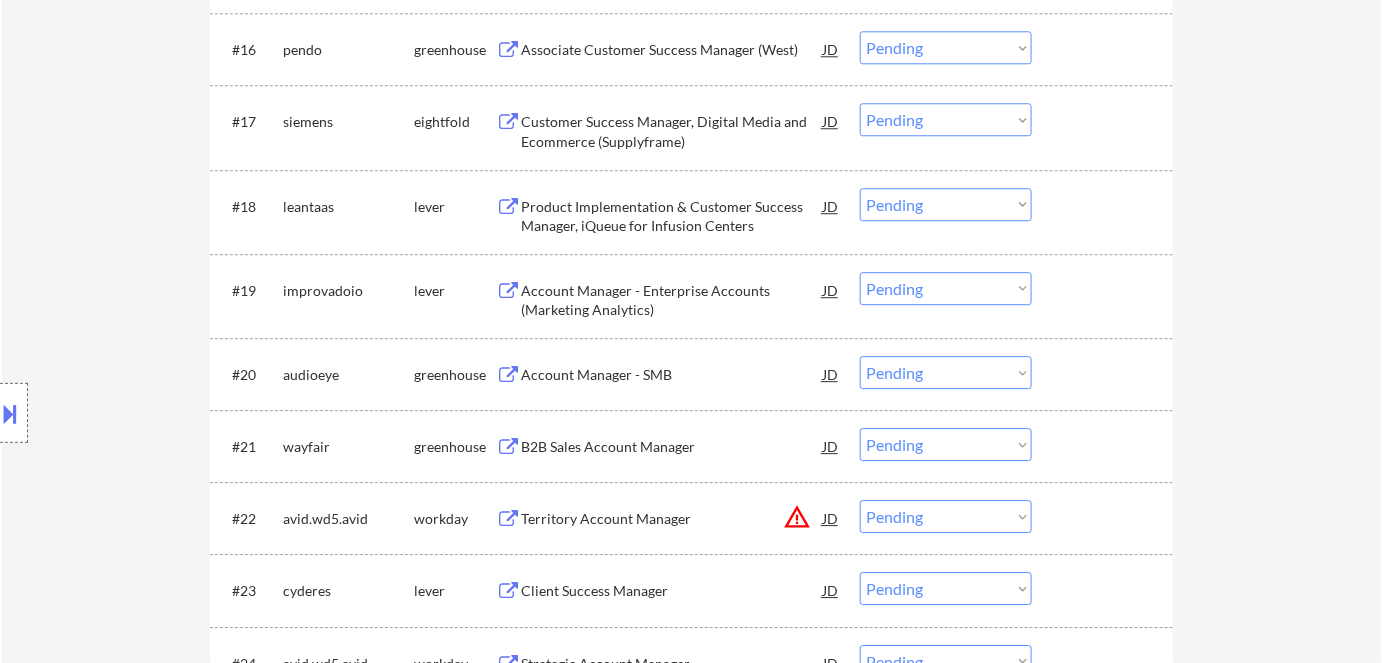 scroll, scrollTop: 1818, scrollLeft: 0, axis: vertical 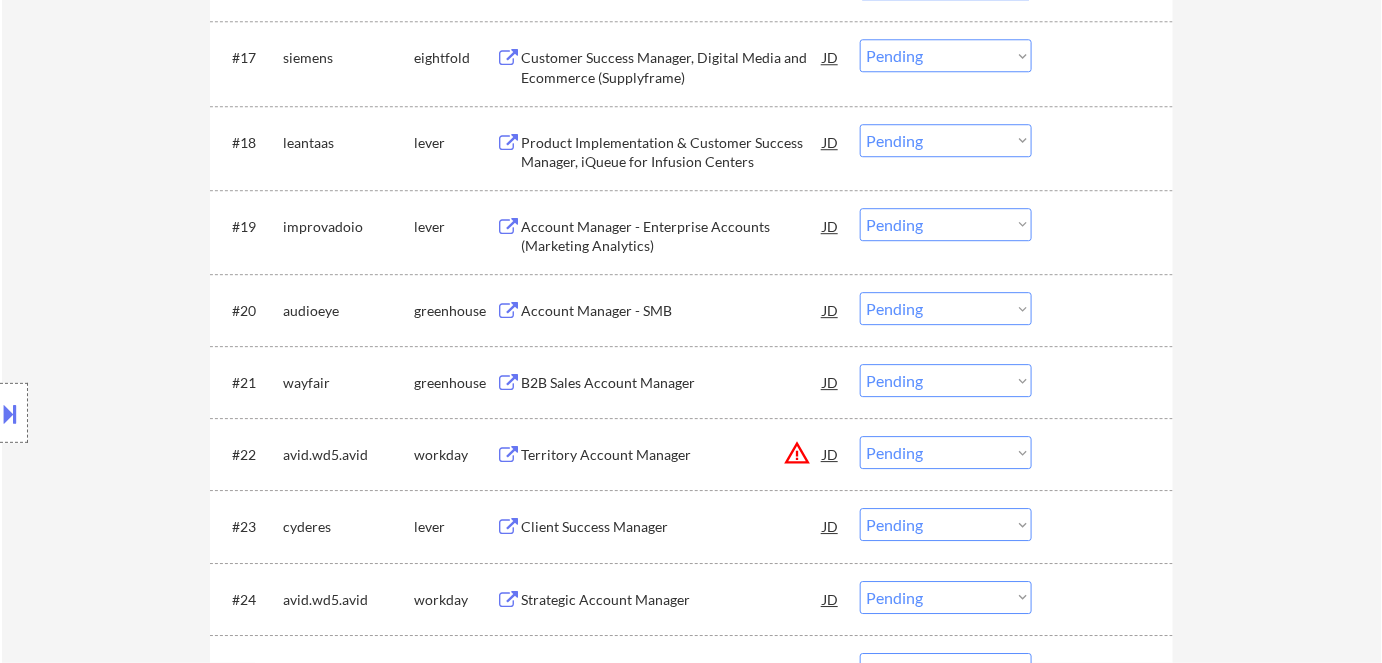 click on "Account Manager - SMB" at bounding box center (672, 311) 